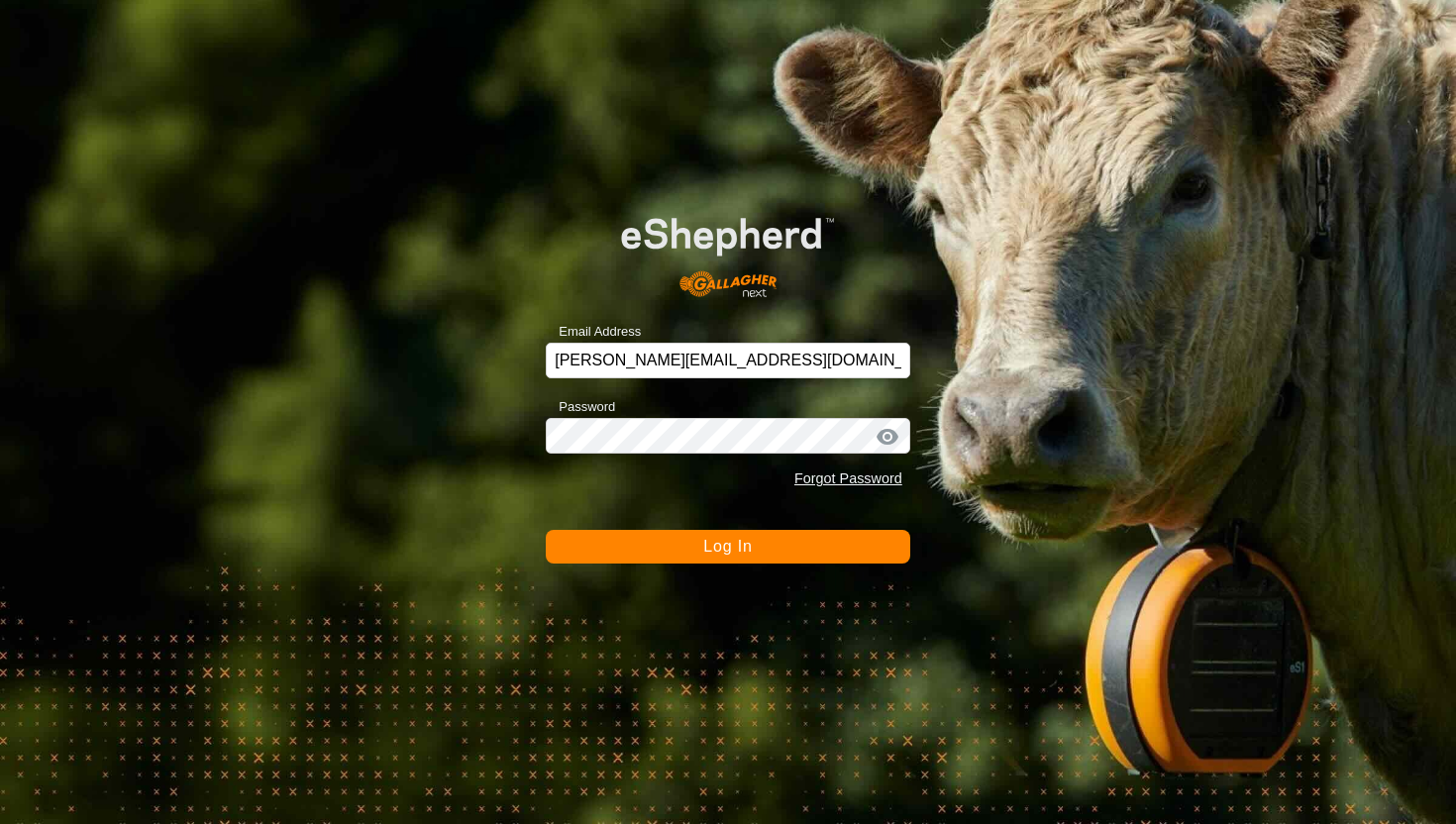scroll, scrollTop: 0, scrollLeft: 0, axis: both 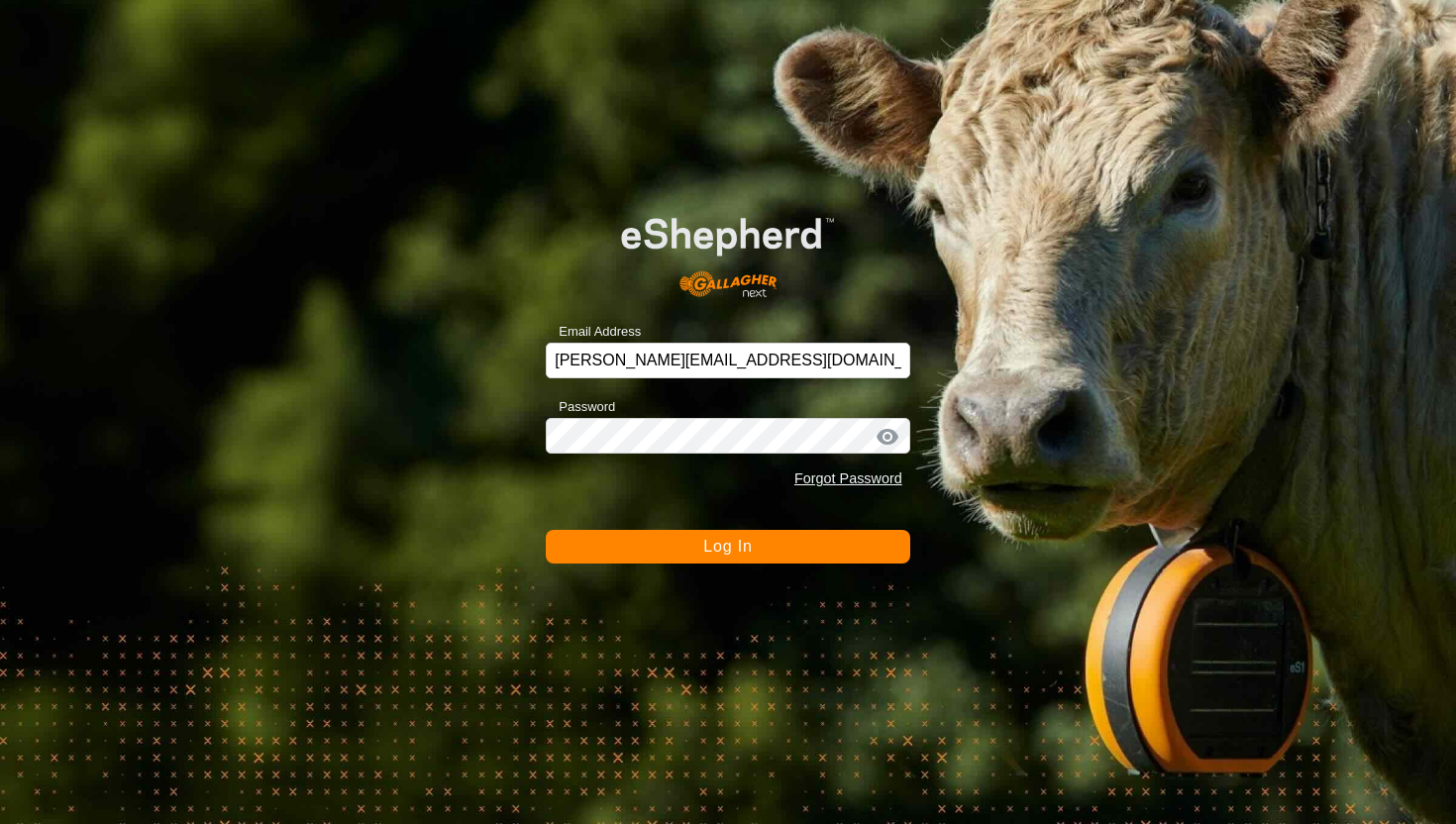 click on "Log In" 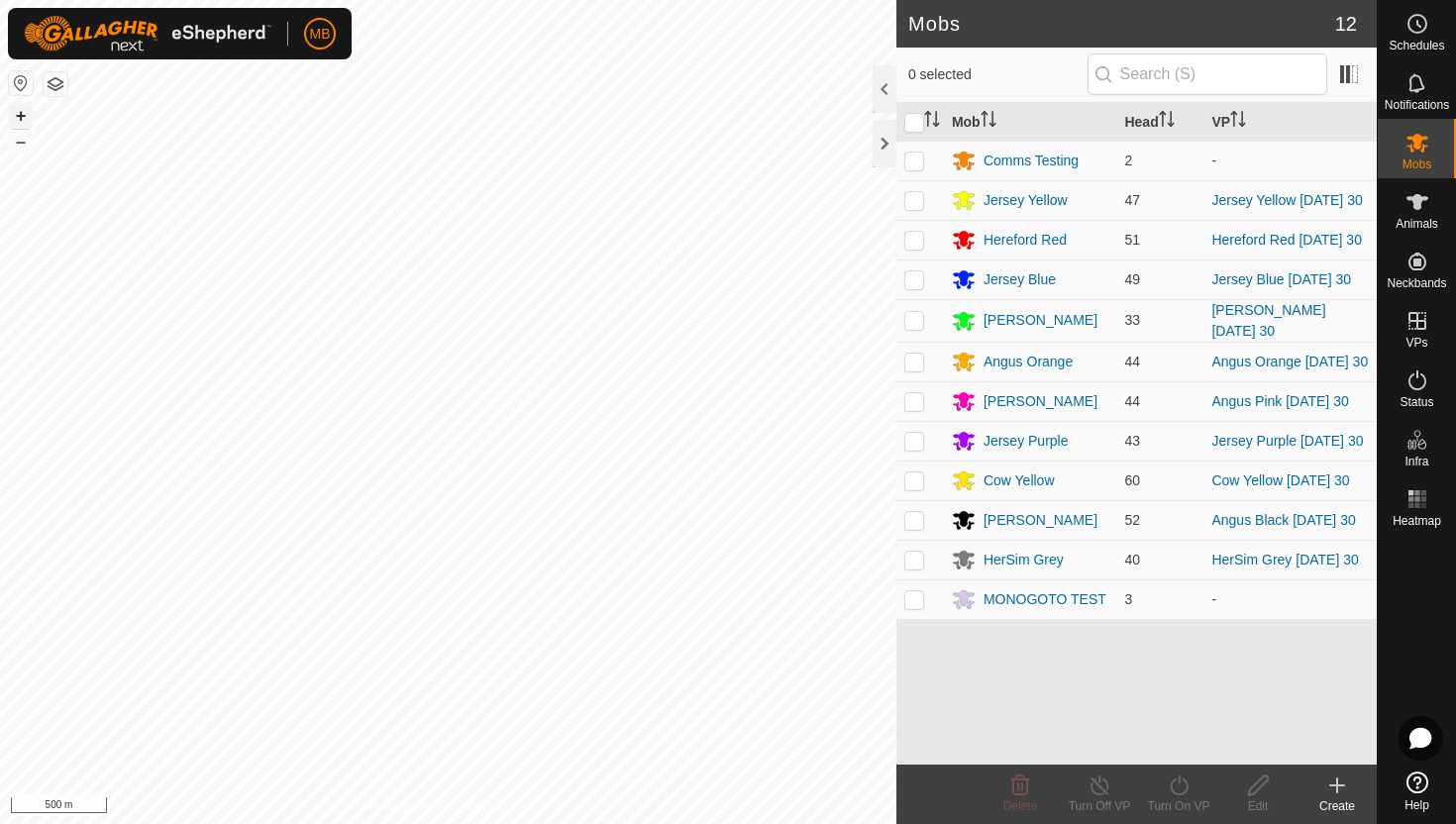 click on "+" at bounding box center (21, 116) 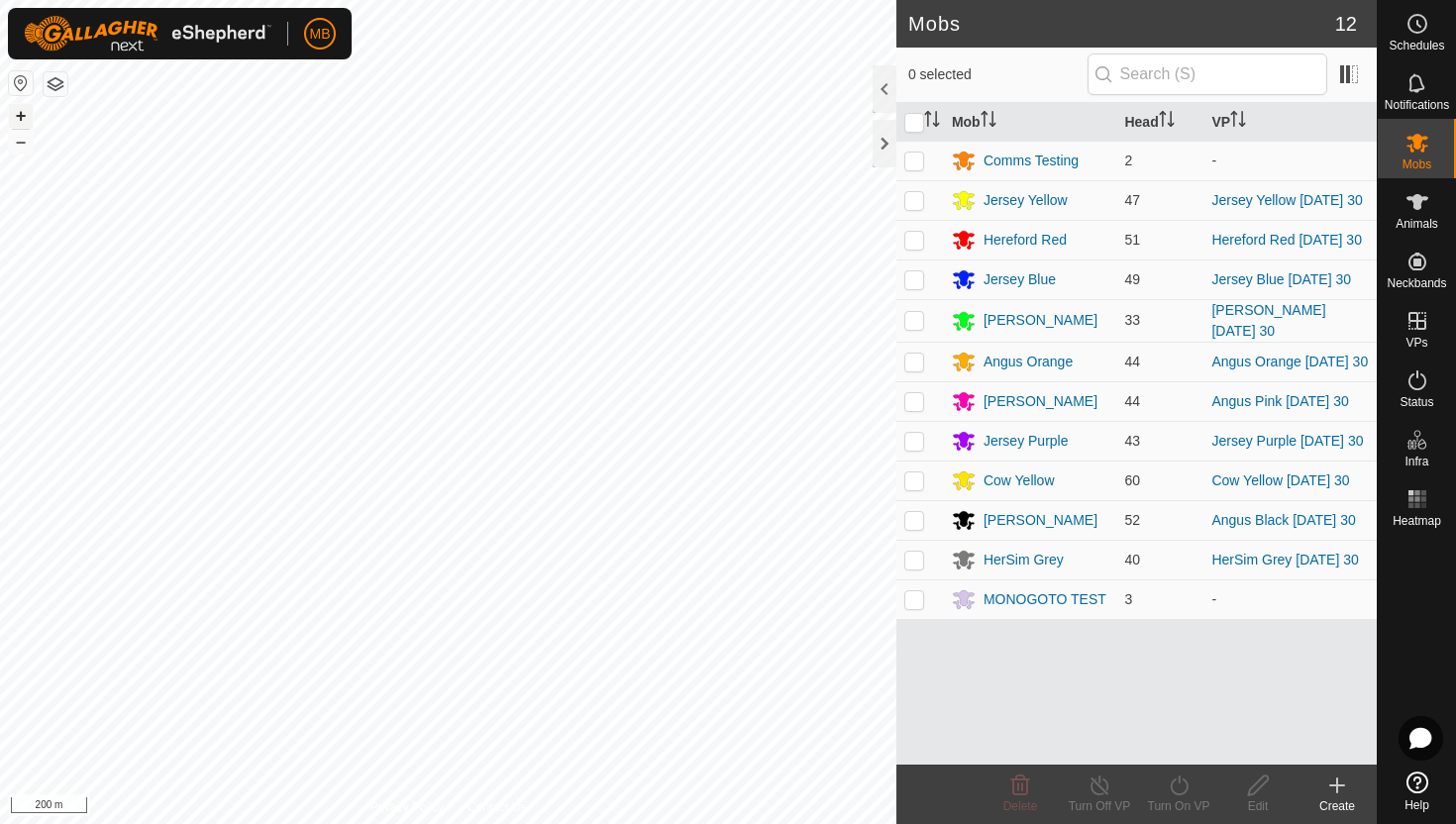 click on "+" at bounding box center (21, 116) 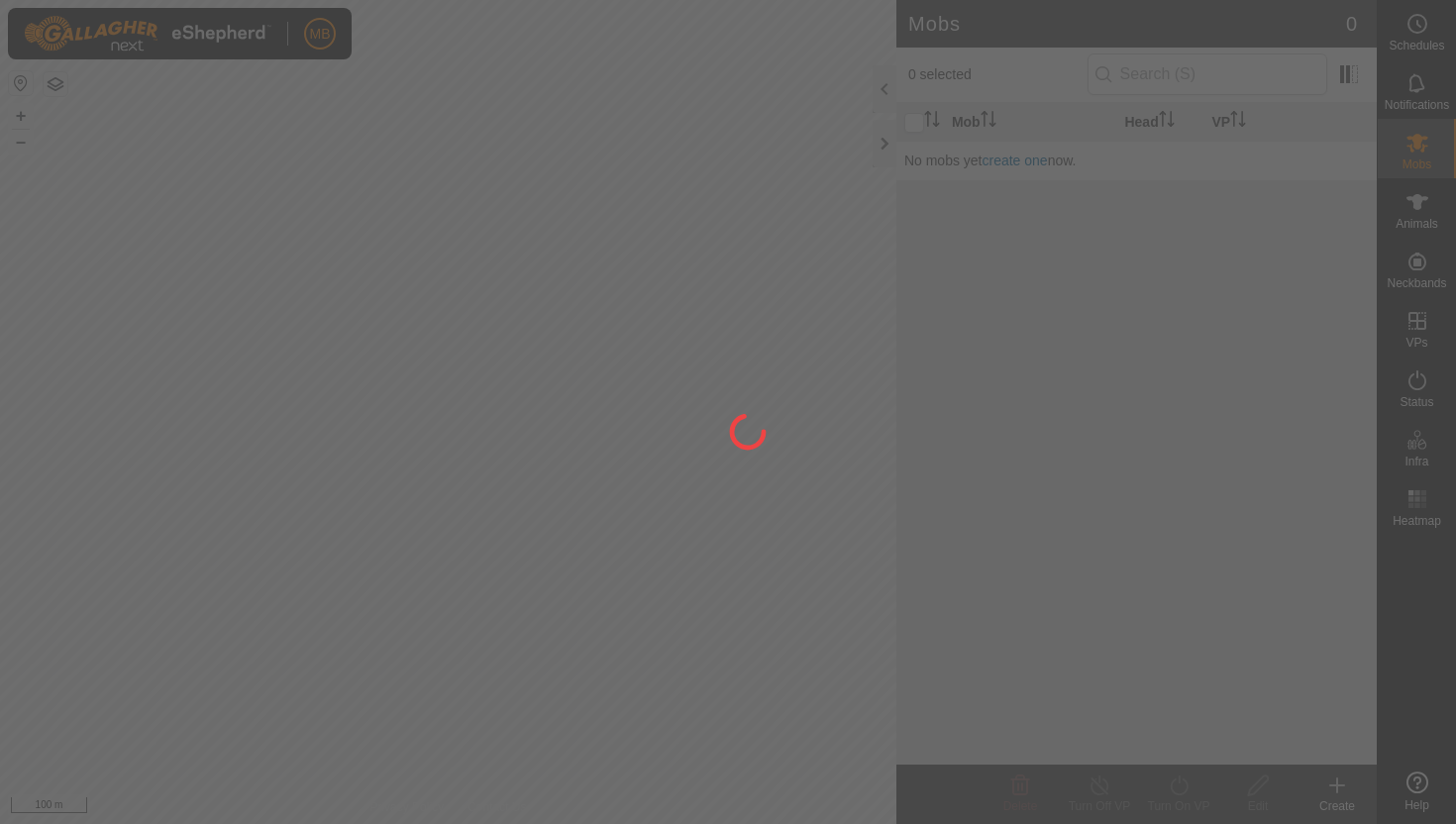 scroll, scrollTop: 0, scrollLeft: 0, axis: both 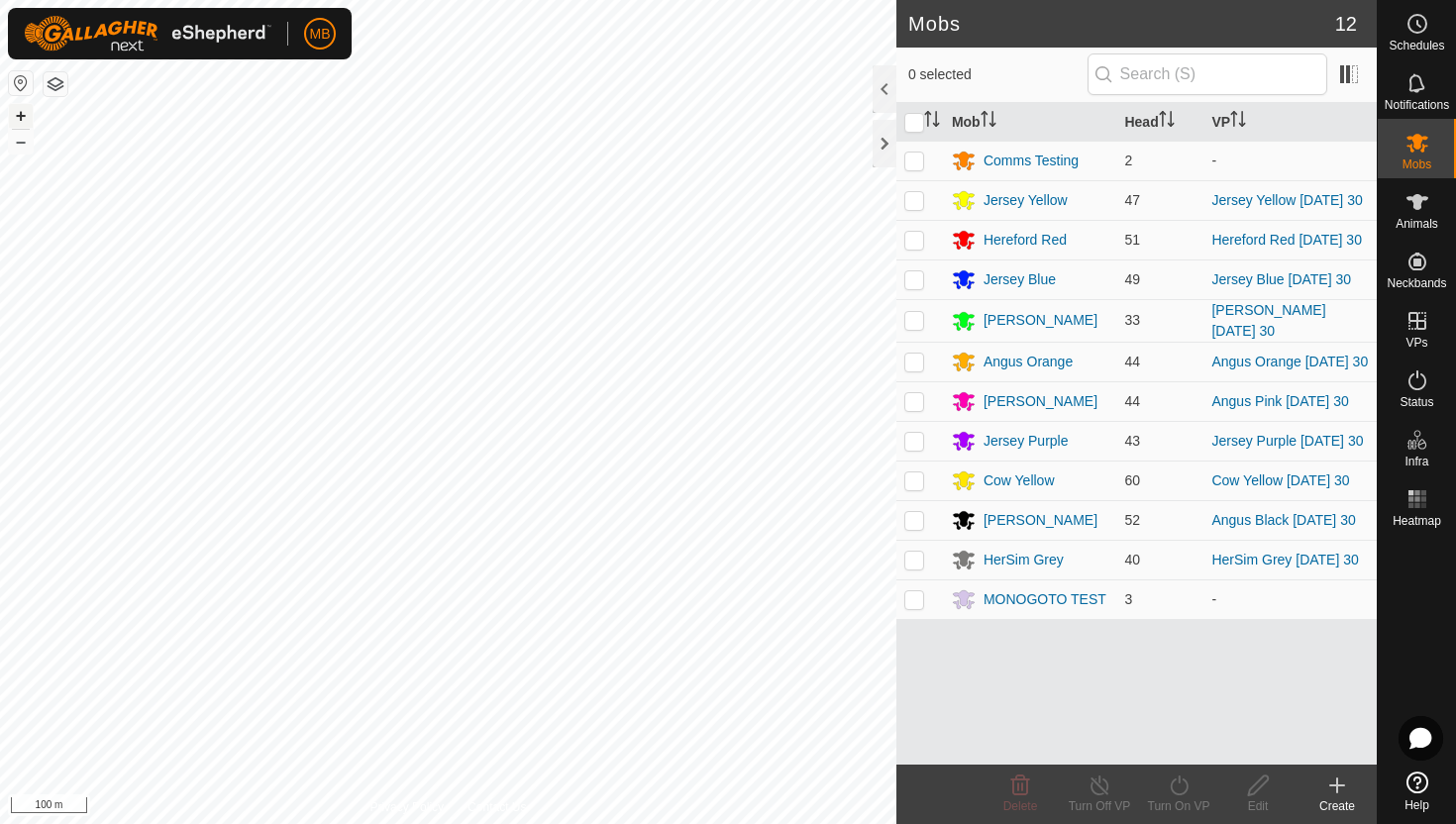 click on "+" at bounding box center (21, 116) 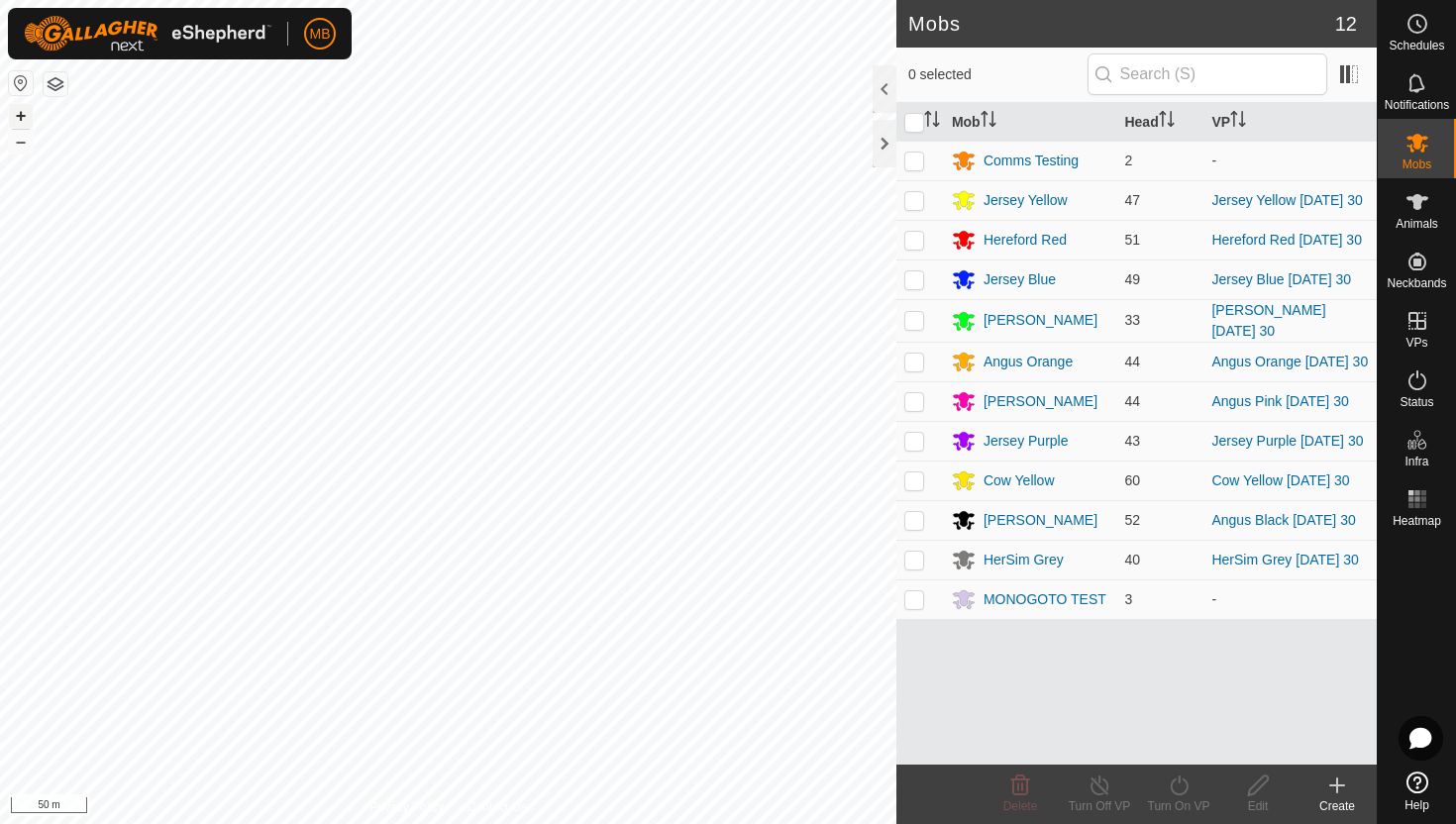 click on "+" at bounding box center (21, 116) 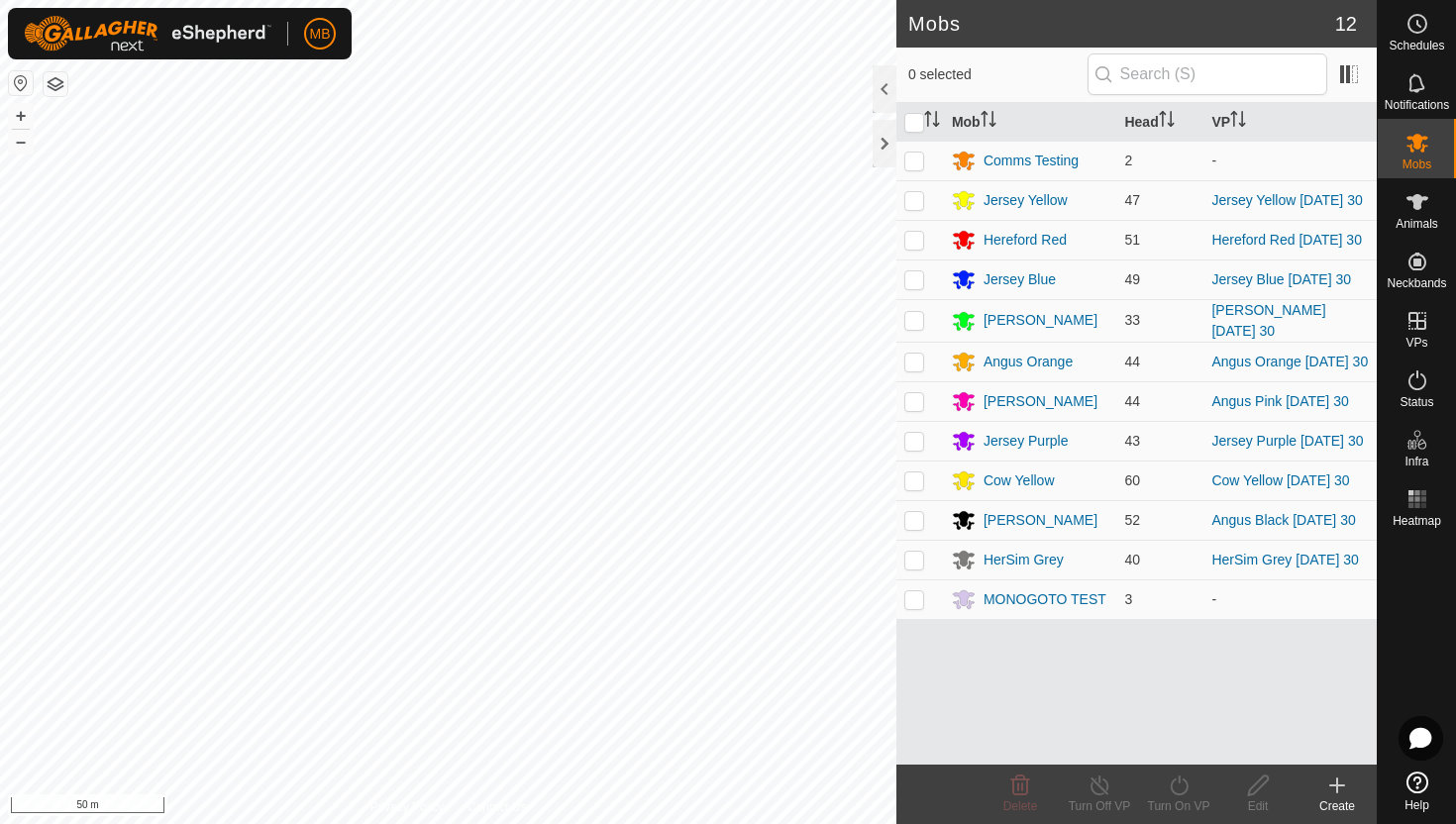 click on "MB Schedules Notifications Mobs Animals Neckbands VPs Status Infra Heatmap Help Mobs 12  0 selected   Mob   Head   VP  Comms Testing 2  -  Jersey Yellow 47 Jersey Yellow Wednesday 30 Hereford Red 51 Hereford Red Wednesday 30 Jersey Blue 49 Jersey Blue Wednesday 30 Angus Green 33 Angus Green Wednesday 30 Angus Orange 44 Angus Orange Wednesday 30 Angus Pink 44 Angus Pink Wednesday 30 Jersey Purple 43 Jersey Purple Wednesday 30 Cow Yellow 60 Cow Yellow Wednesday 30 Angus Black 52 Angus Black Wednesday 30 HerSim Grey 40 HerSim Grey Wednesday 30 MONOGOTO TEST 3  -  Delete  Turn Off VP   Turn On VP   Edit   Create  Privacy Policy Contact Us
trough normans
Type:   trough
Capacity:  100L
Water Level:  100%
Drinkable:  Yes
+ – ⇧ i 50 m" 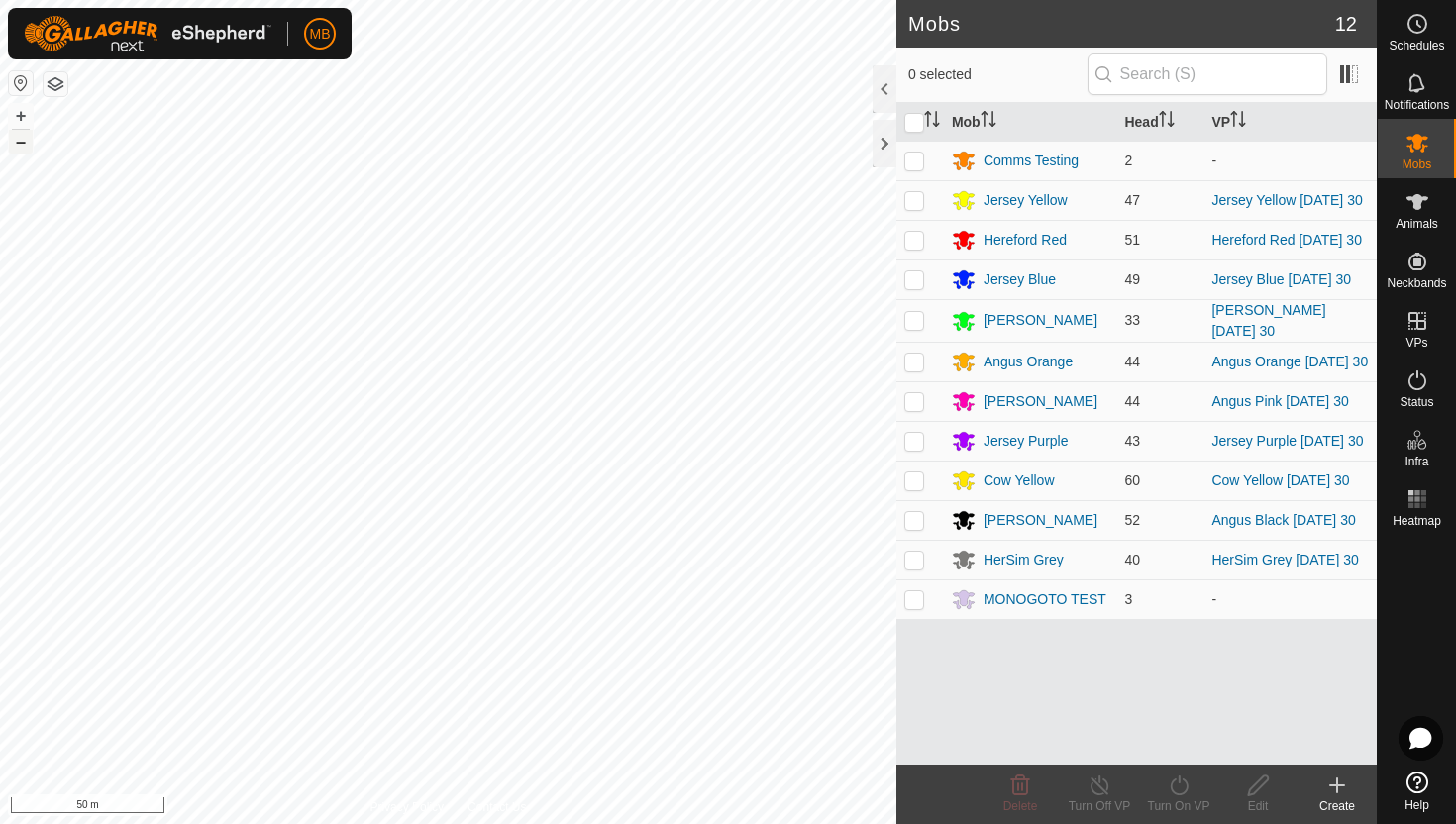 click on "–" at bounding box center (21, 142) 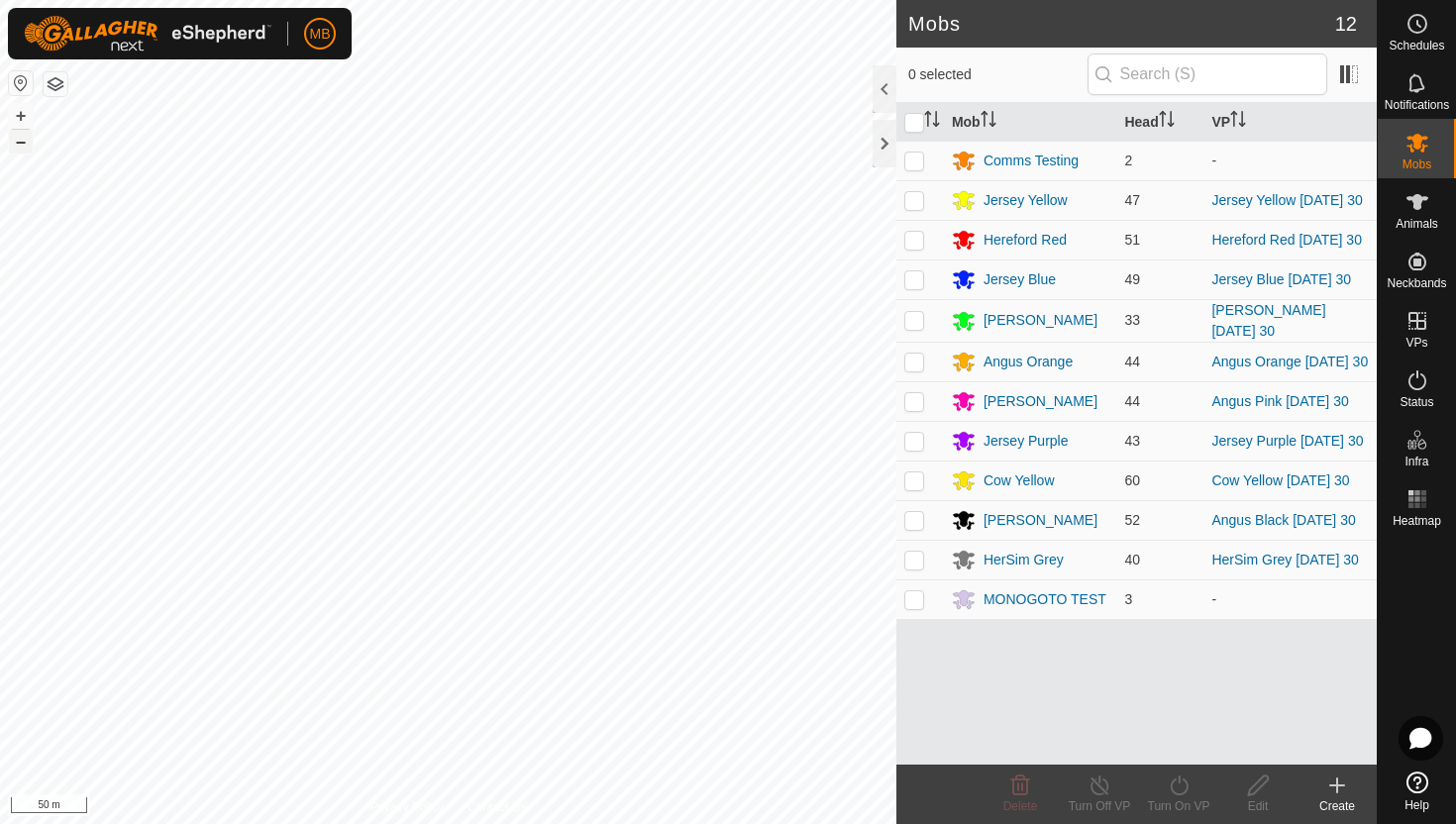 click on "–" at bounding box center [21, 142] 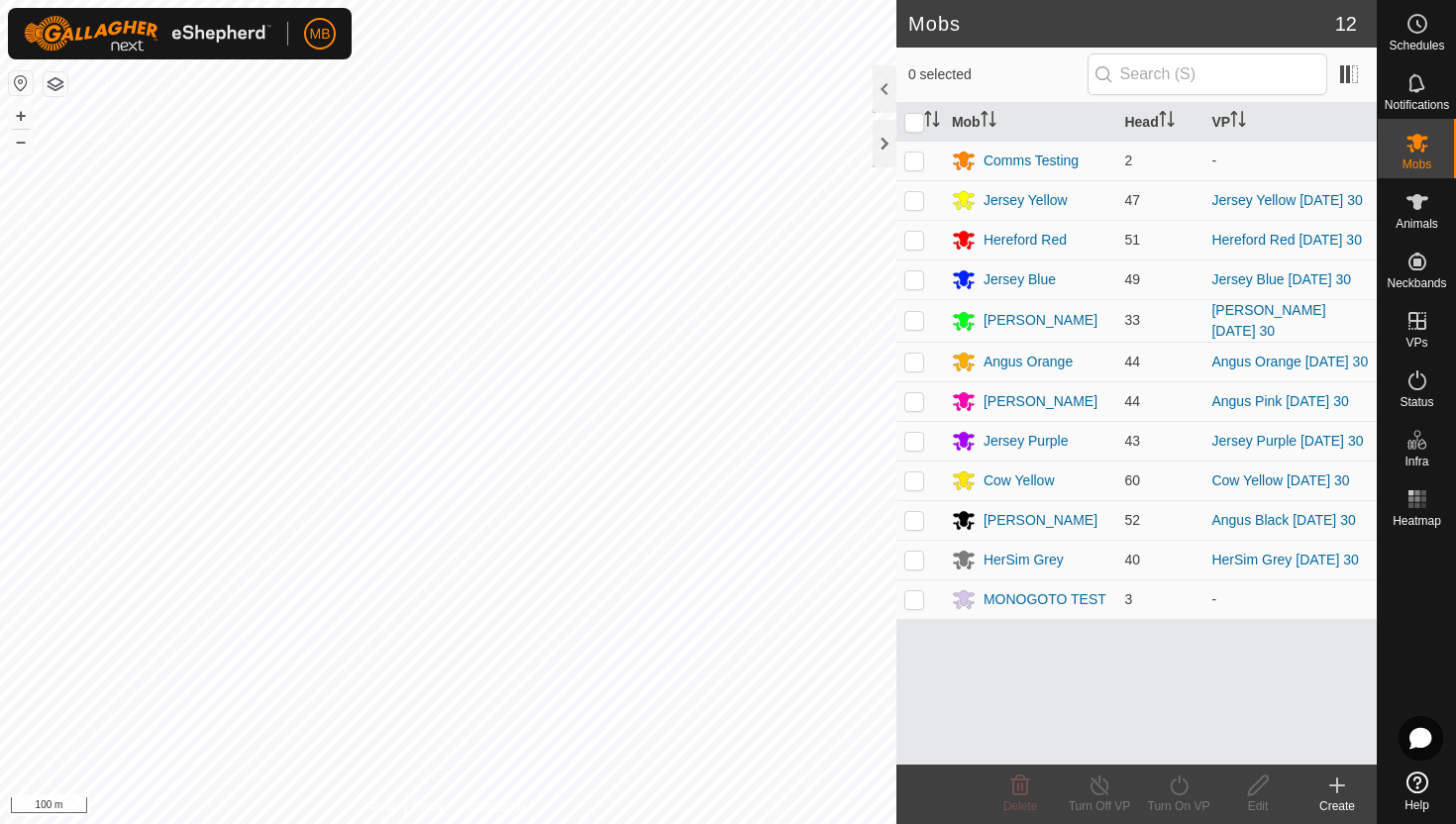 click on "+ –" at bounding box center [21, 129] 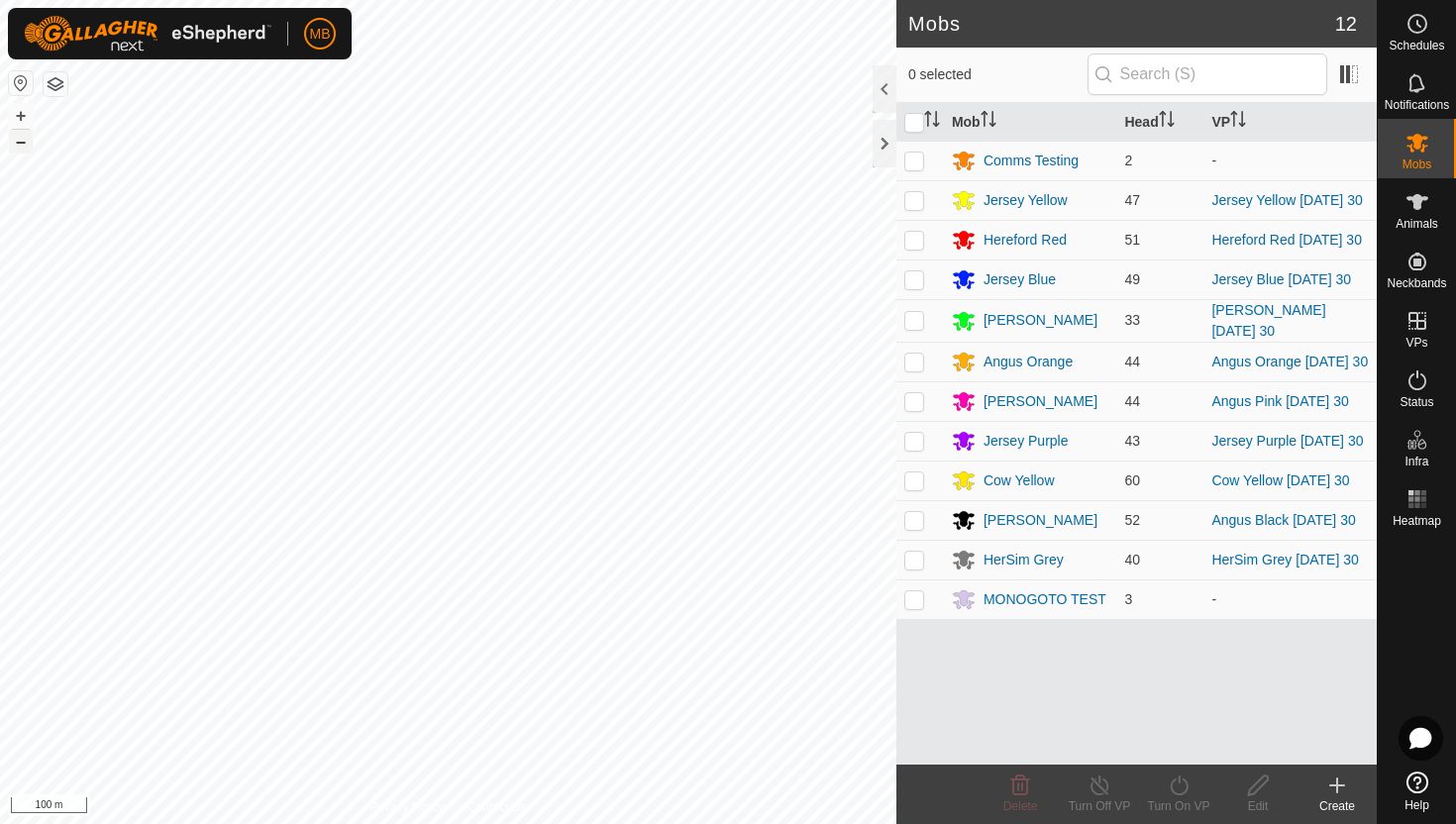 click on "–" at bounding box center (21, 142) 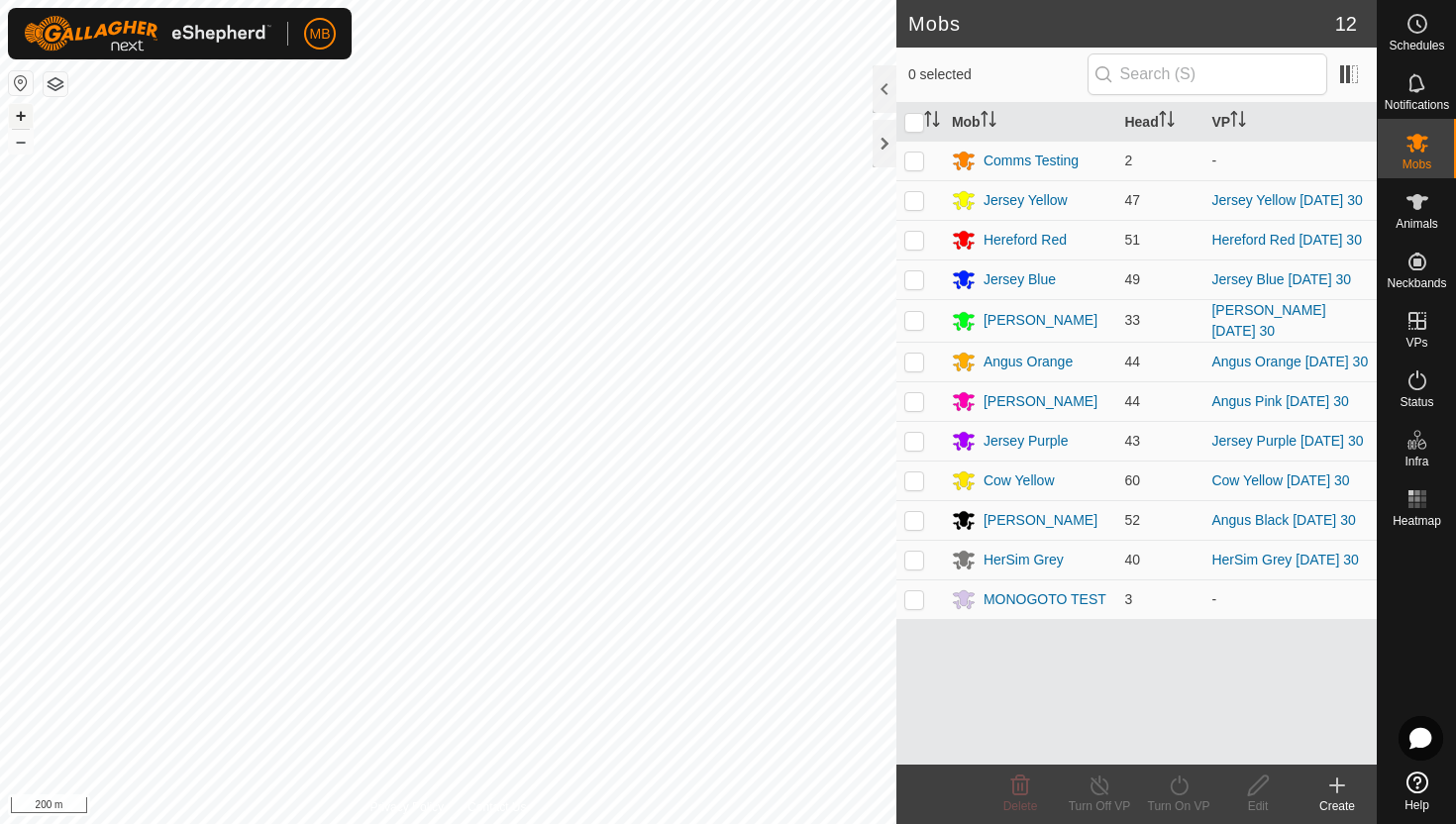 click on "+" at bounding box center [21, 116] 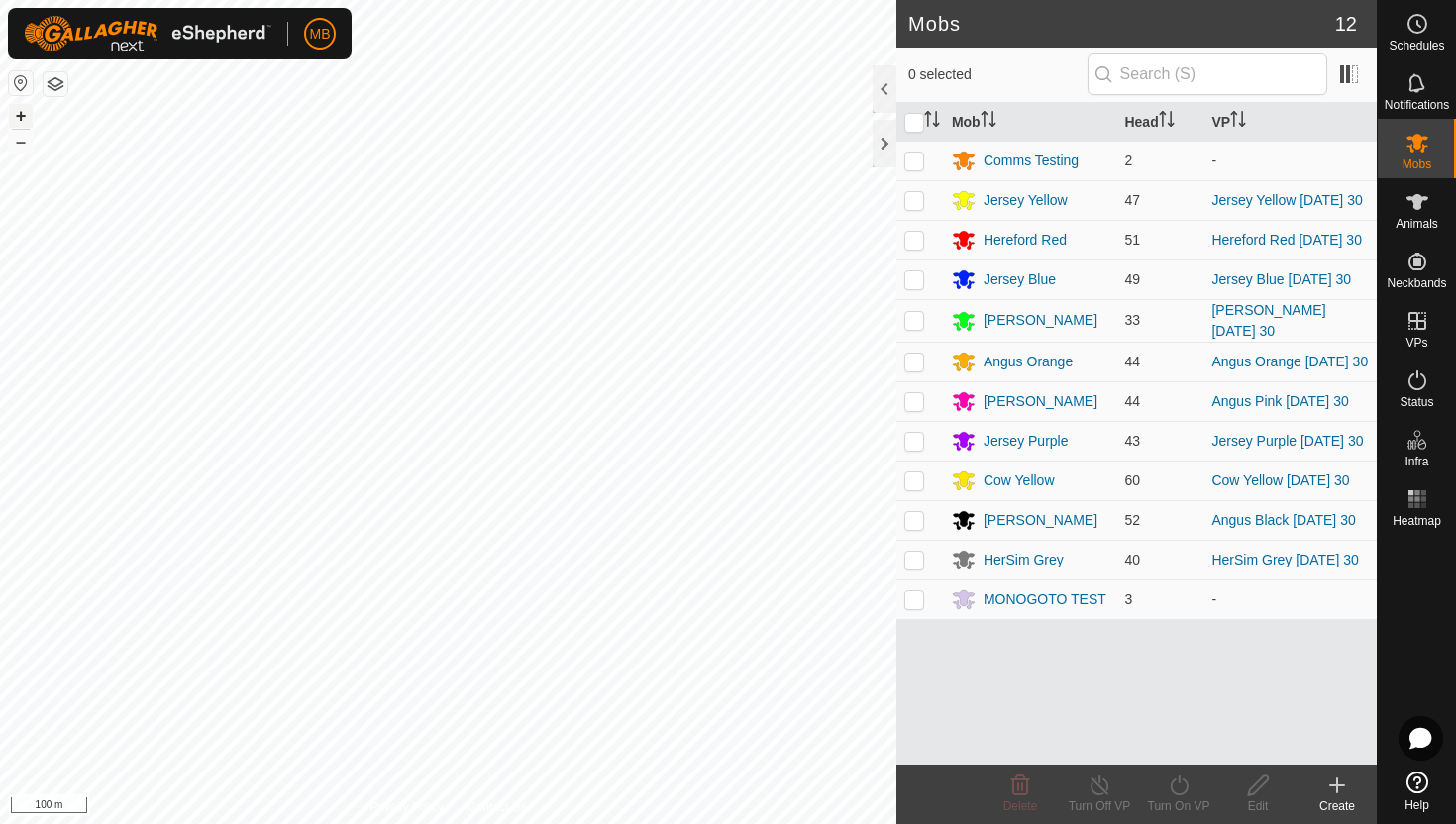 click on "+" at bounding box center (21, 116) 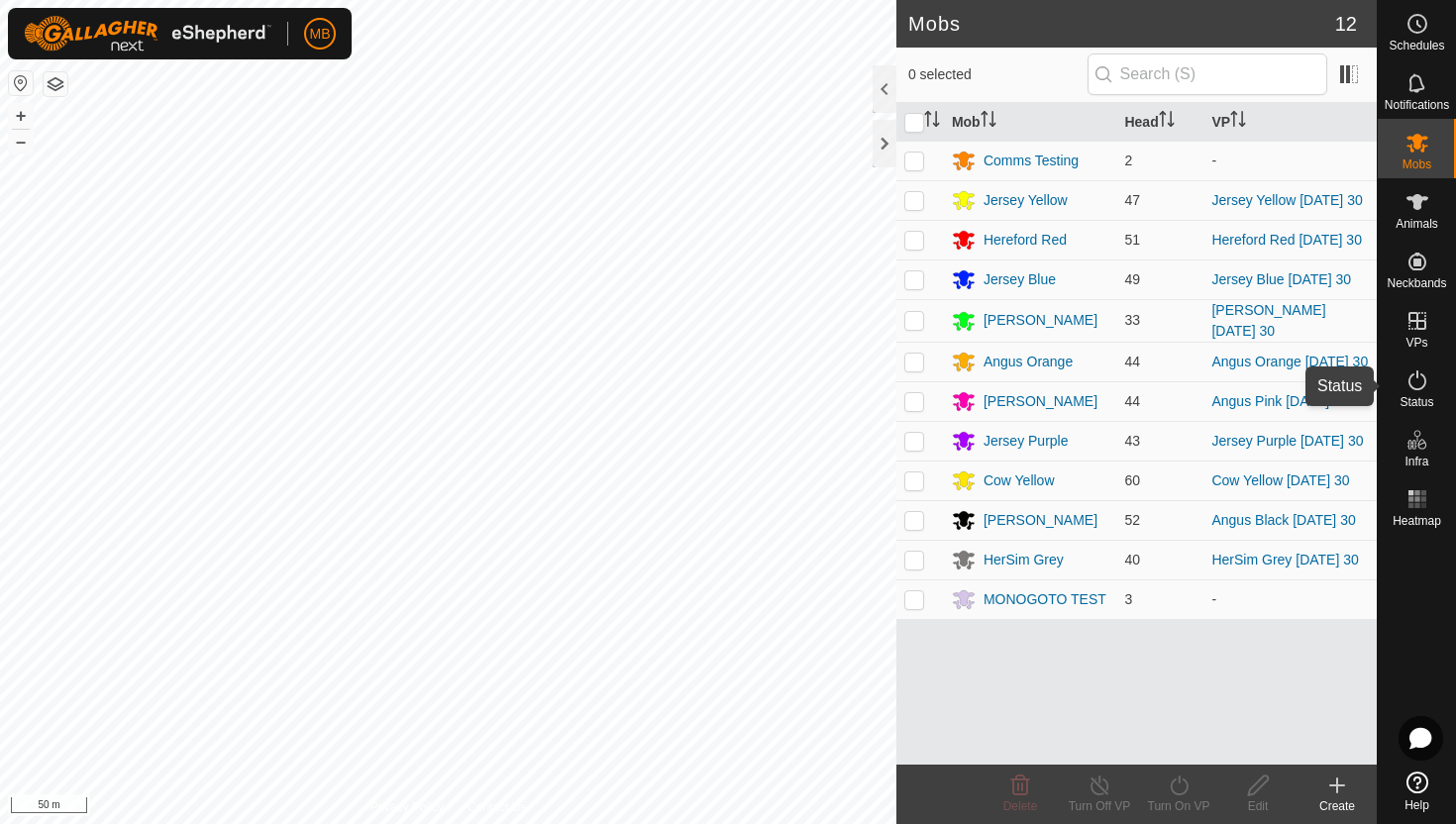 click 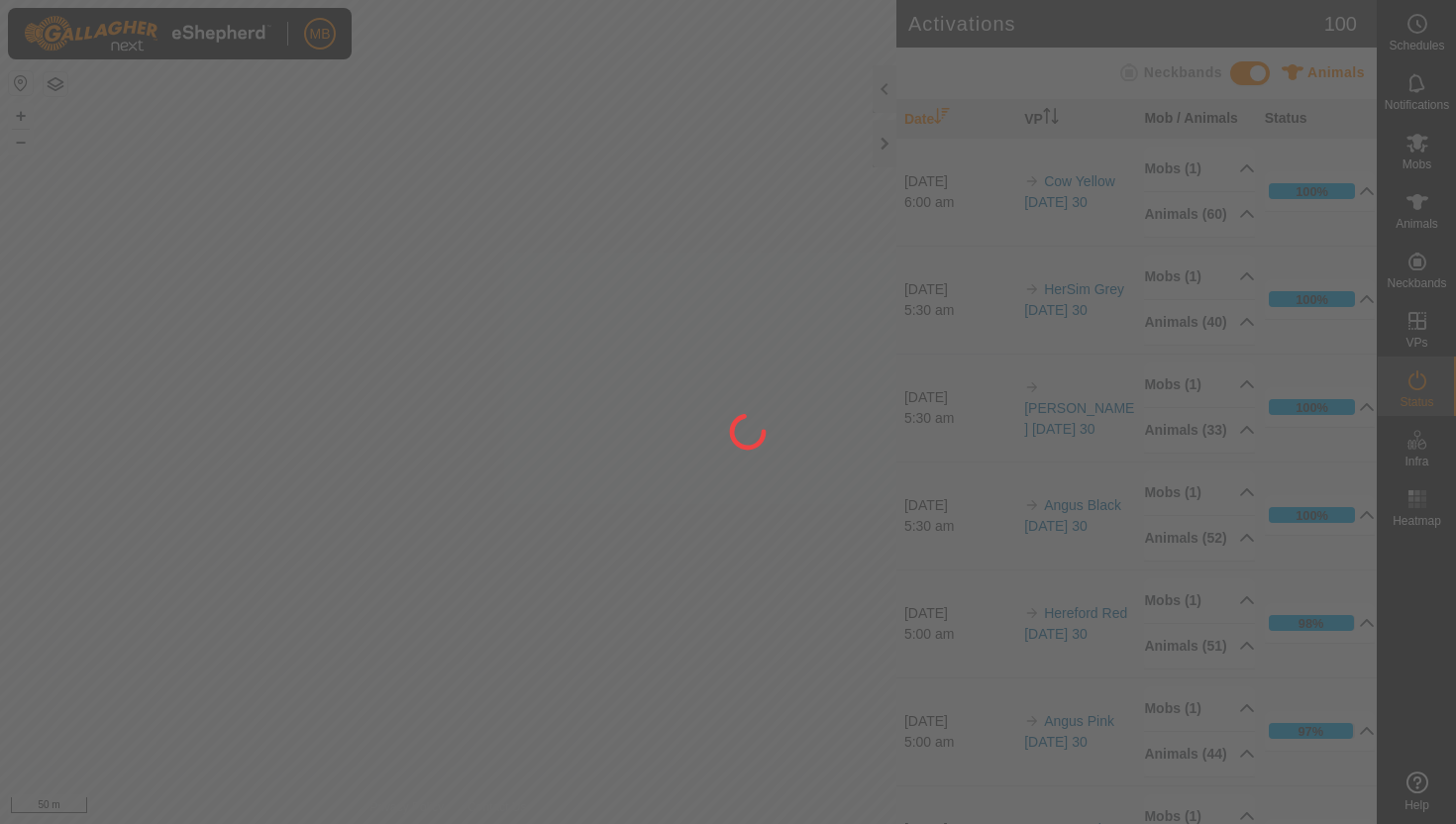 scroll, scrollTop: 0, scrollLeft: 0, axis: both 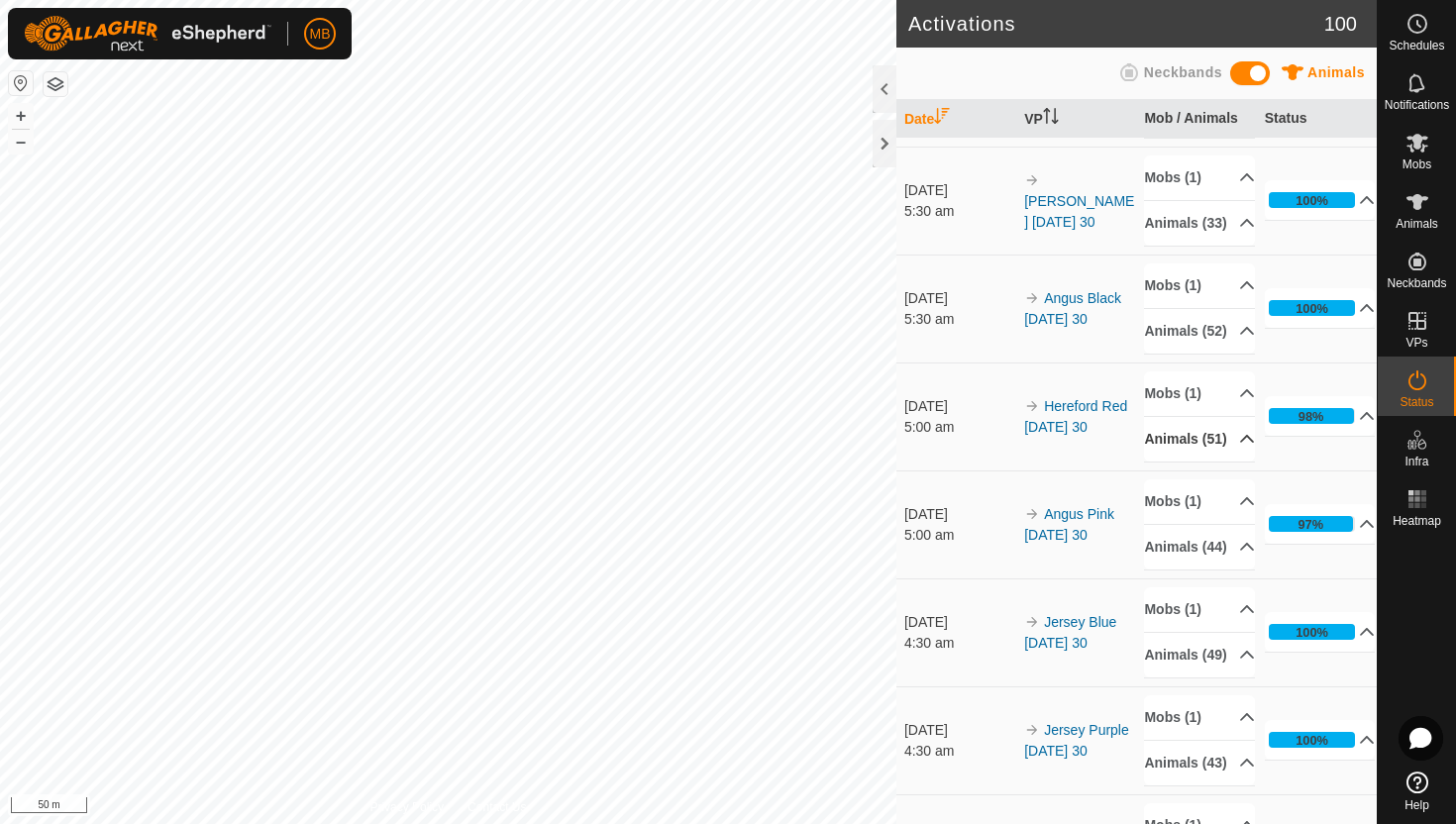 click on "Animals (51)" at bounding box center [1199, 439] 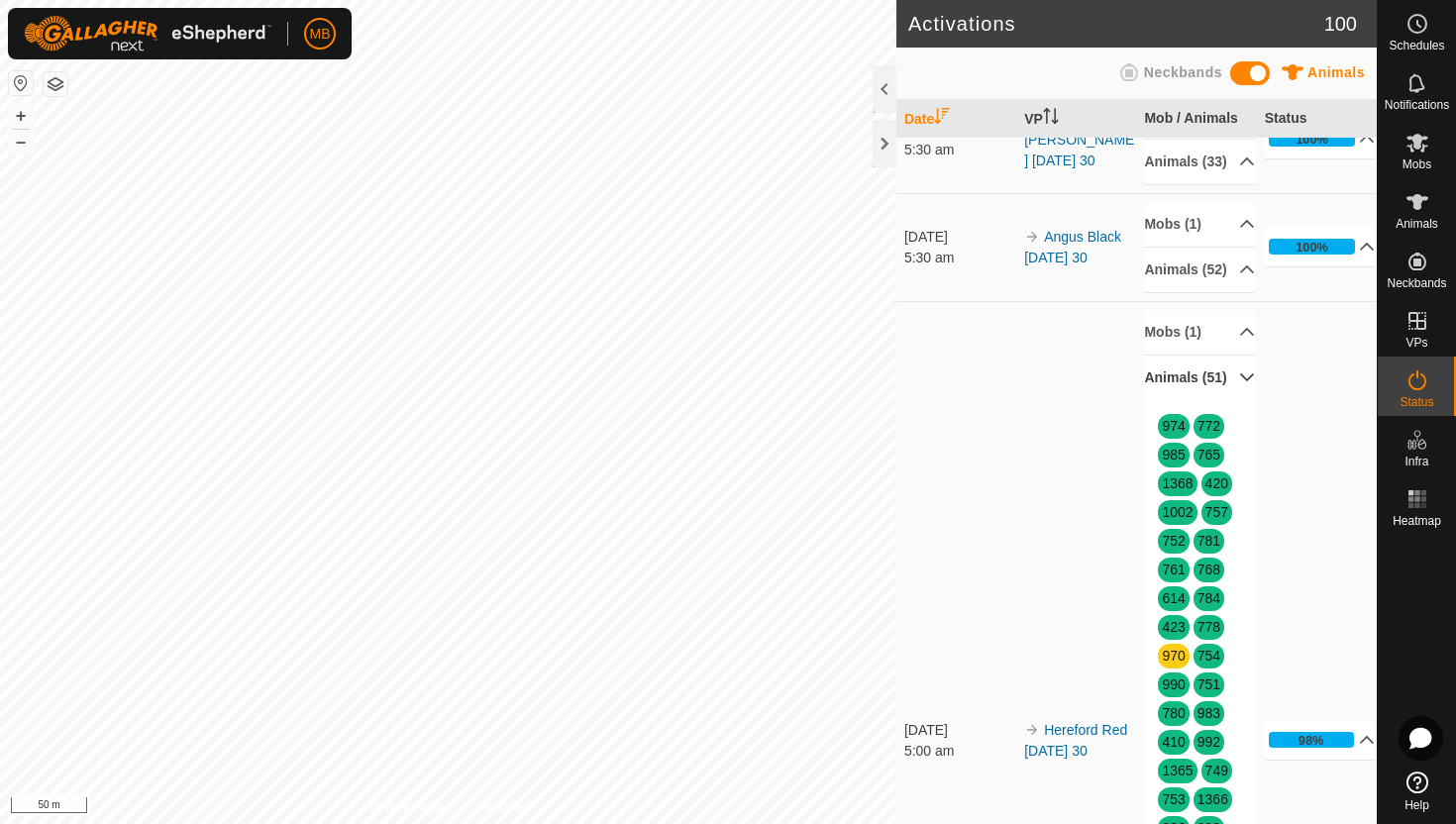 scroll, scrollTop: 272, scrollLeft: 0, axis: vertical 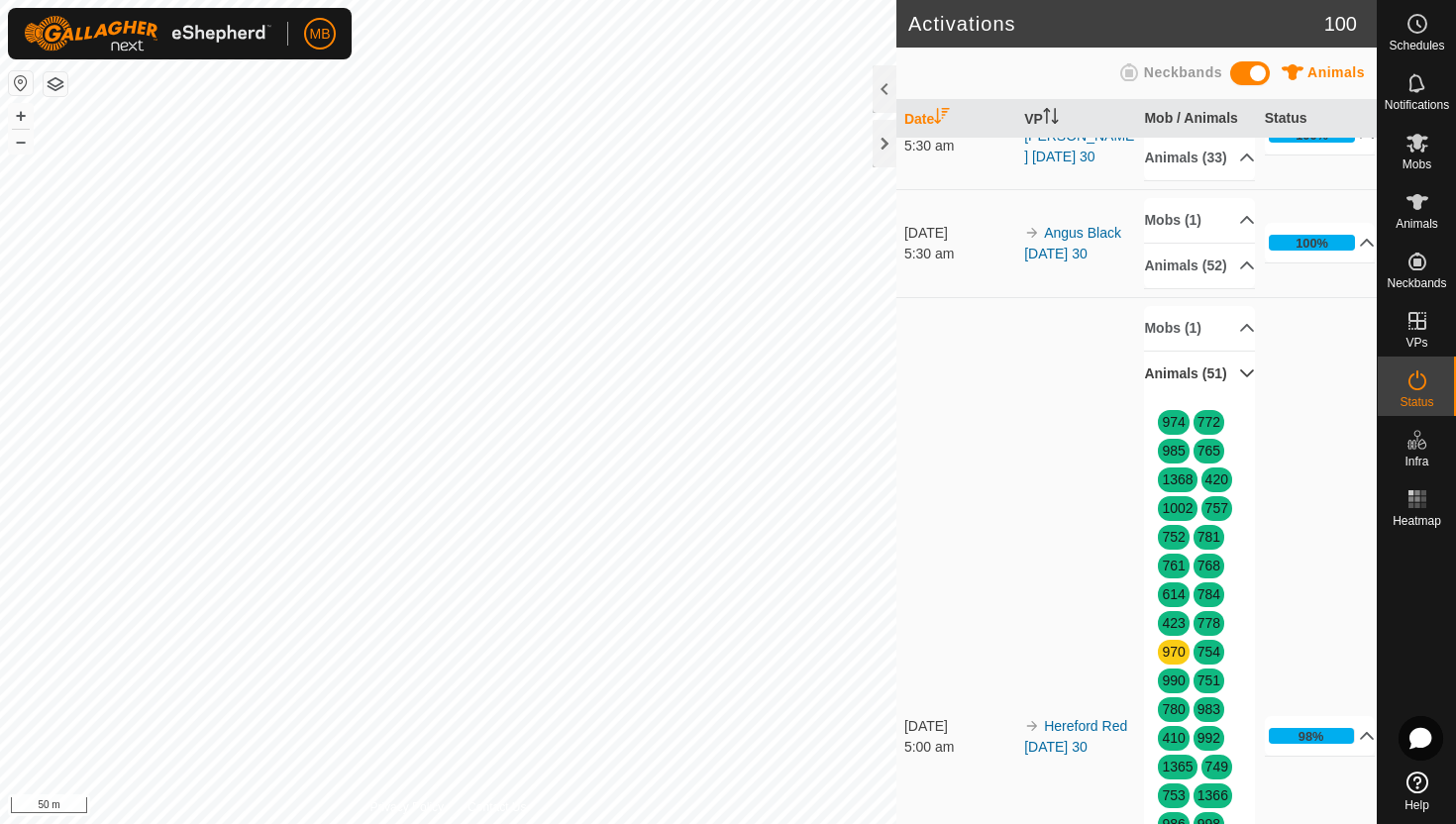 click on "Animals (51)" at bounding box center (1199, 373) 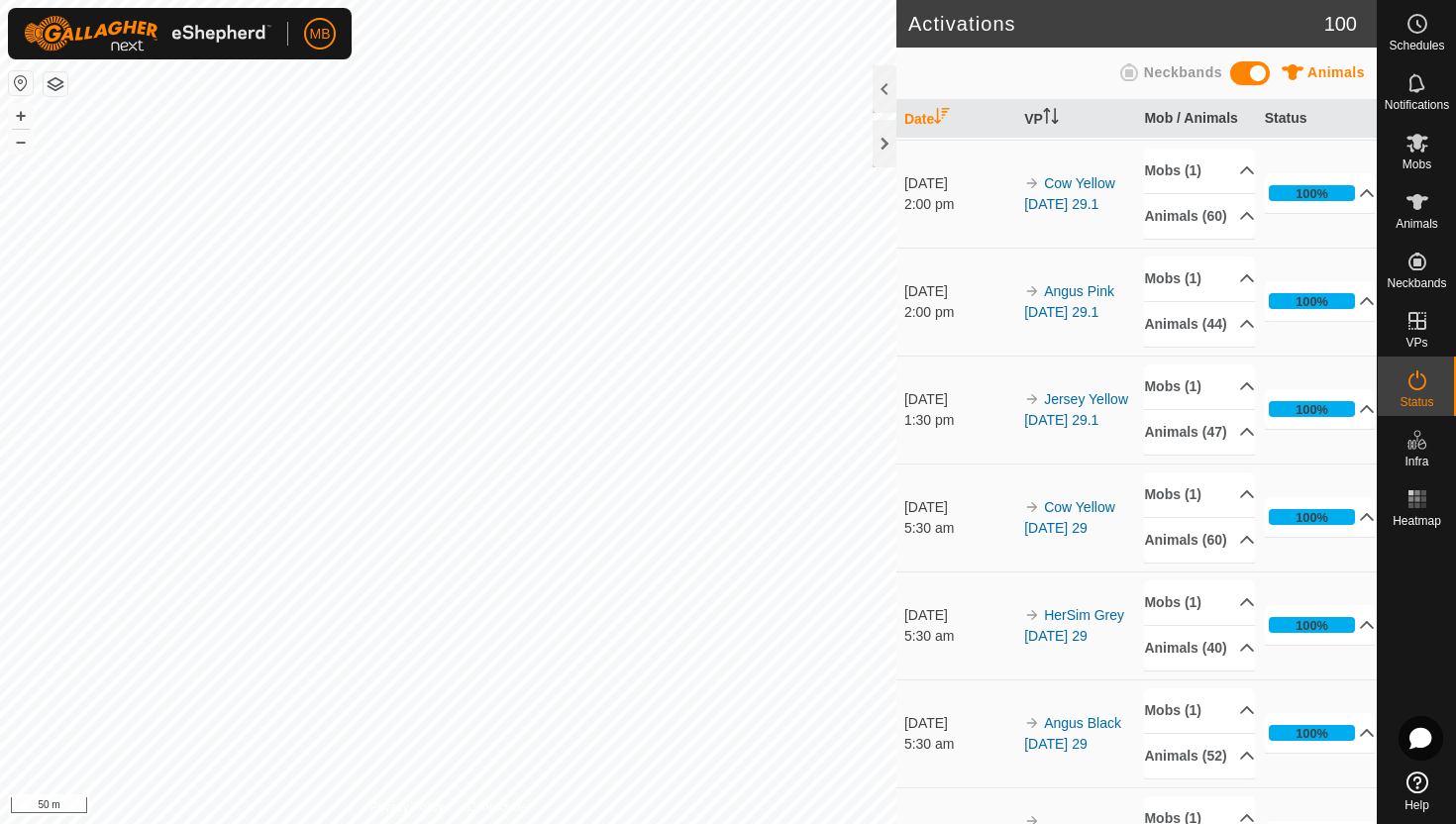 scroll, scrollTop: 1093, scrollLeft: 0, axis: vertical 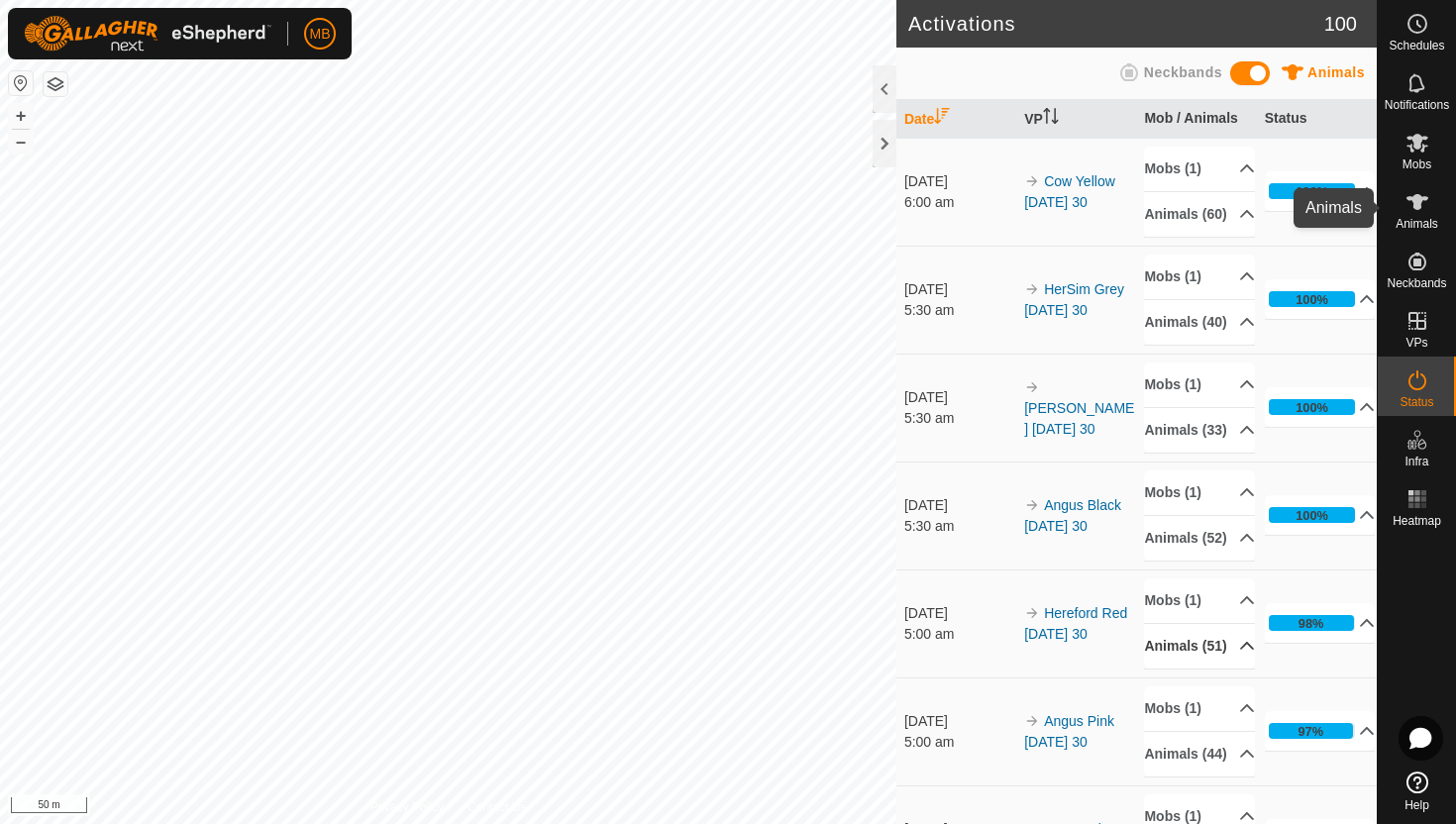 click 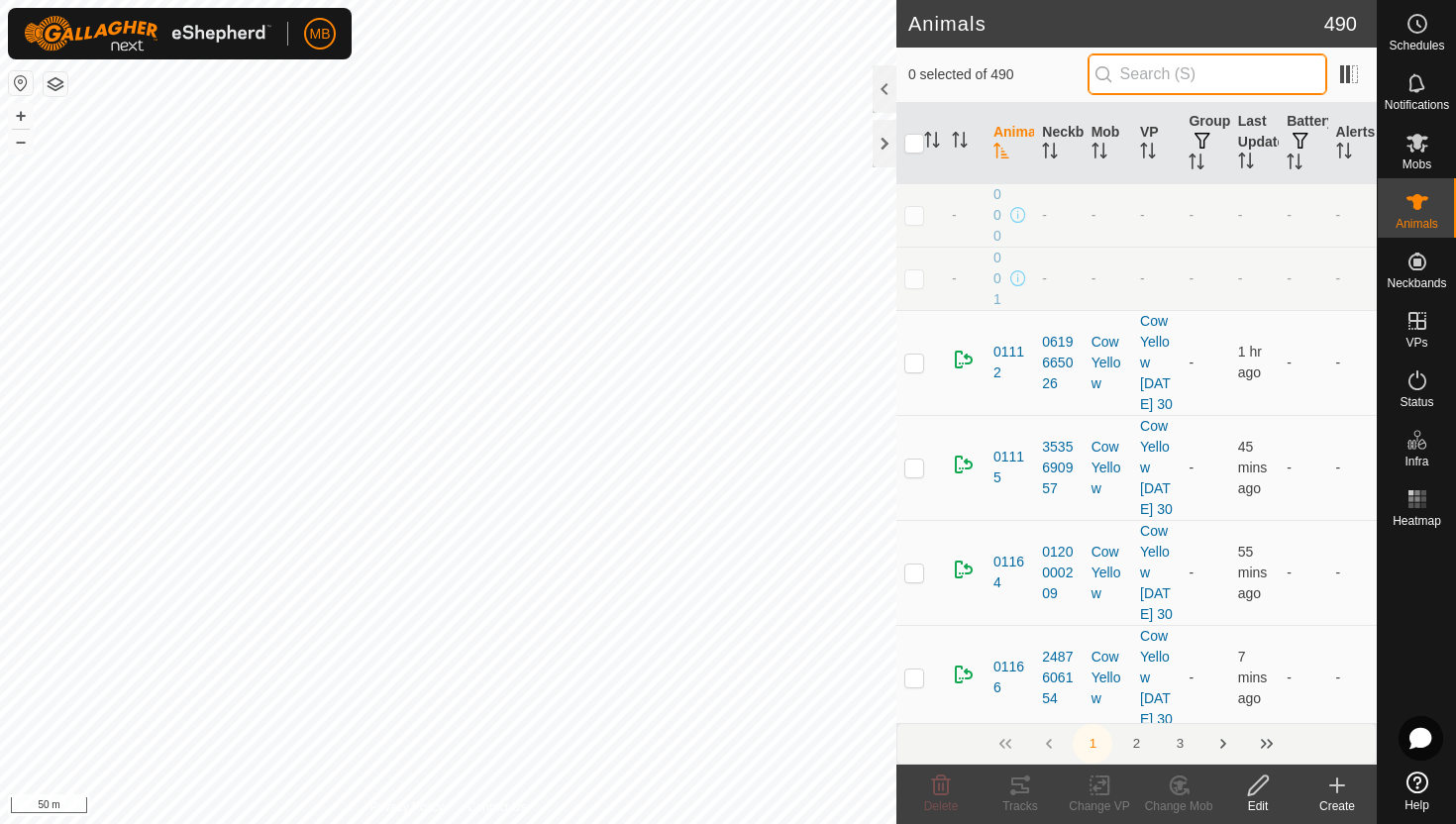 click at bounding box center (1207, 74) 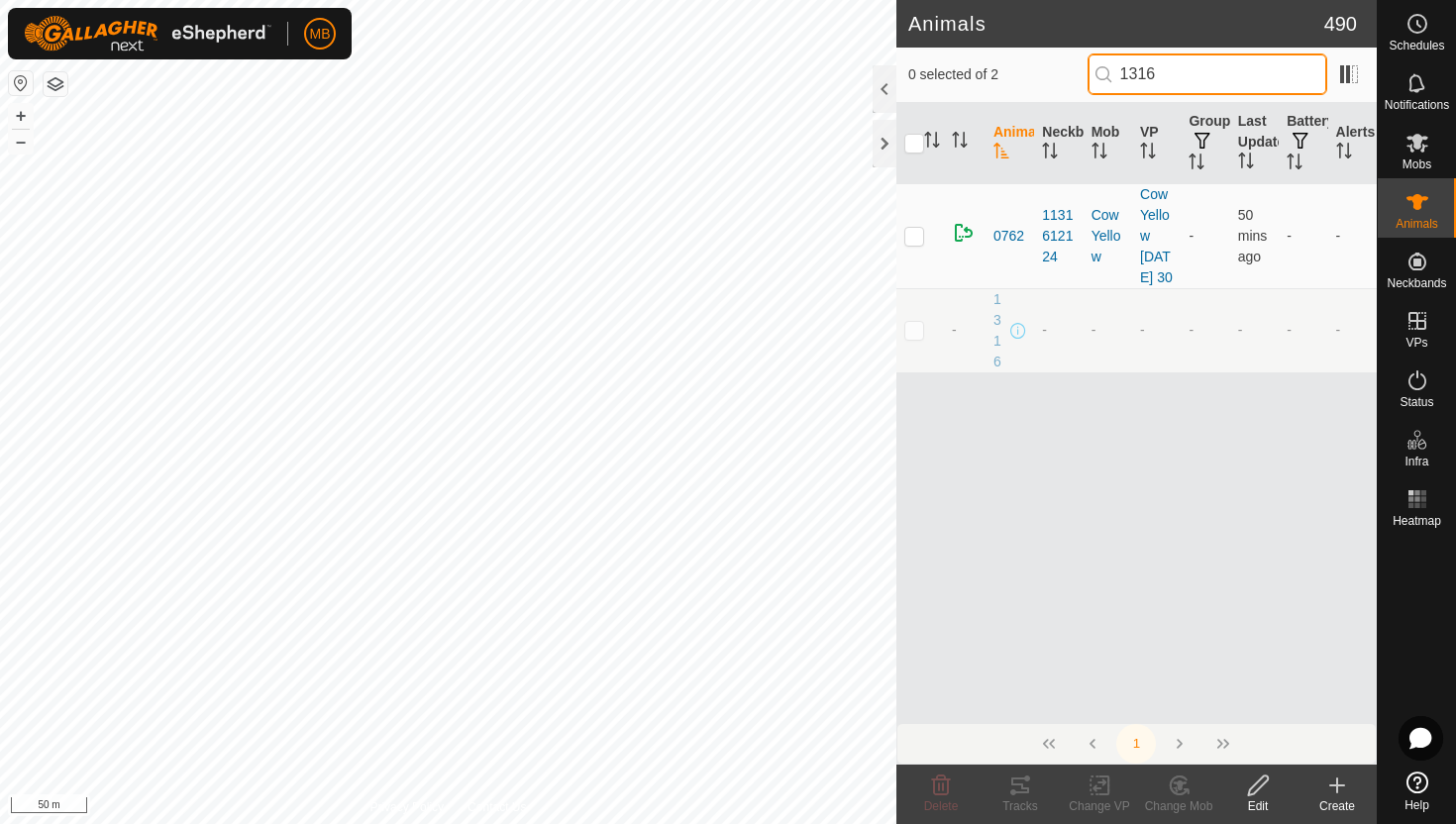 type on "1316" 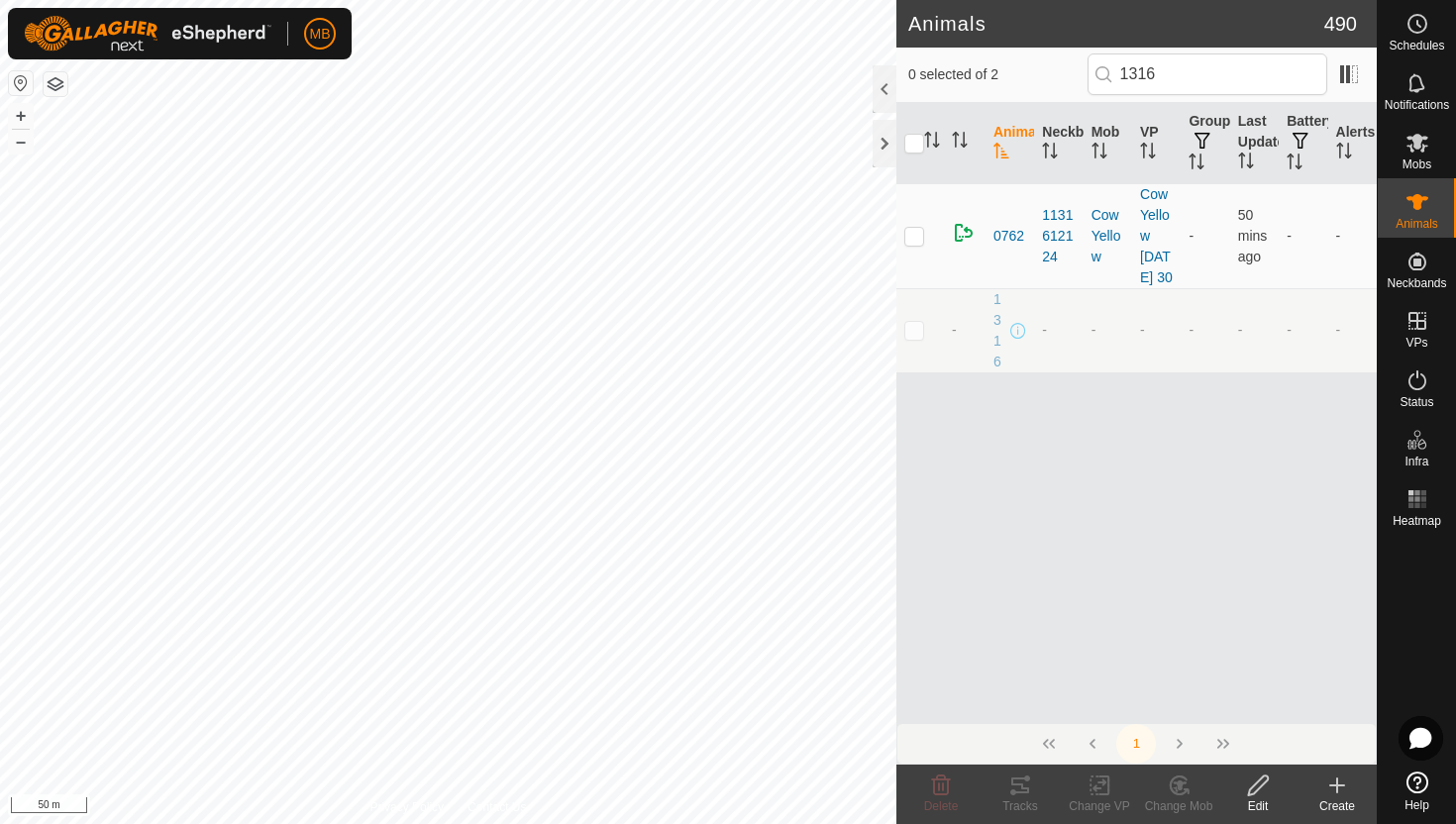 click at bounding box center [914, 330] 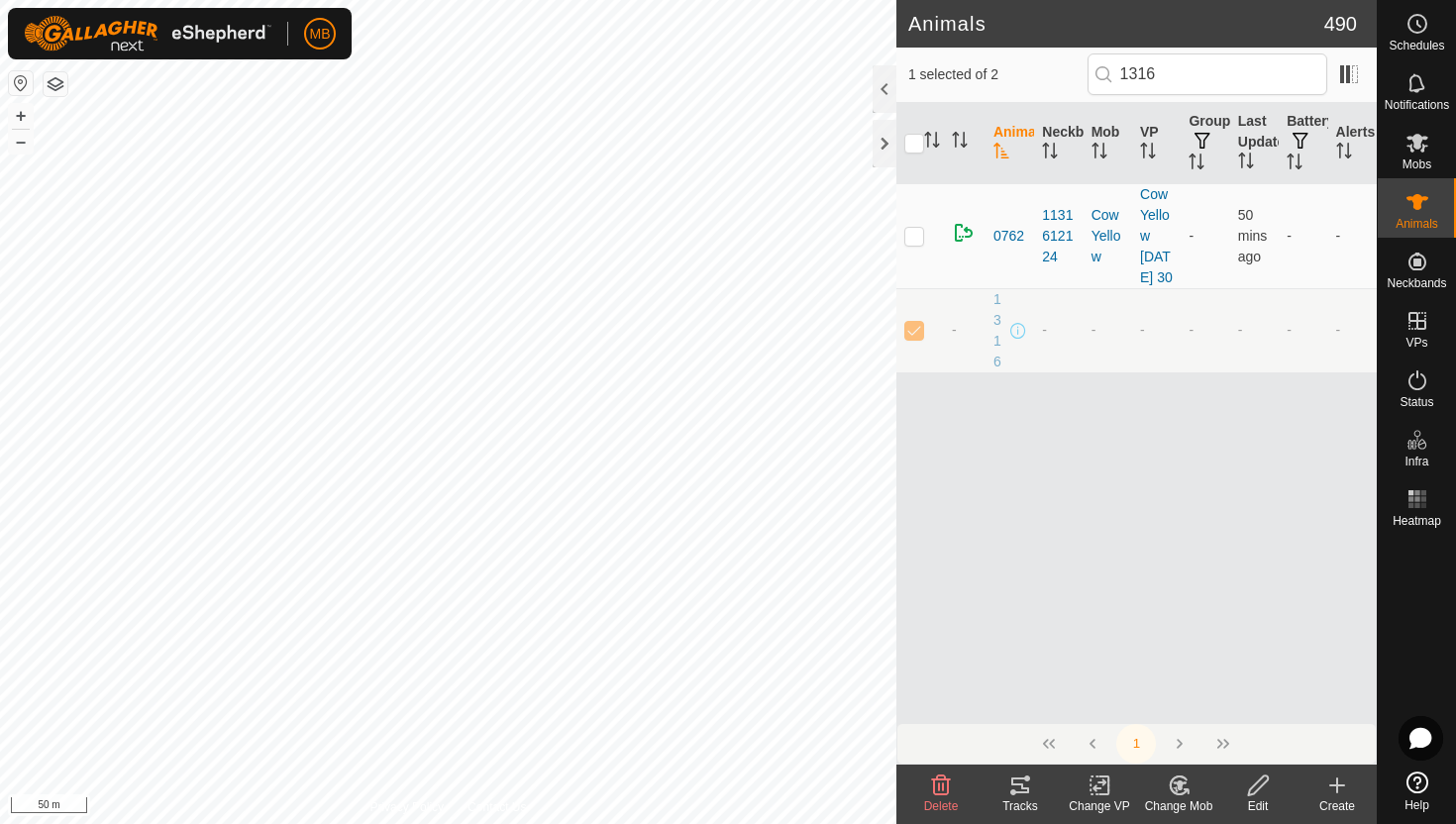 click 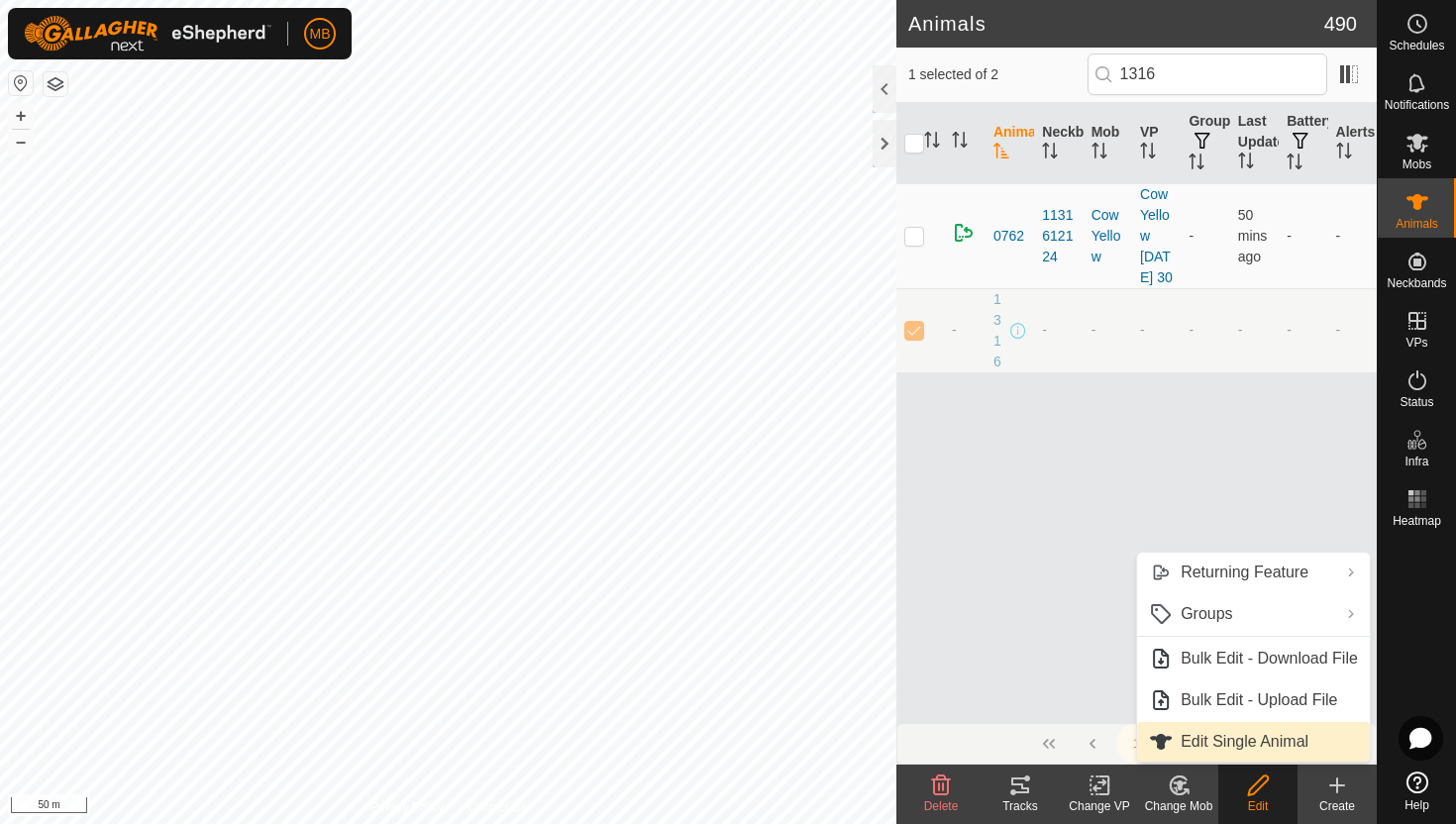 click on "Edit Single Animal" at bounding box center [1253, 742] 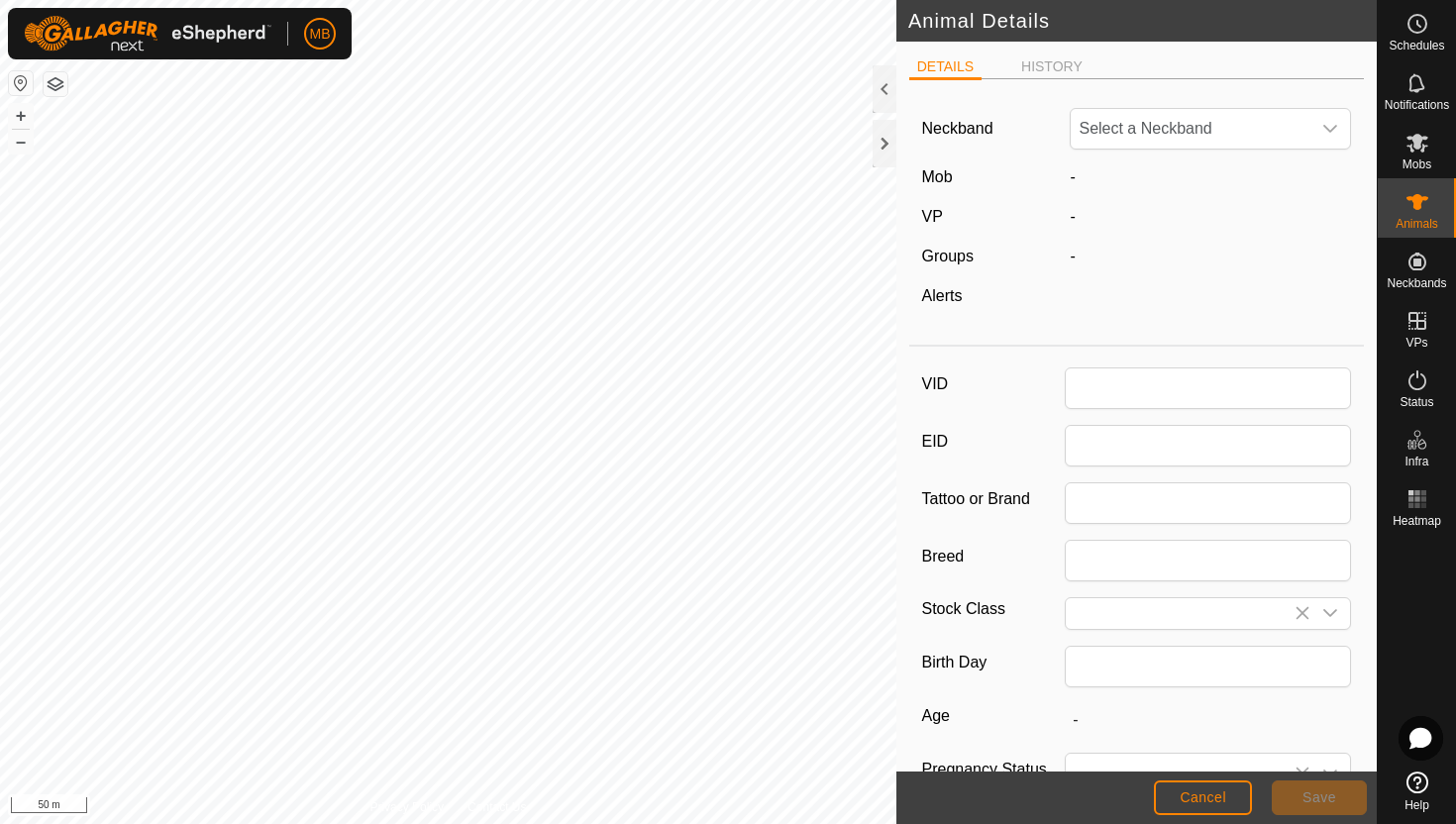 type on "1316" 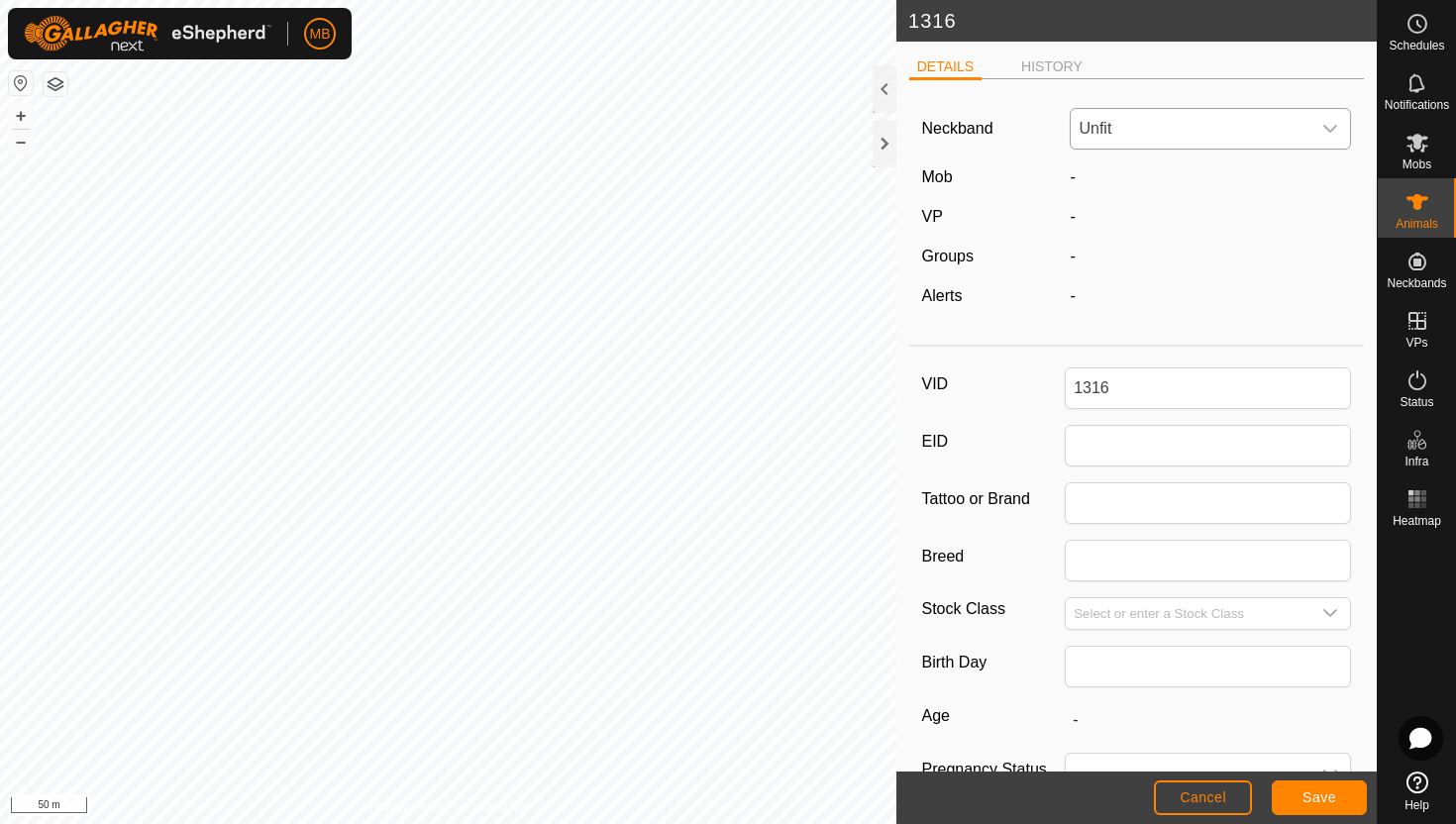 click at bounding box center [1330, 129] 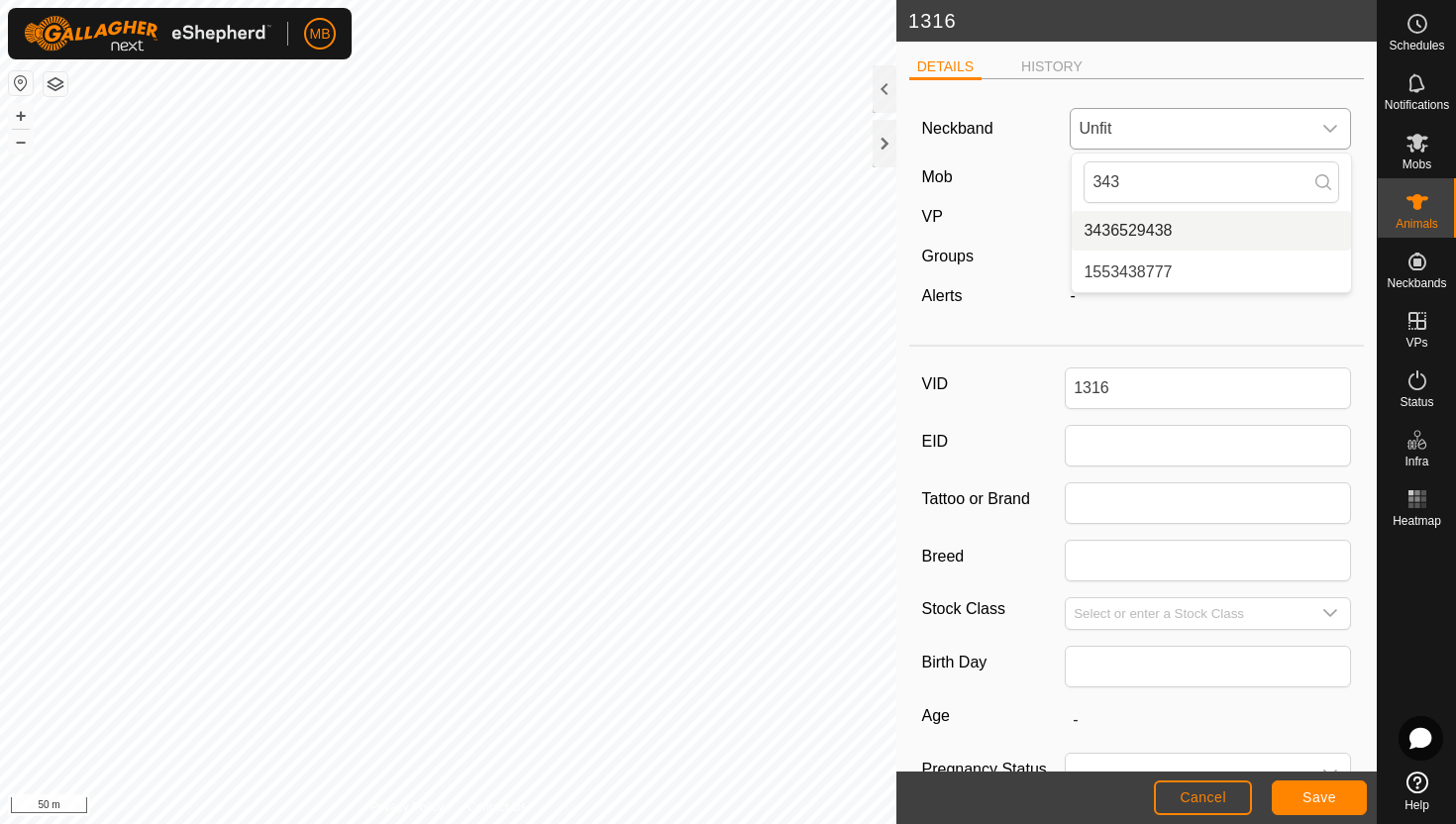 type on "343" 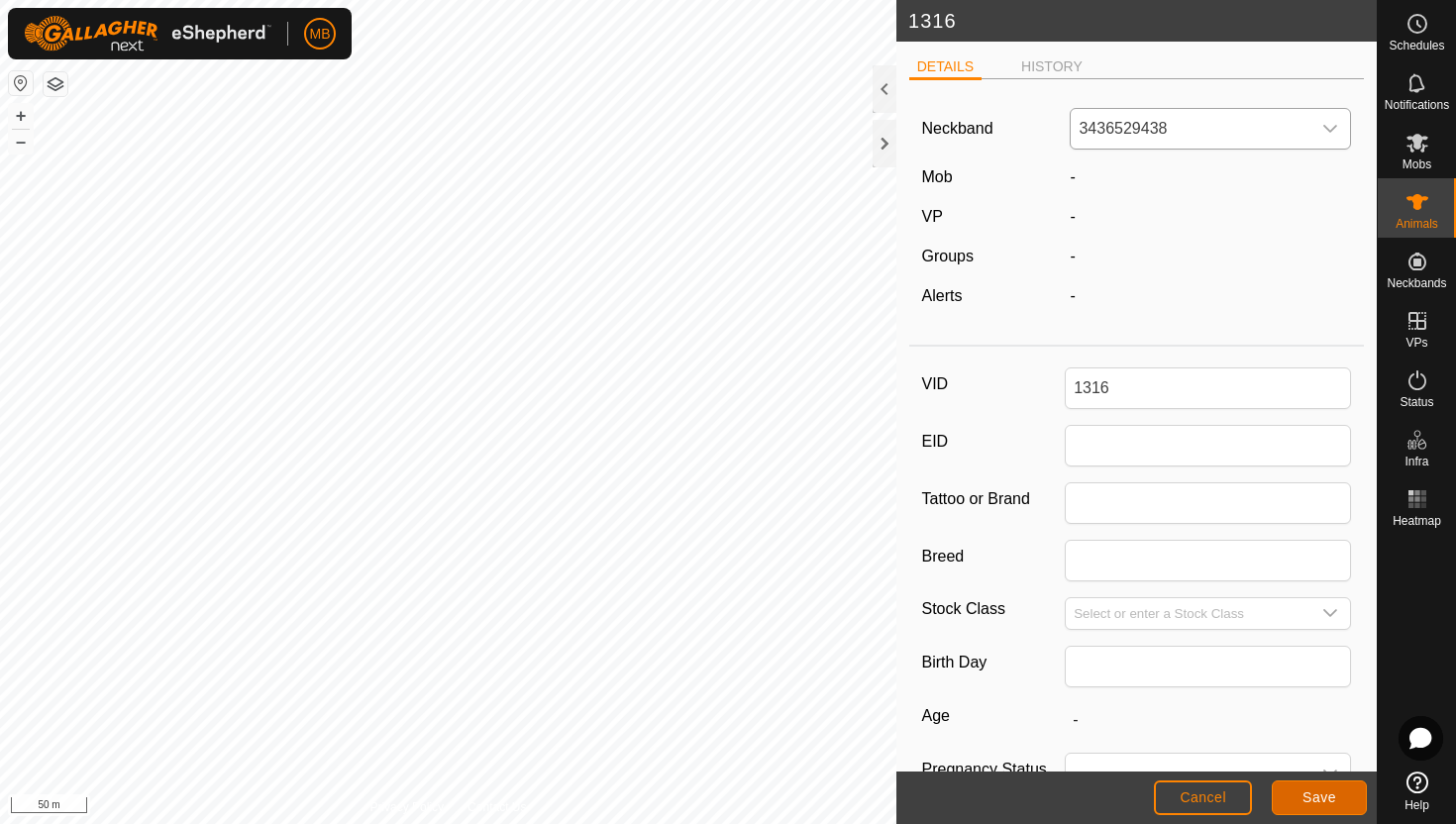 click on "Save" 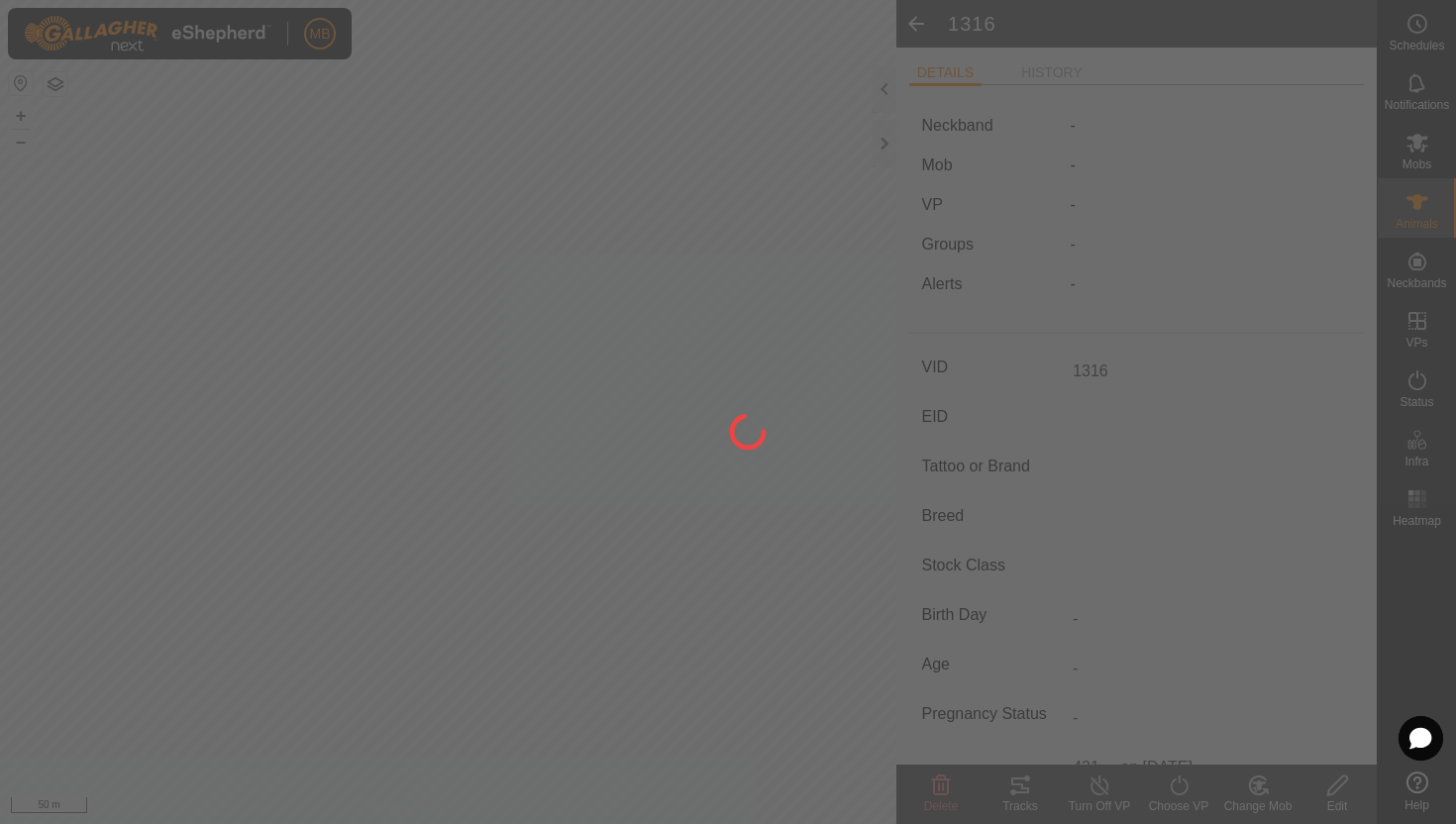 type on "-" 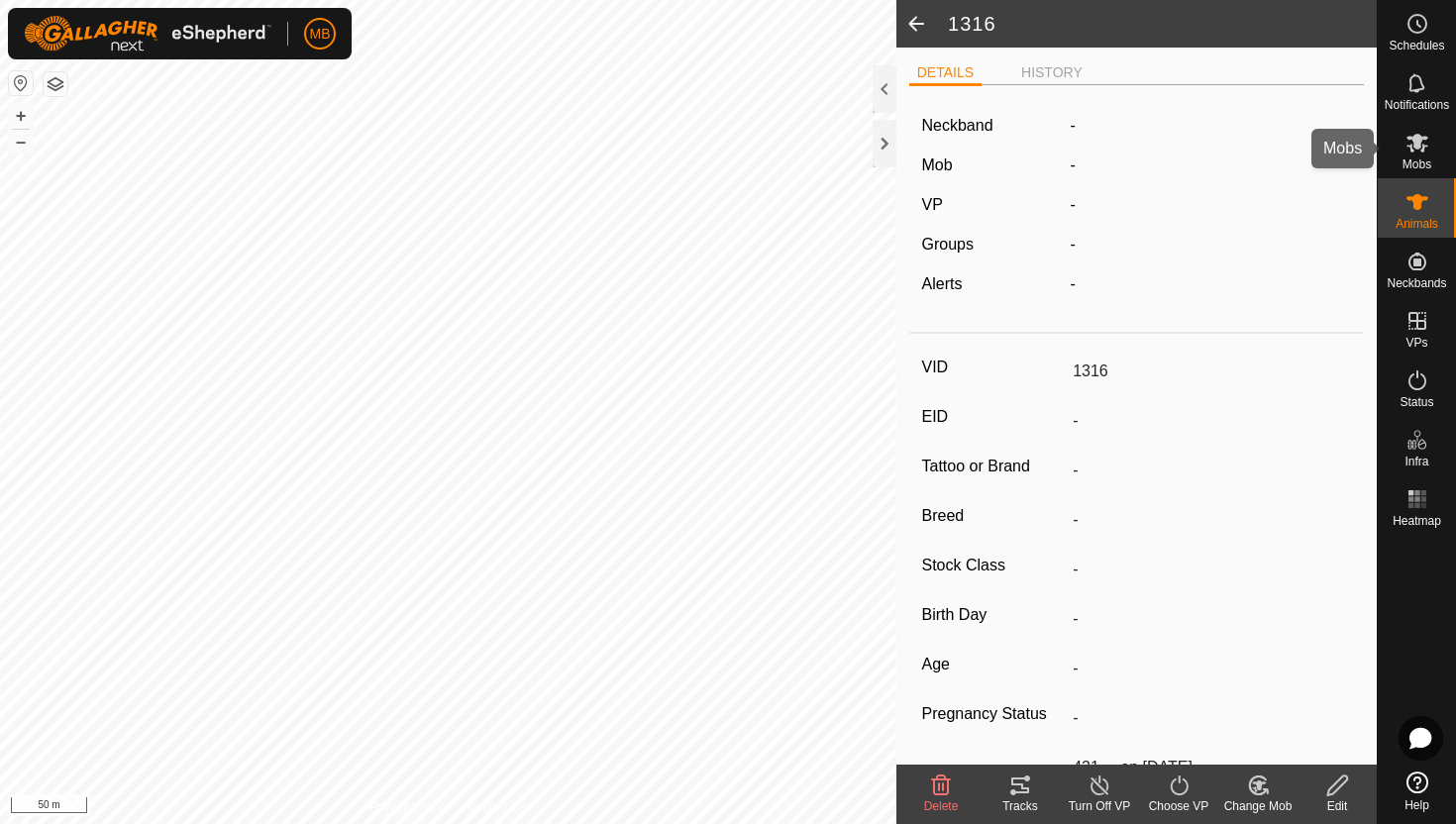 click 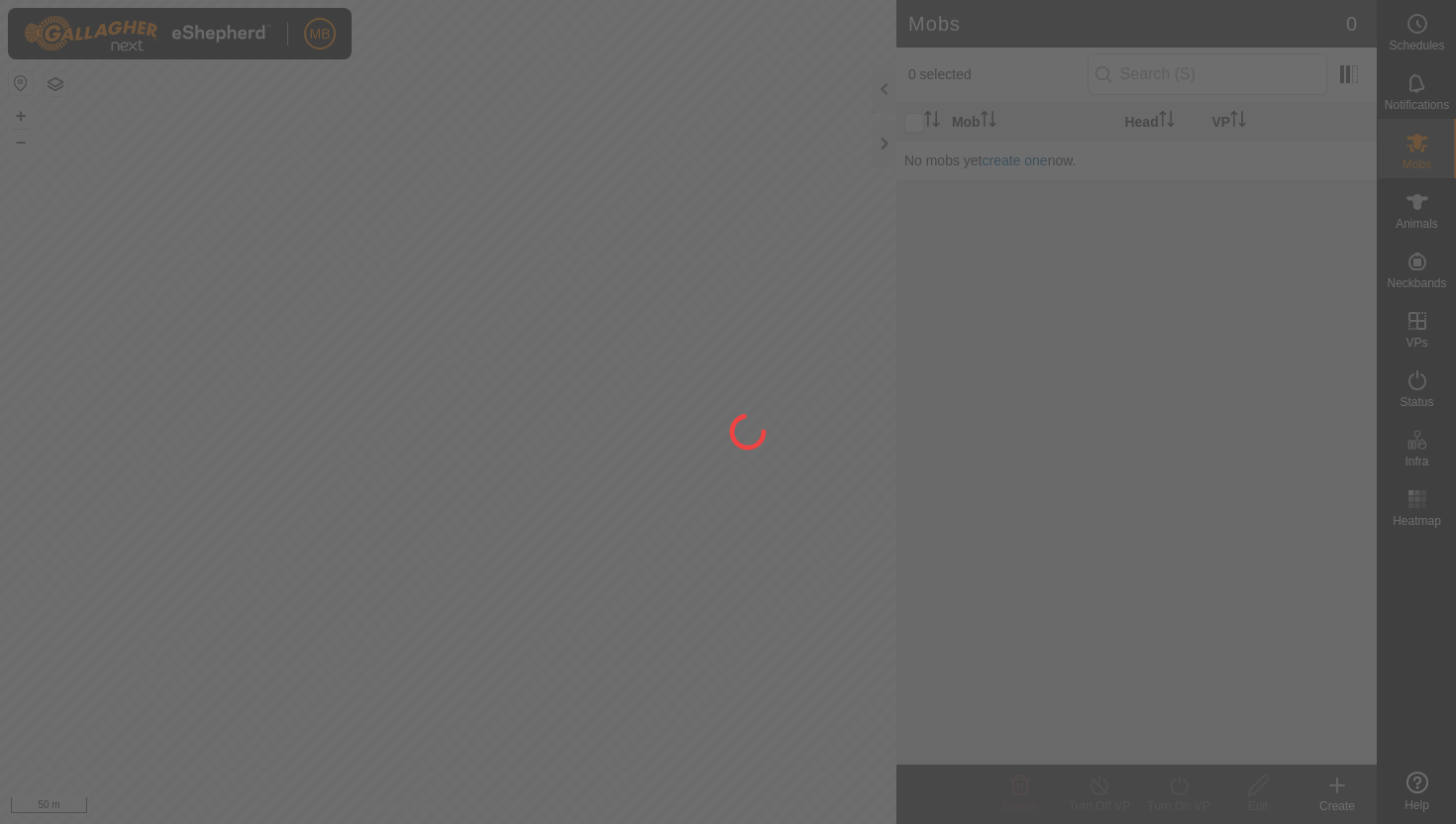 scroll, scrollTop: 0, scrollLeft: 0, axis: both 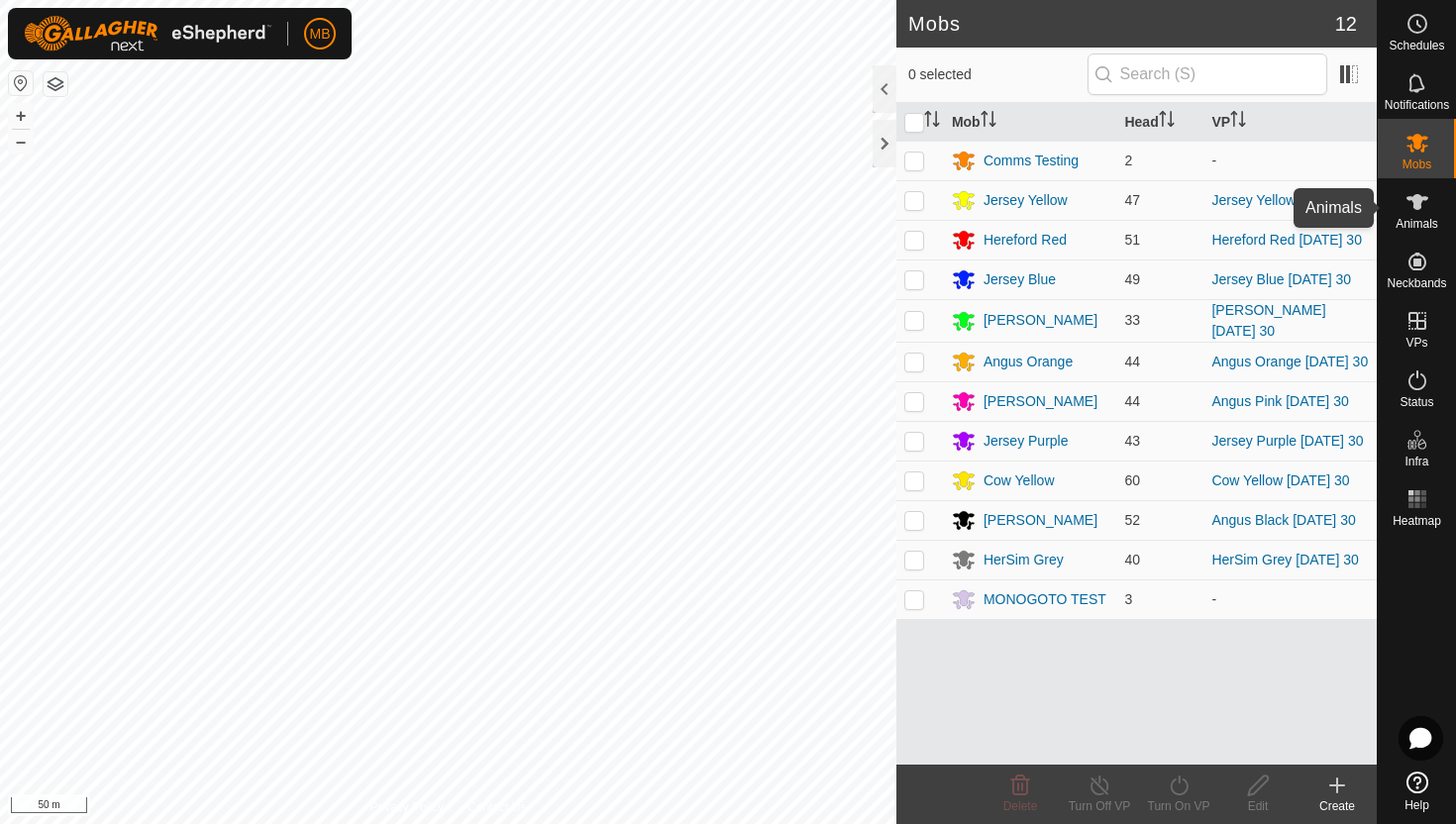 click 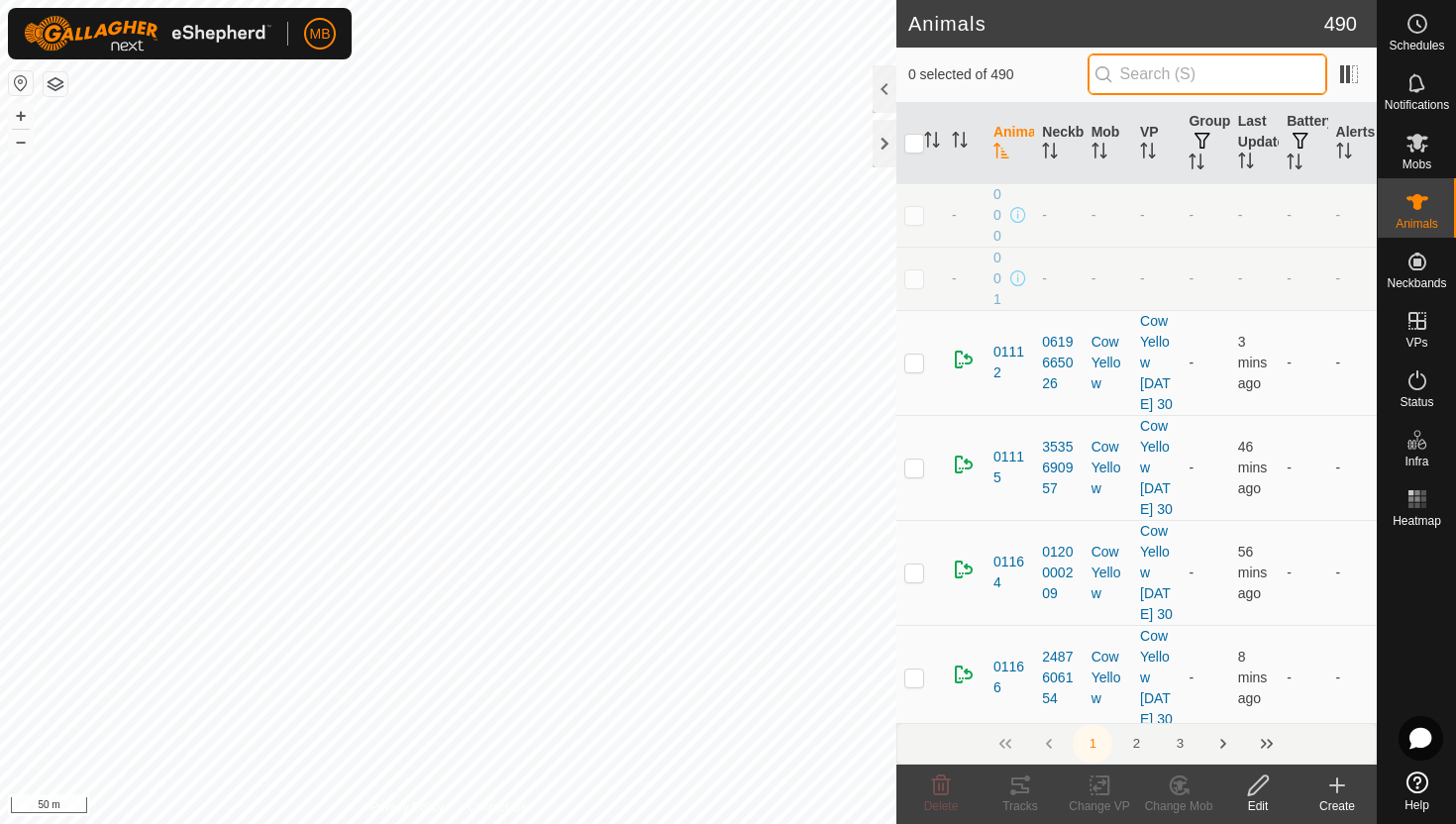 click at bounding box center [1207, 74] 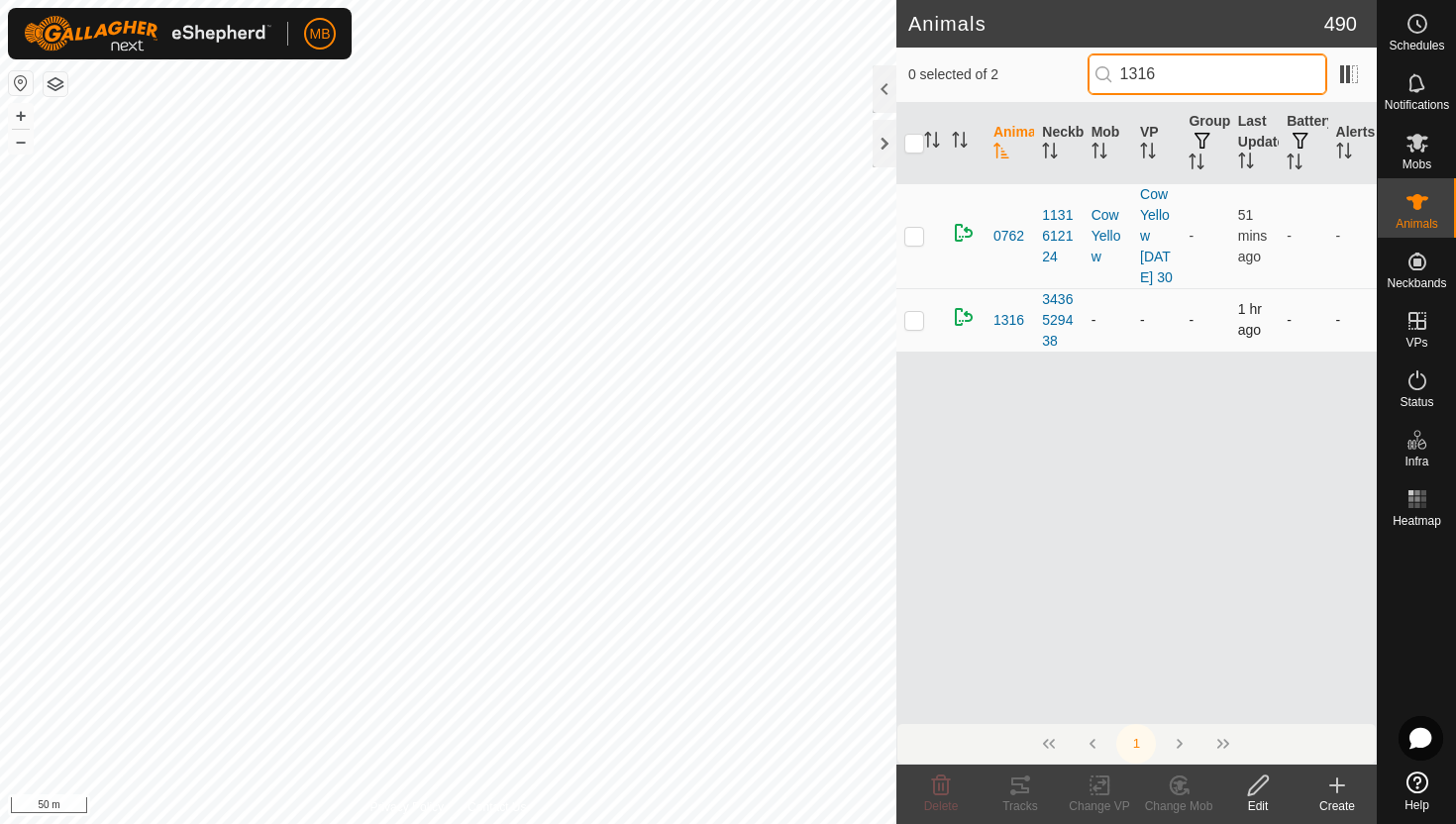 type on "1316" 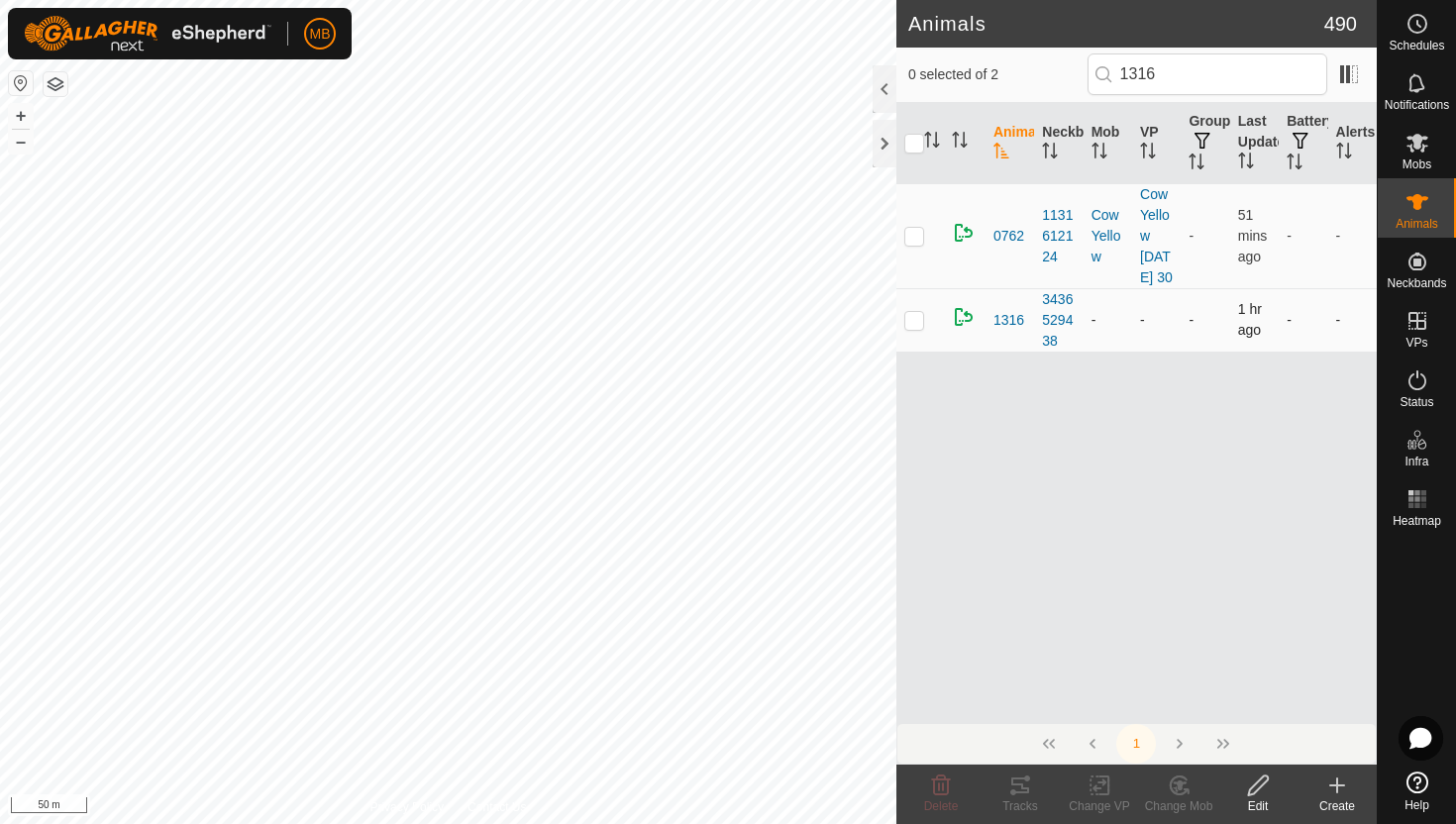 click at bounding box center (914, 320) 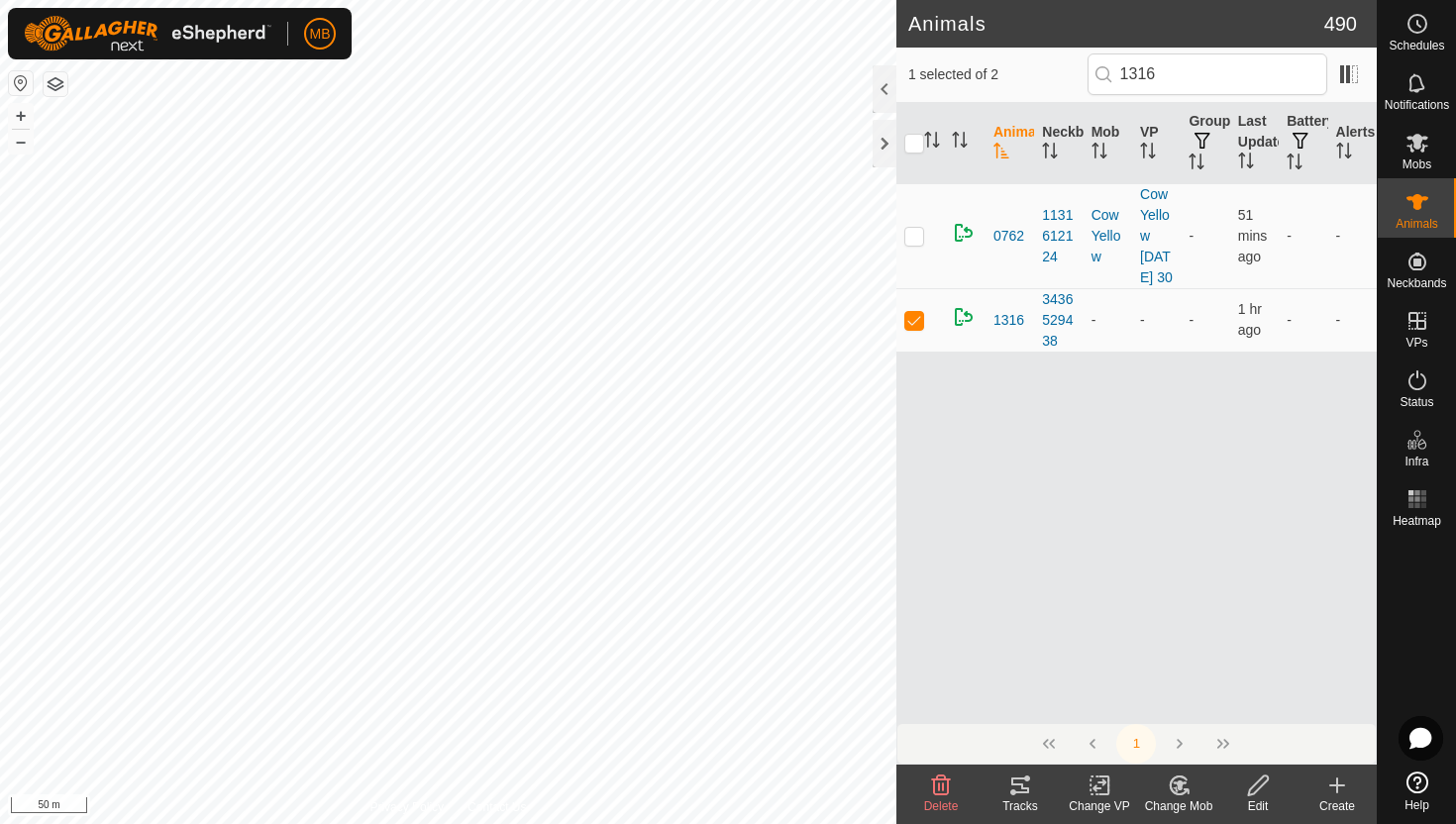 click 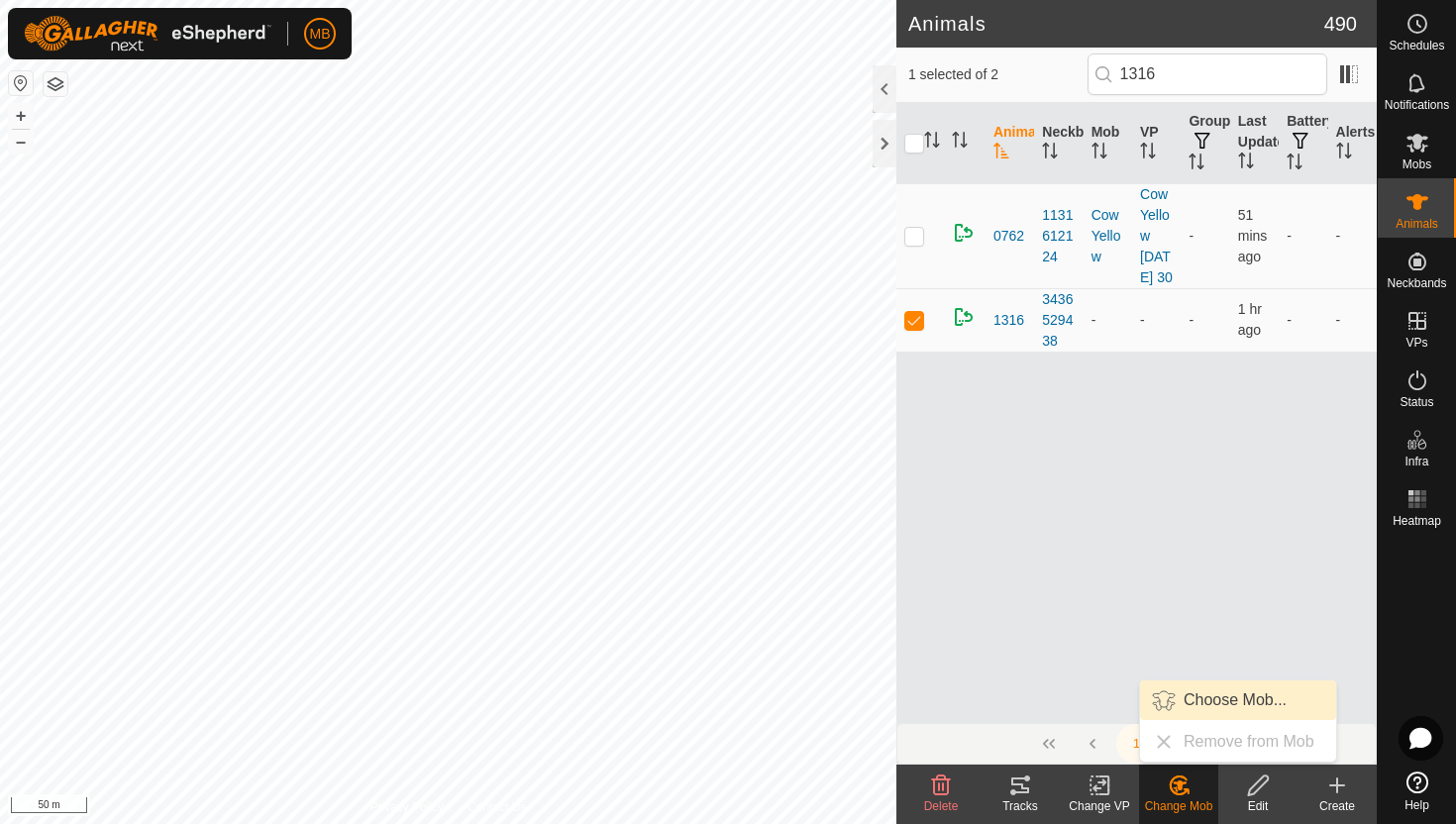 click on "Choose Mob..." at bounding box center [1238, 700] 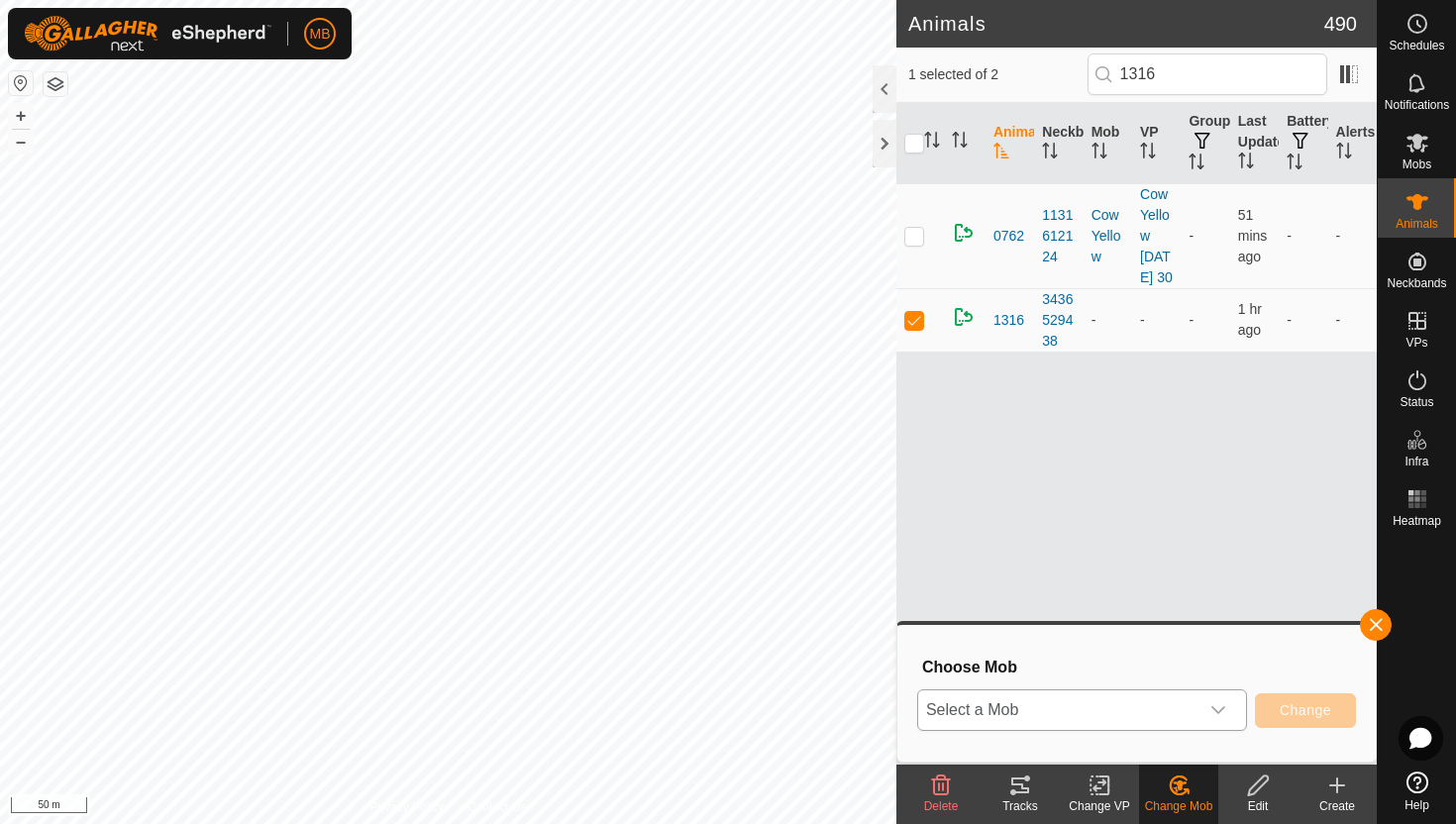click 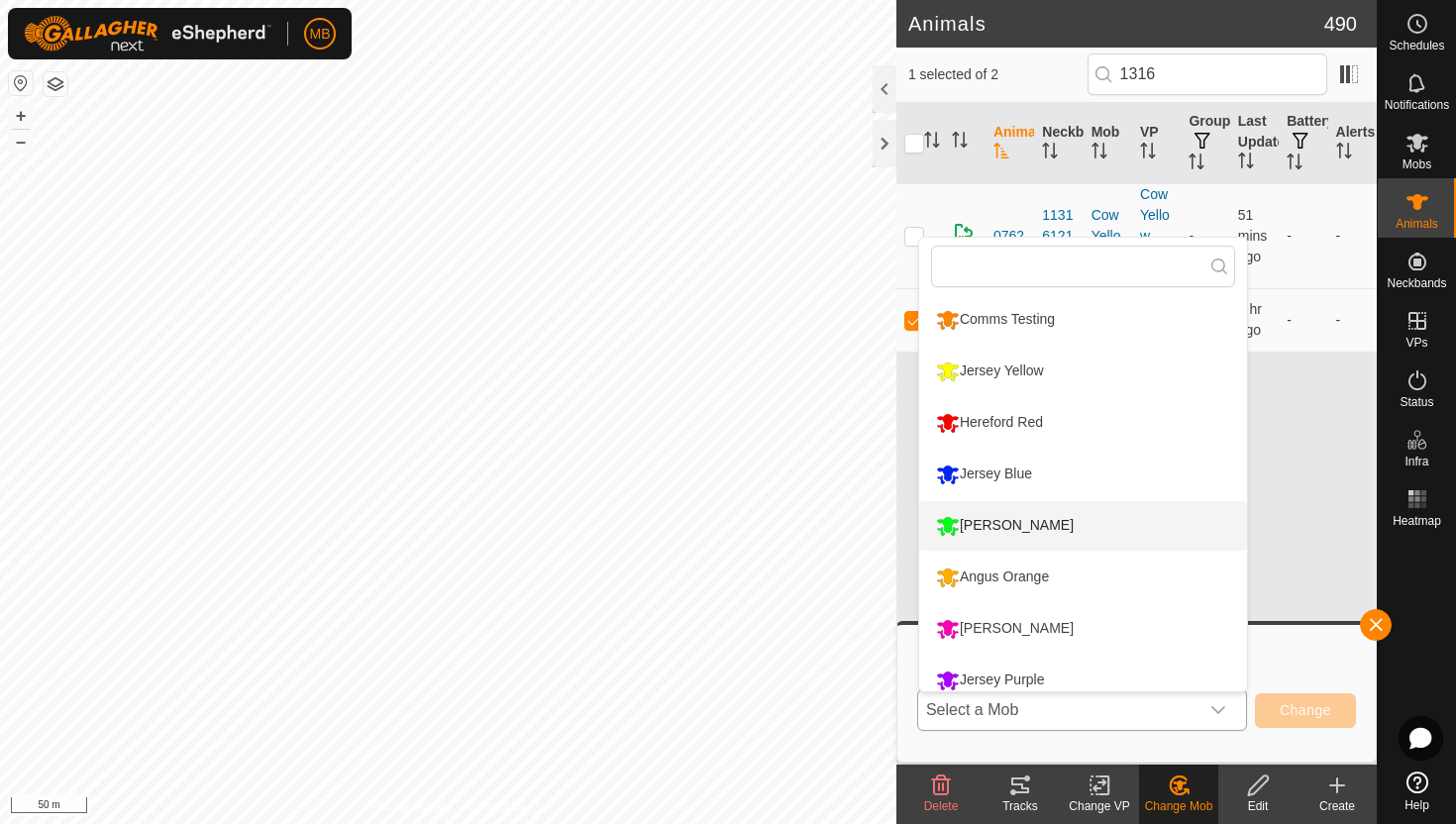scroll, scrollTop: 14, scrollLeft: 0, axis: vertical 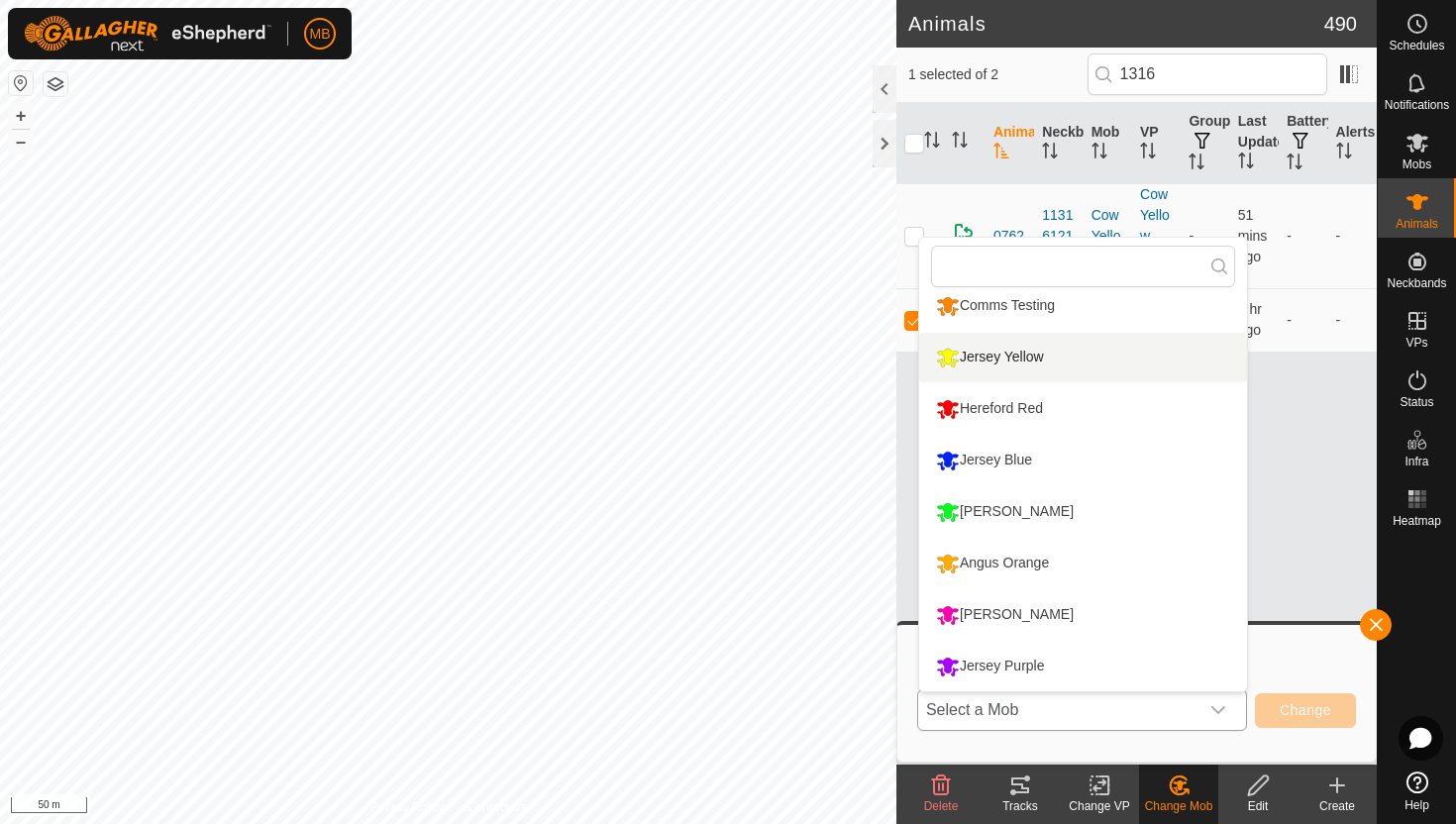 click on "Jersey Yellow" at bounding box center [1083, 358] 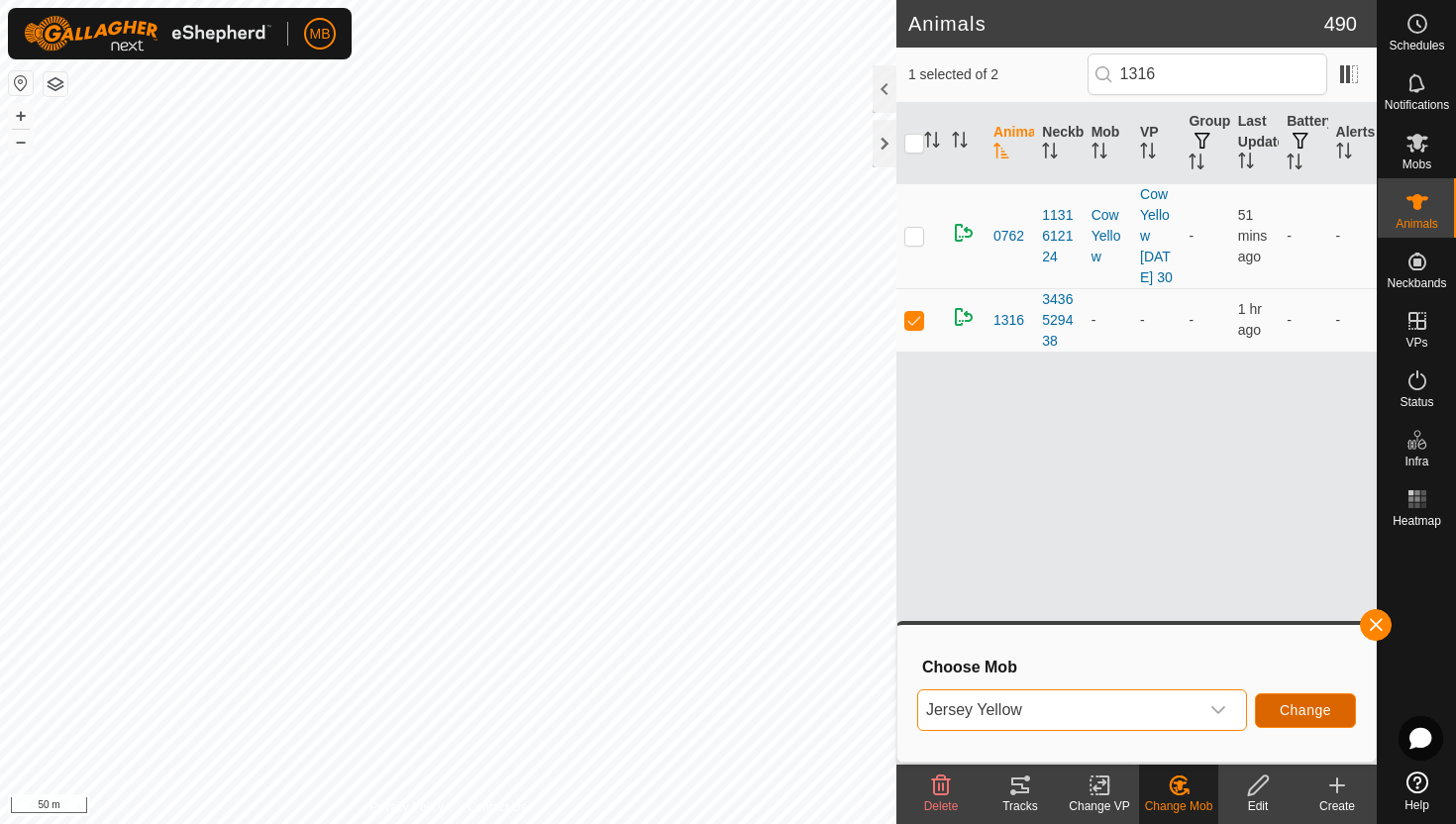 click on "Change" at bounding box center (1305, 710) 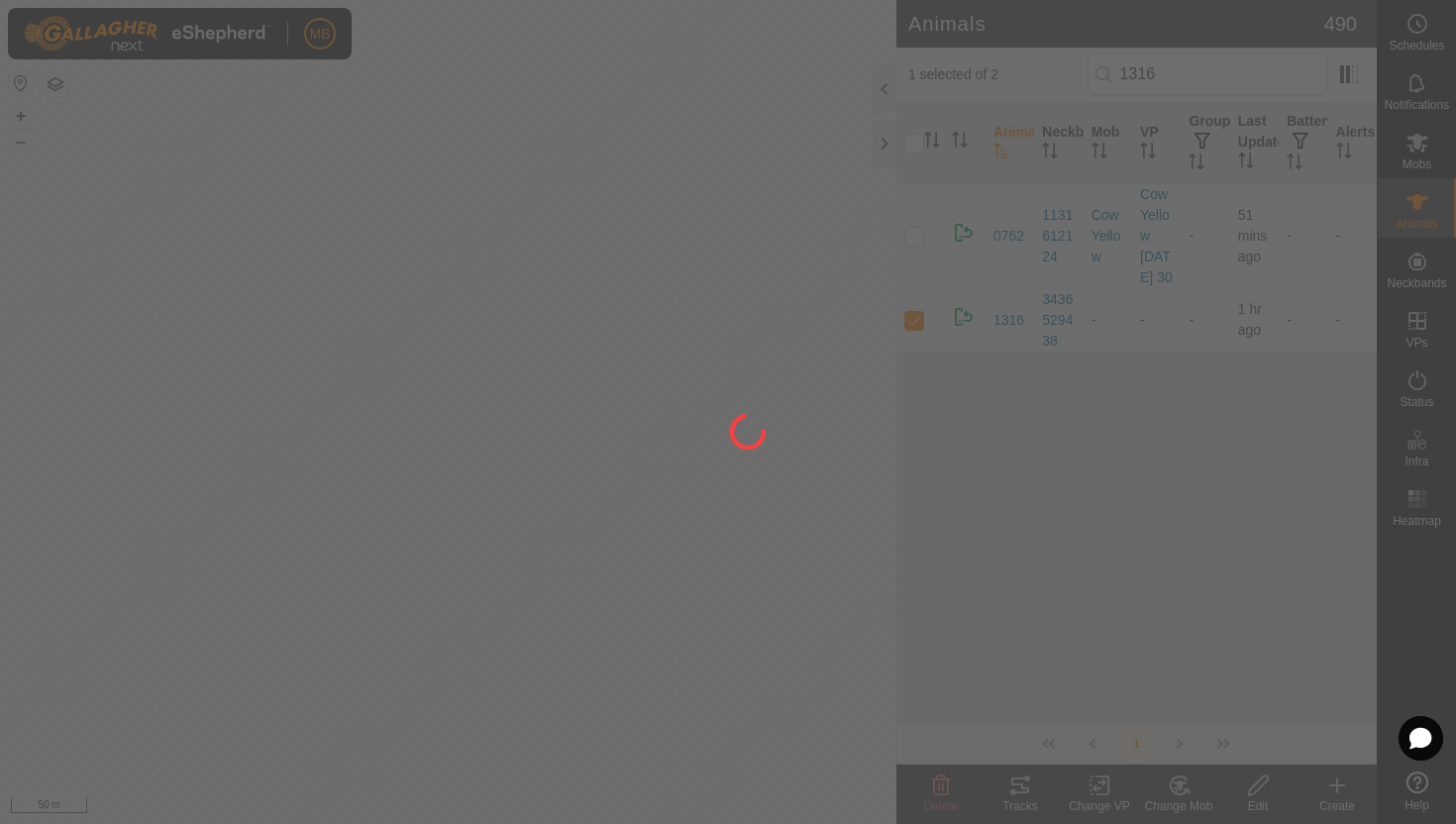 checkbox on "false" 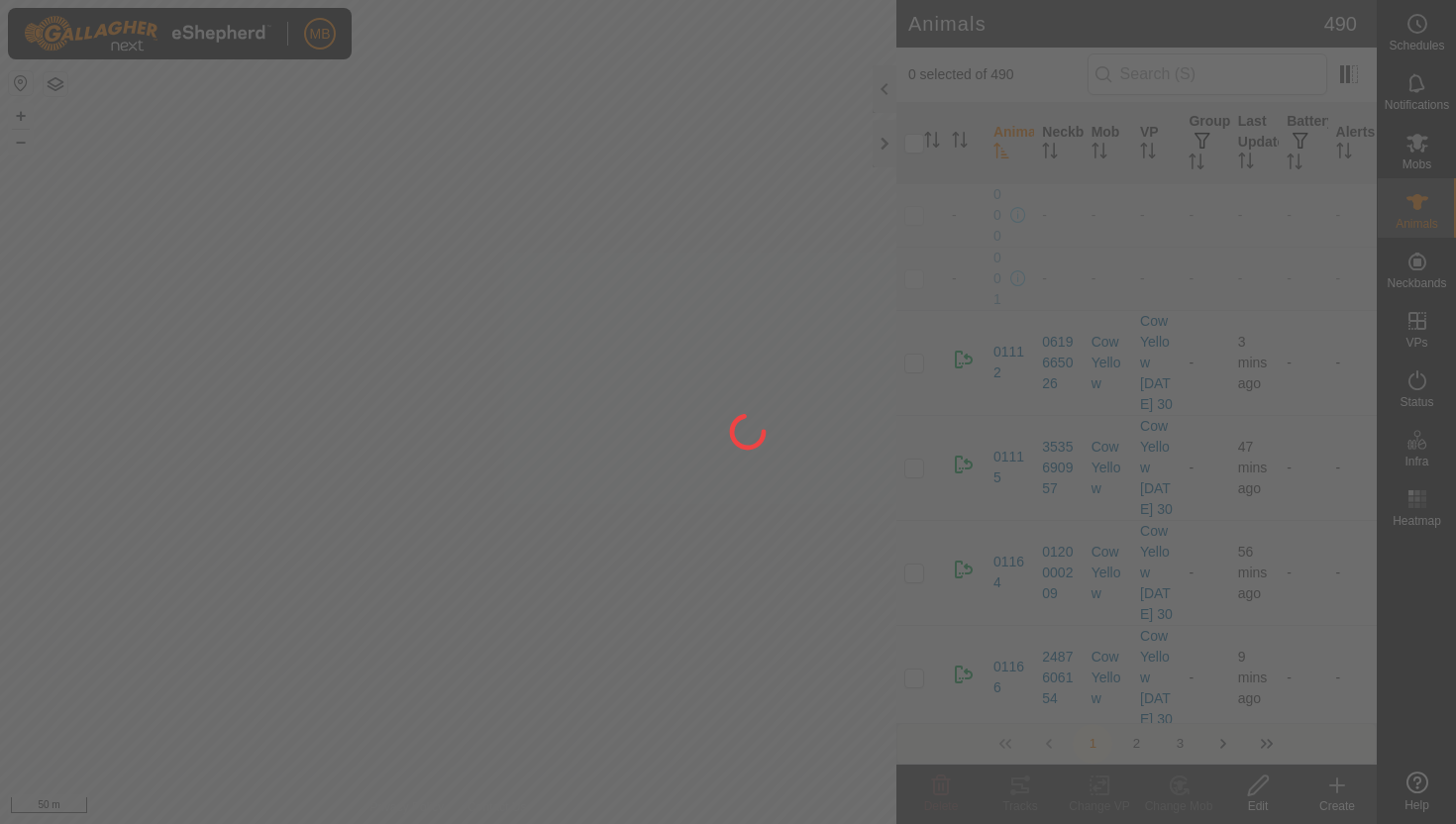 scroll, scrollTop: 0, scrollLeft: 0, axis: both 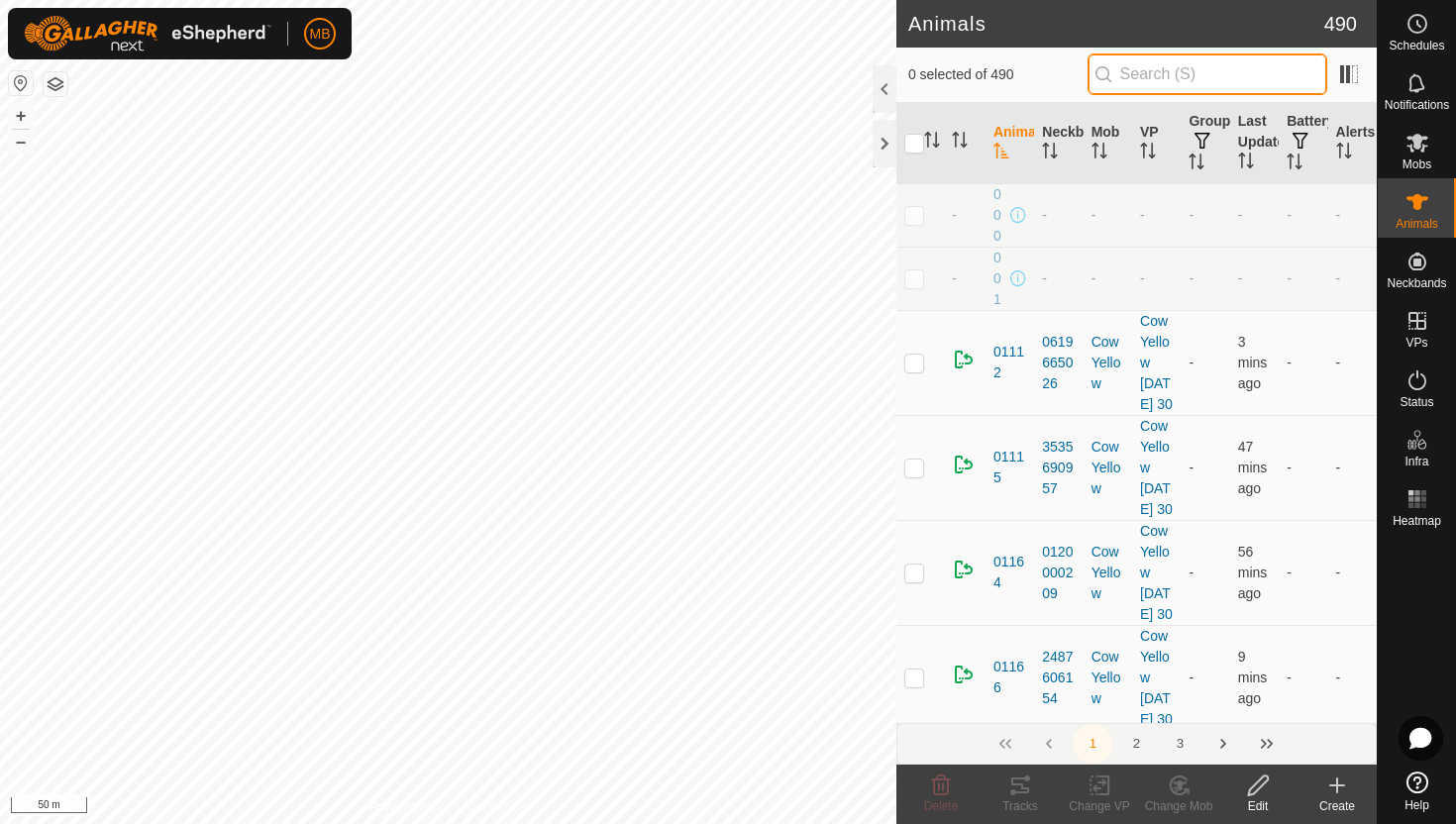 click at bounding box center [1207, 74] 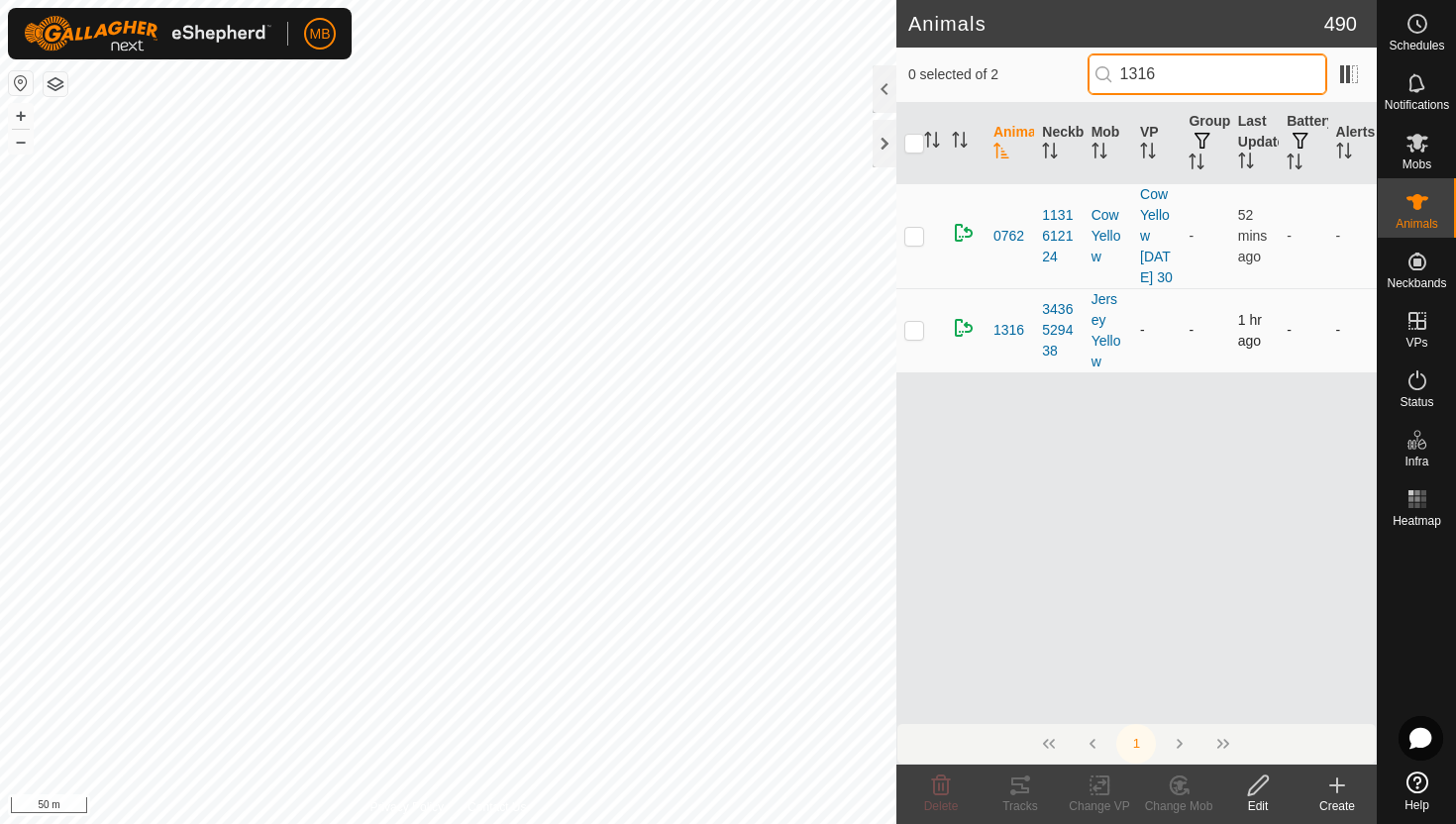 type on "1316" 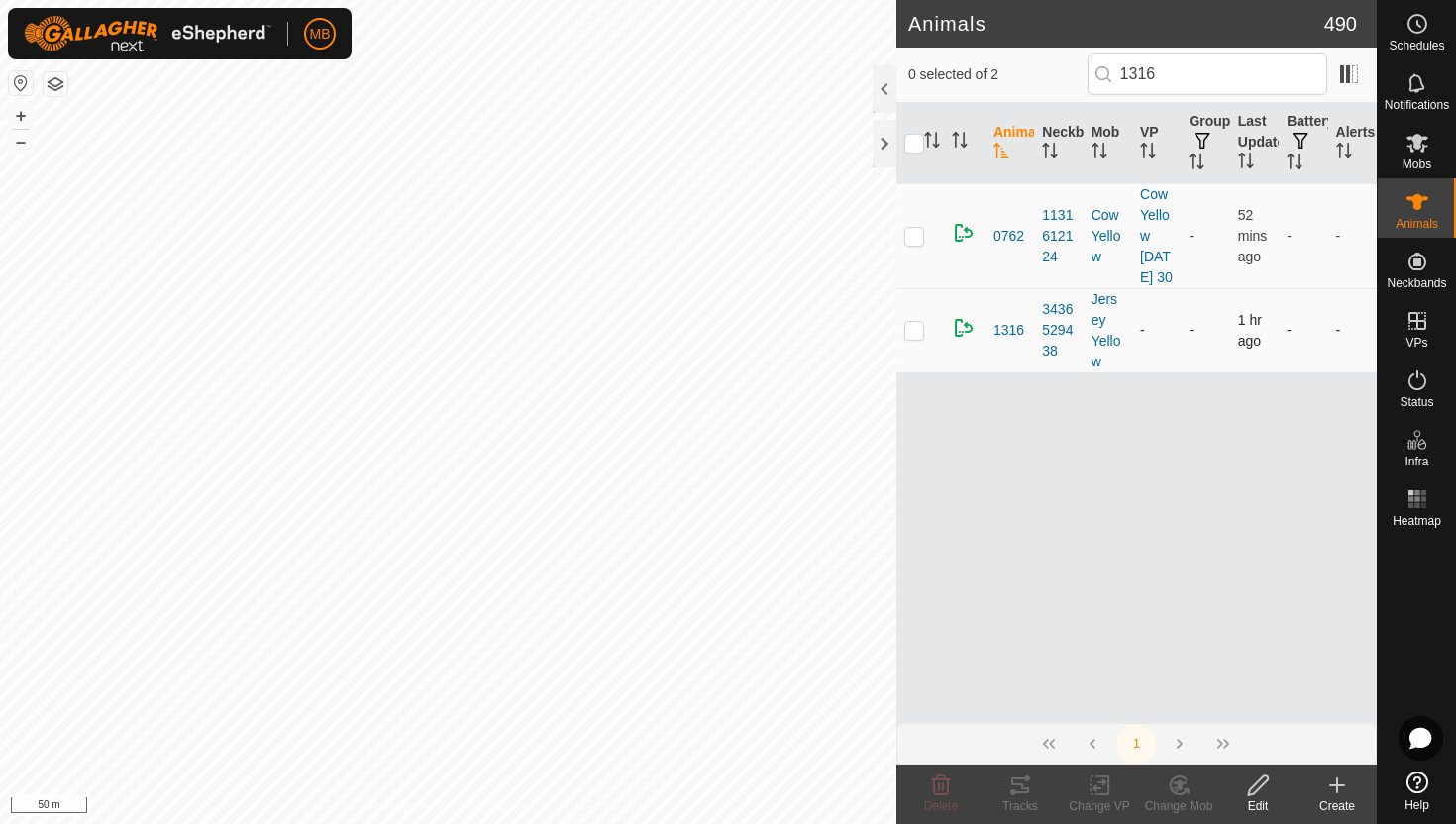 click at bounding box center [914, 330] 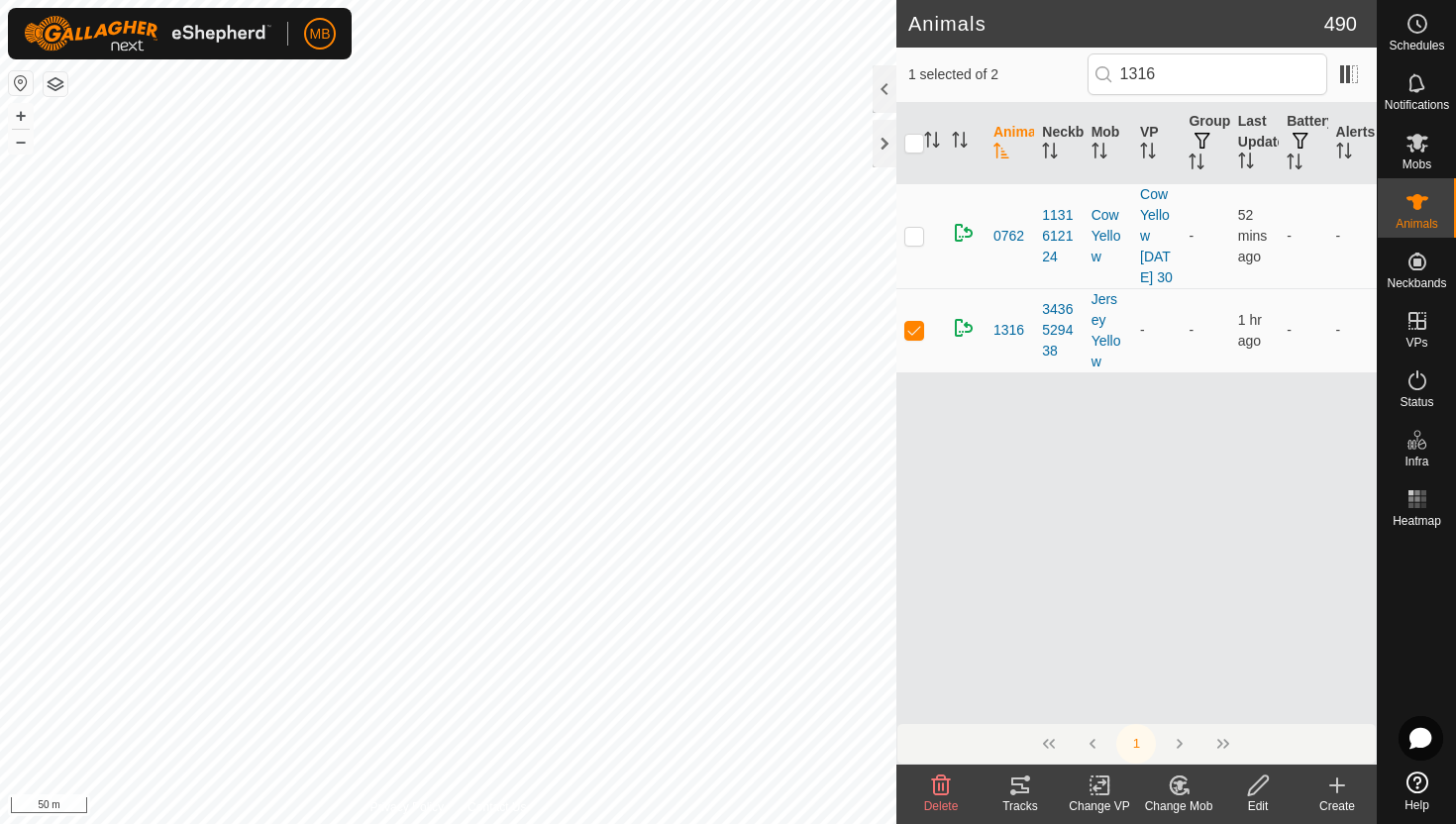 click 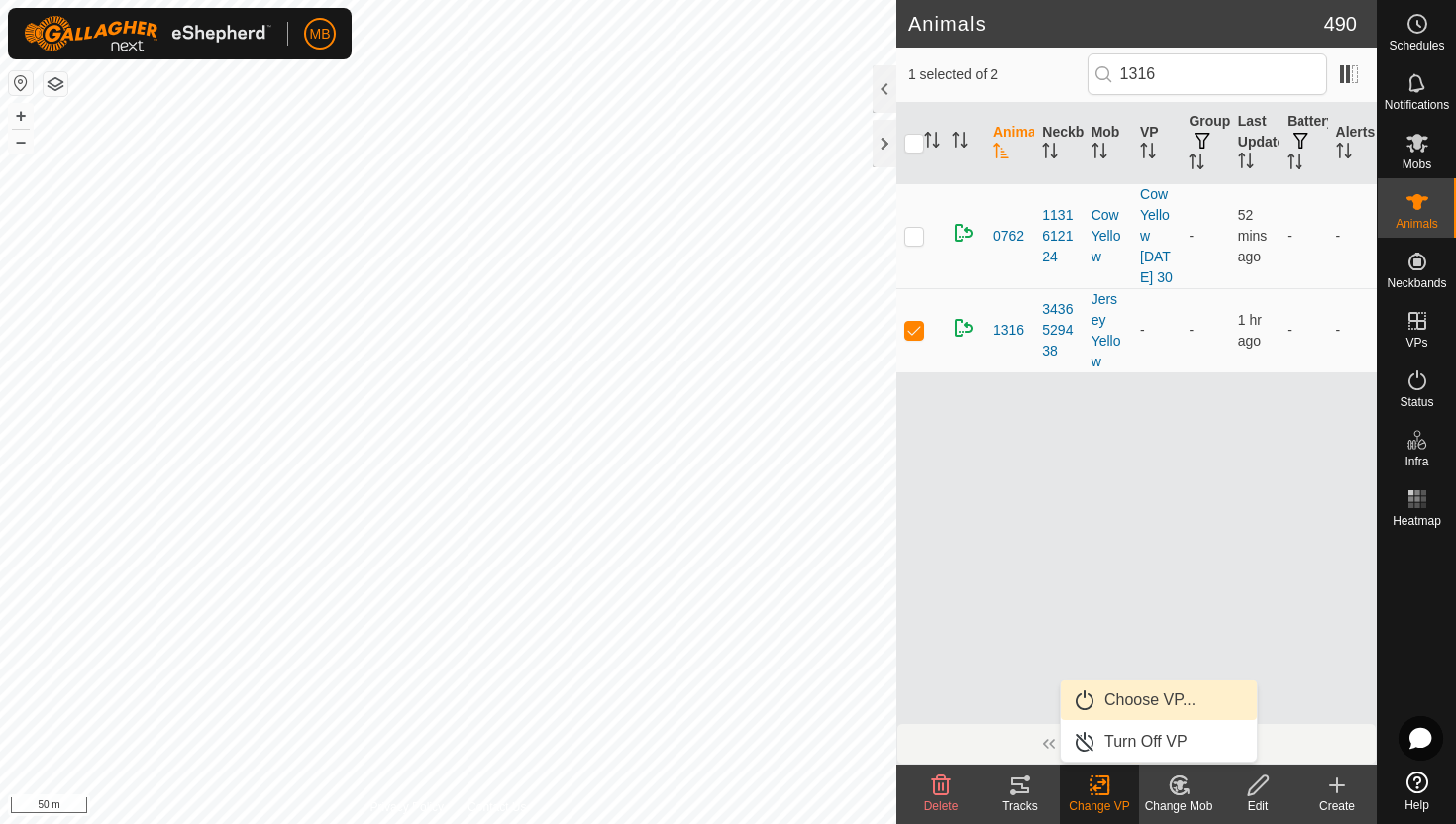 click on "Choose VP..." at bounding box center [1159, 700] 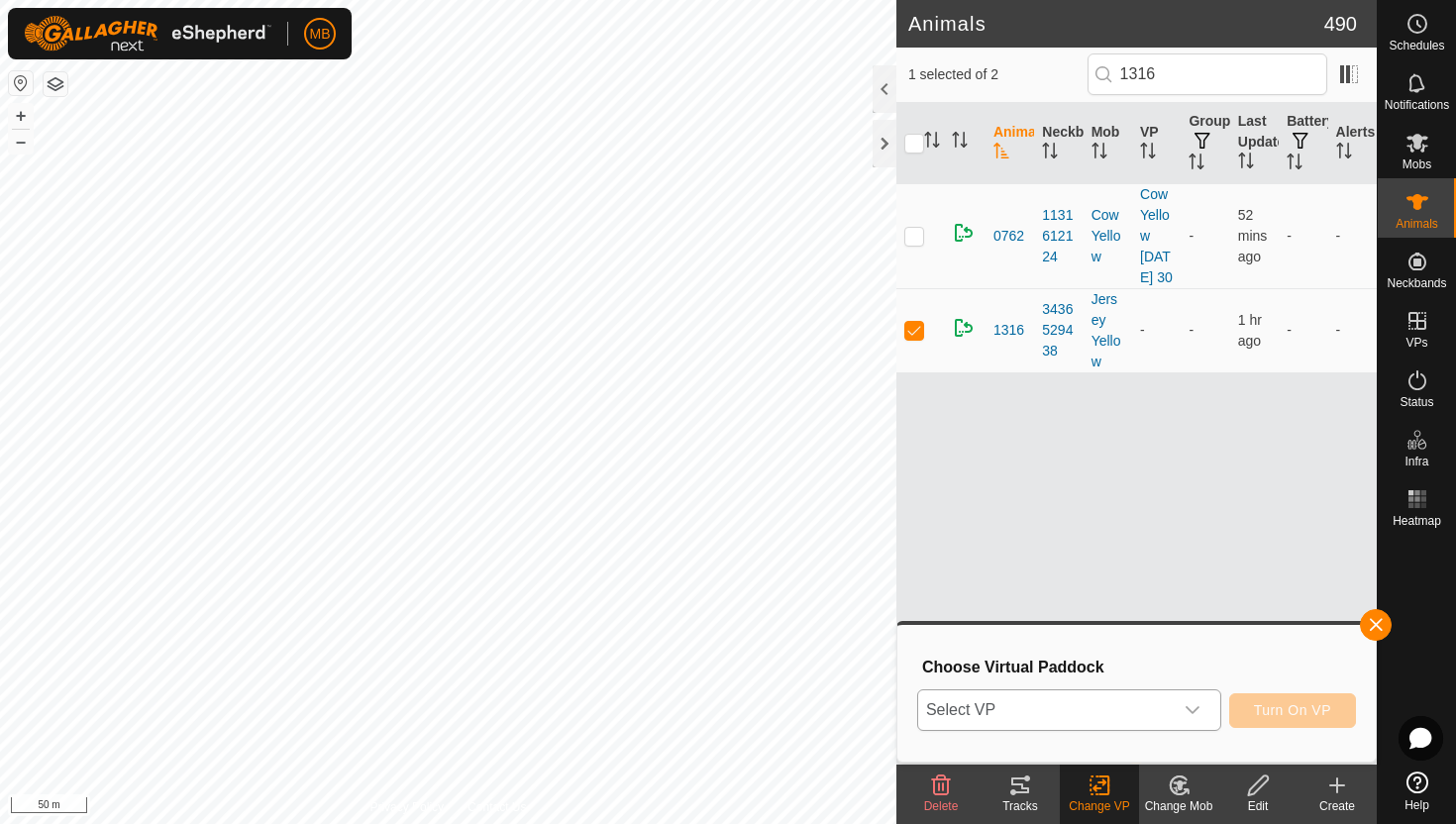 click 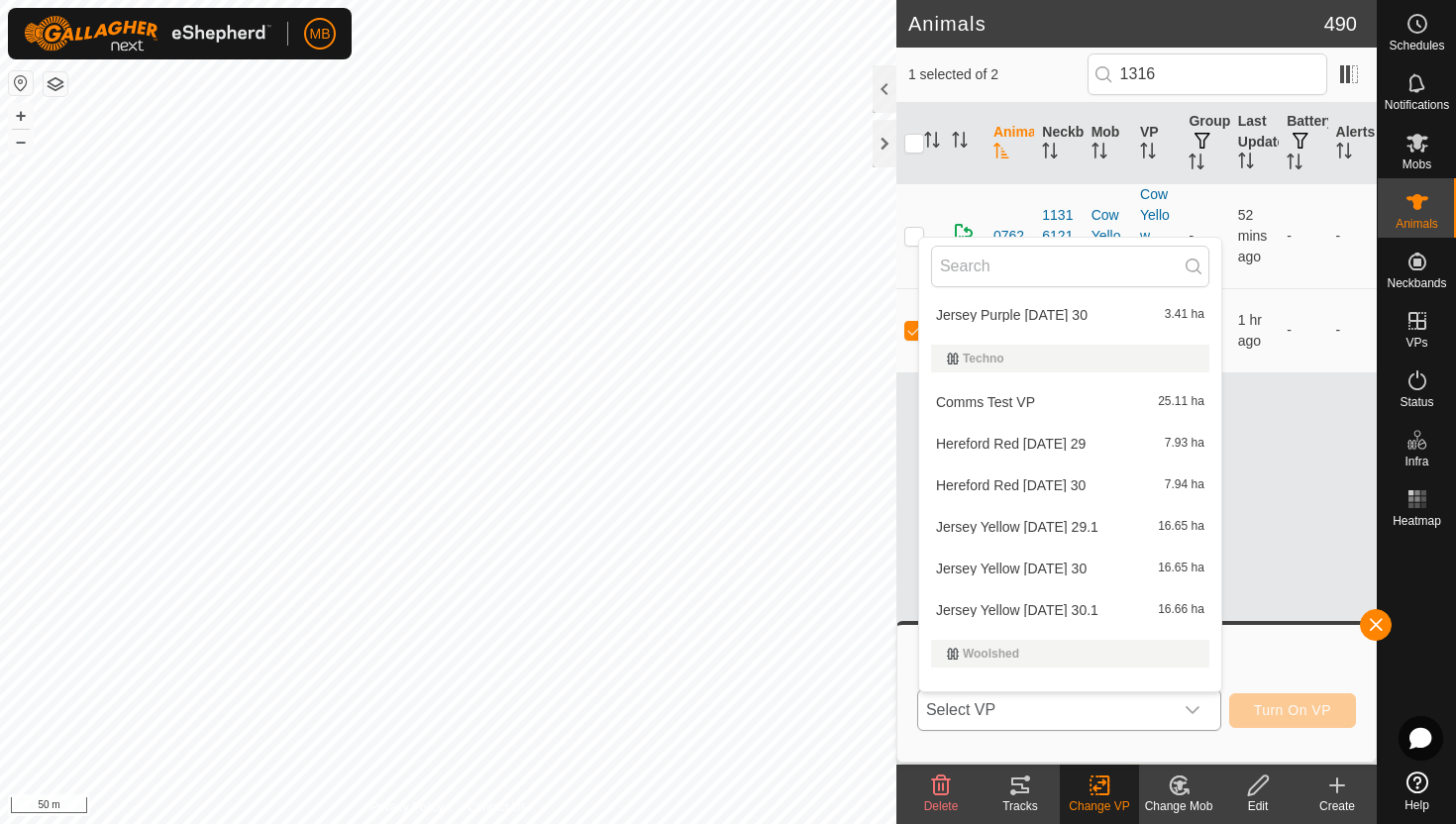 scroll, scrollTop: 513, scrollLeft: 0, axis: vertical 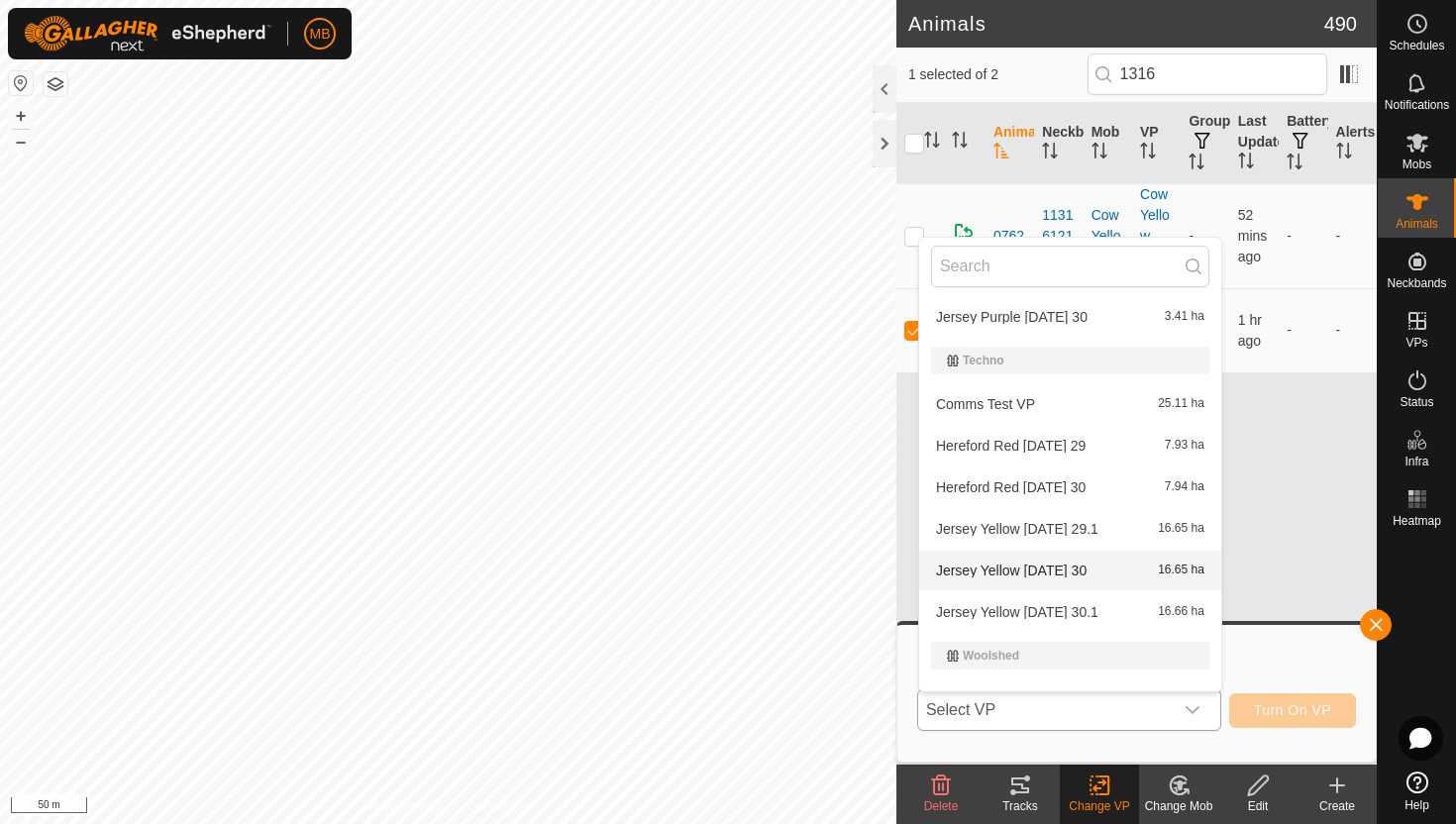click on "Jersey Yellow [DATE] 30  16.65 ha" at bounding box center (1070, 570) 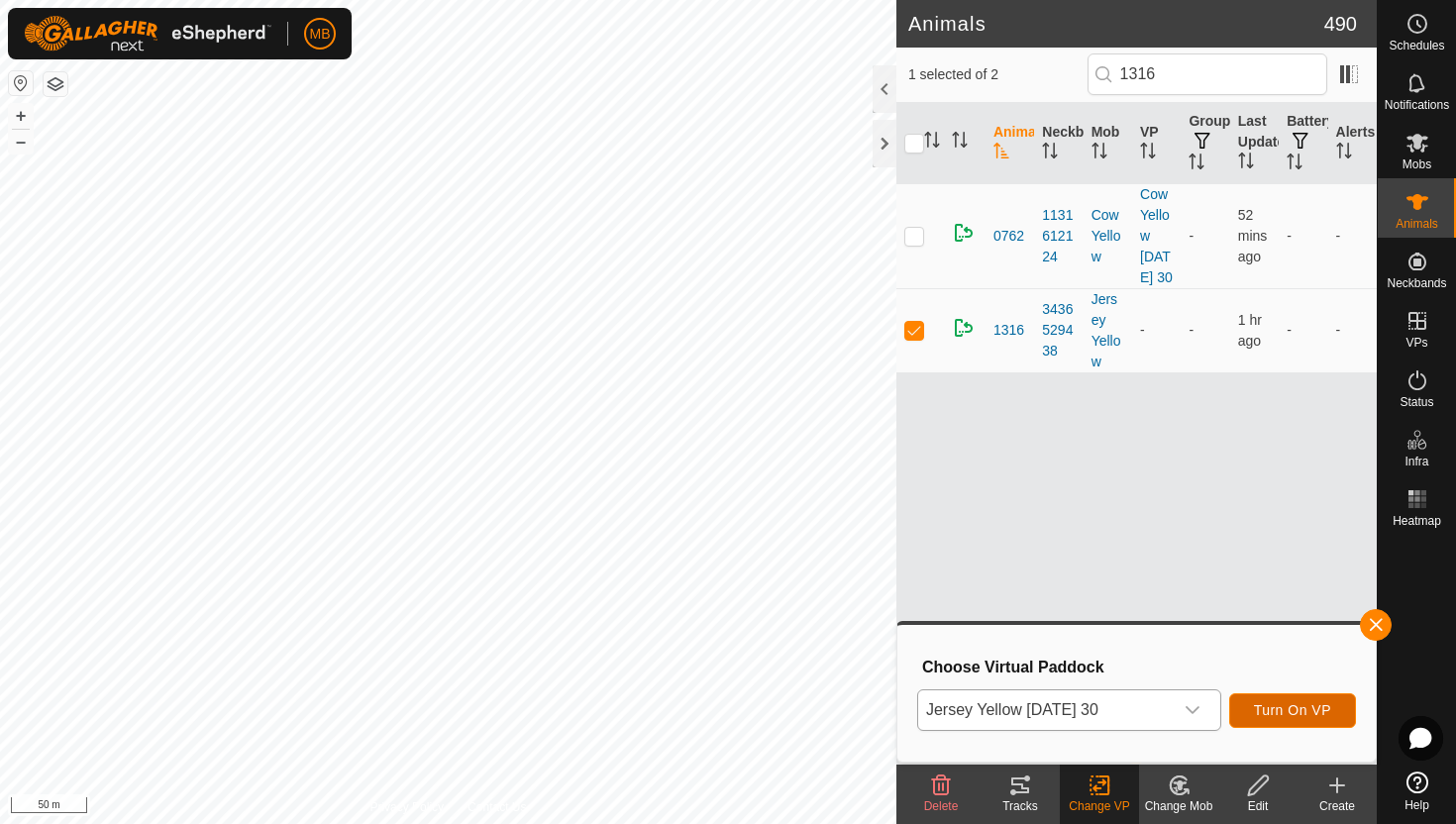 click on "Turn On VP" at bounding box center [1293, 710] 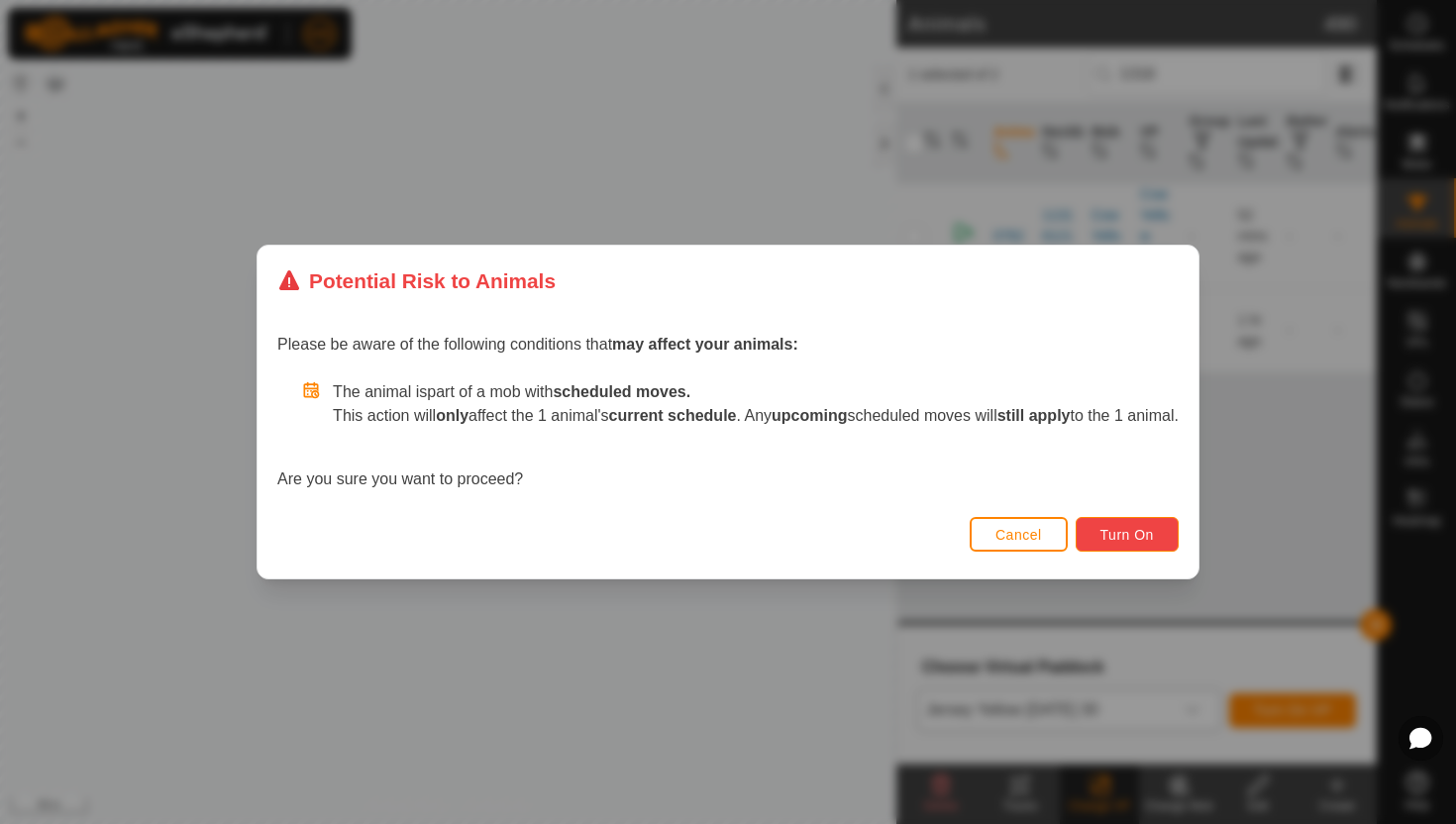 click on "Turn On" at bounding box center (1127, 535) 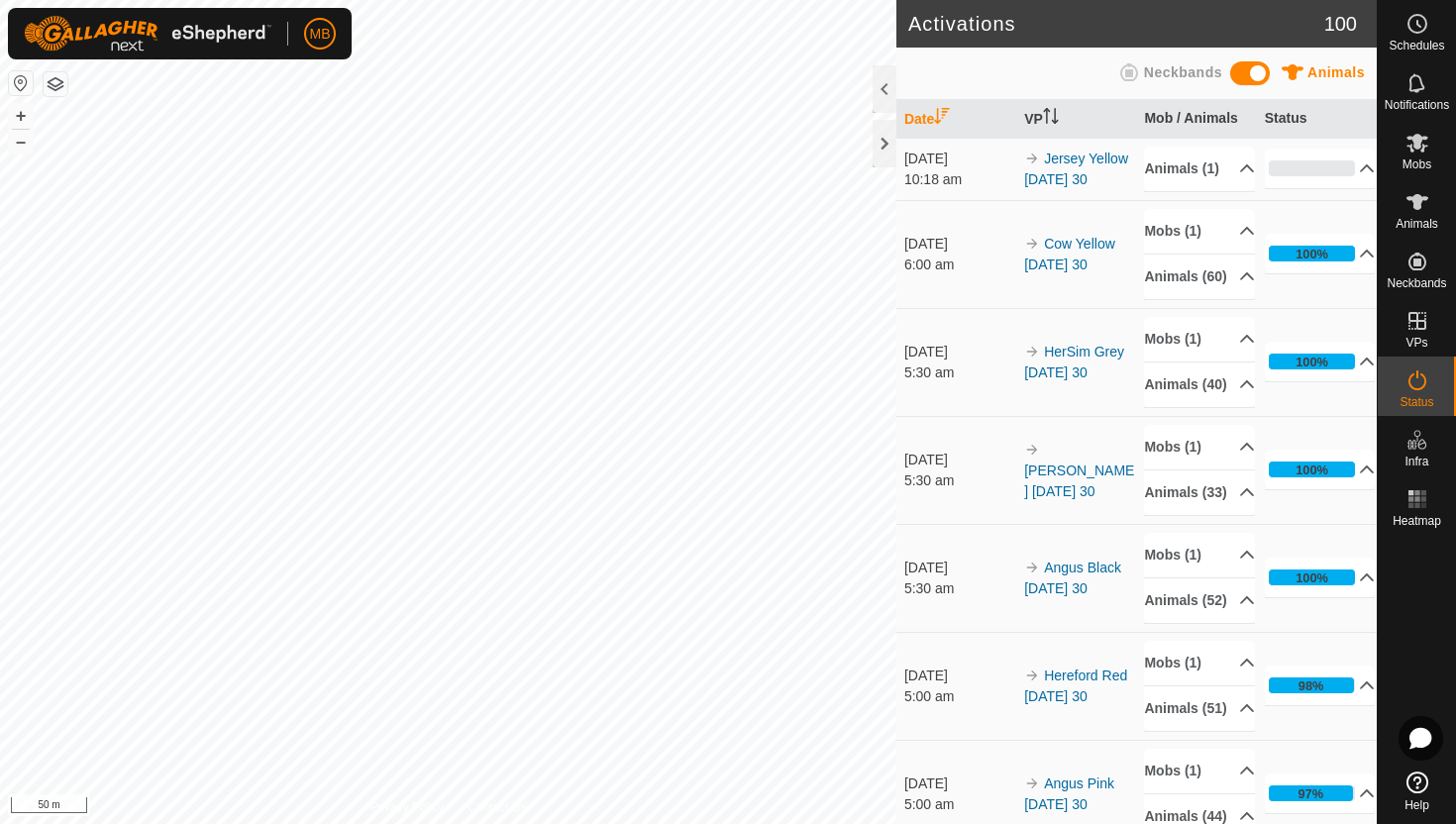 scroll, scrollTop: 0, scrollLeft: 0, axis: both 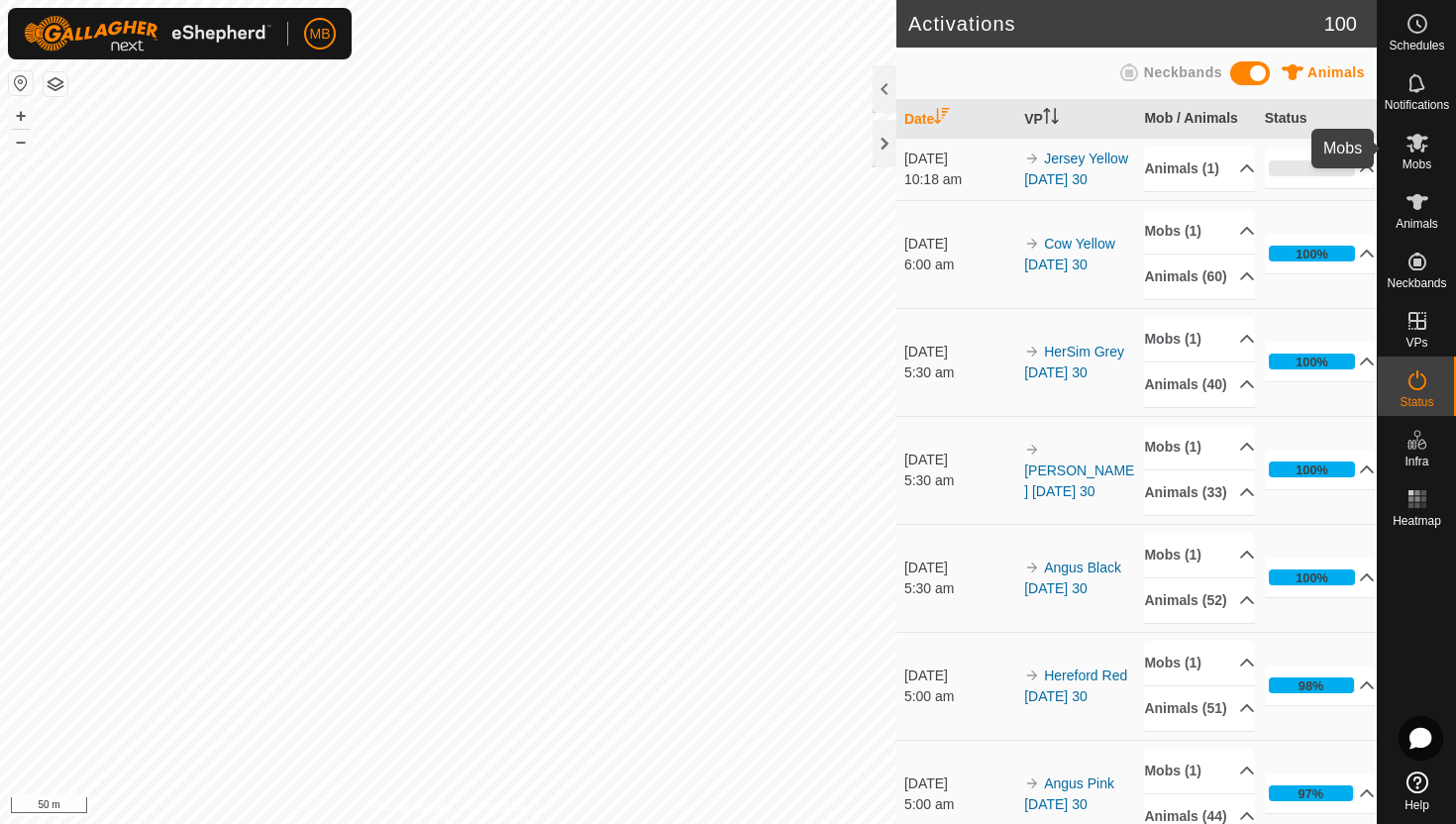 click 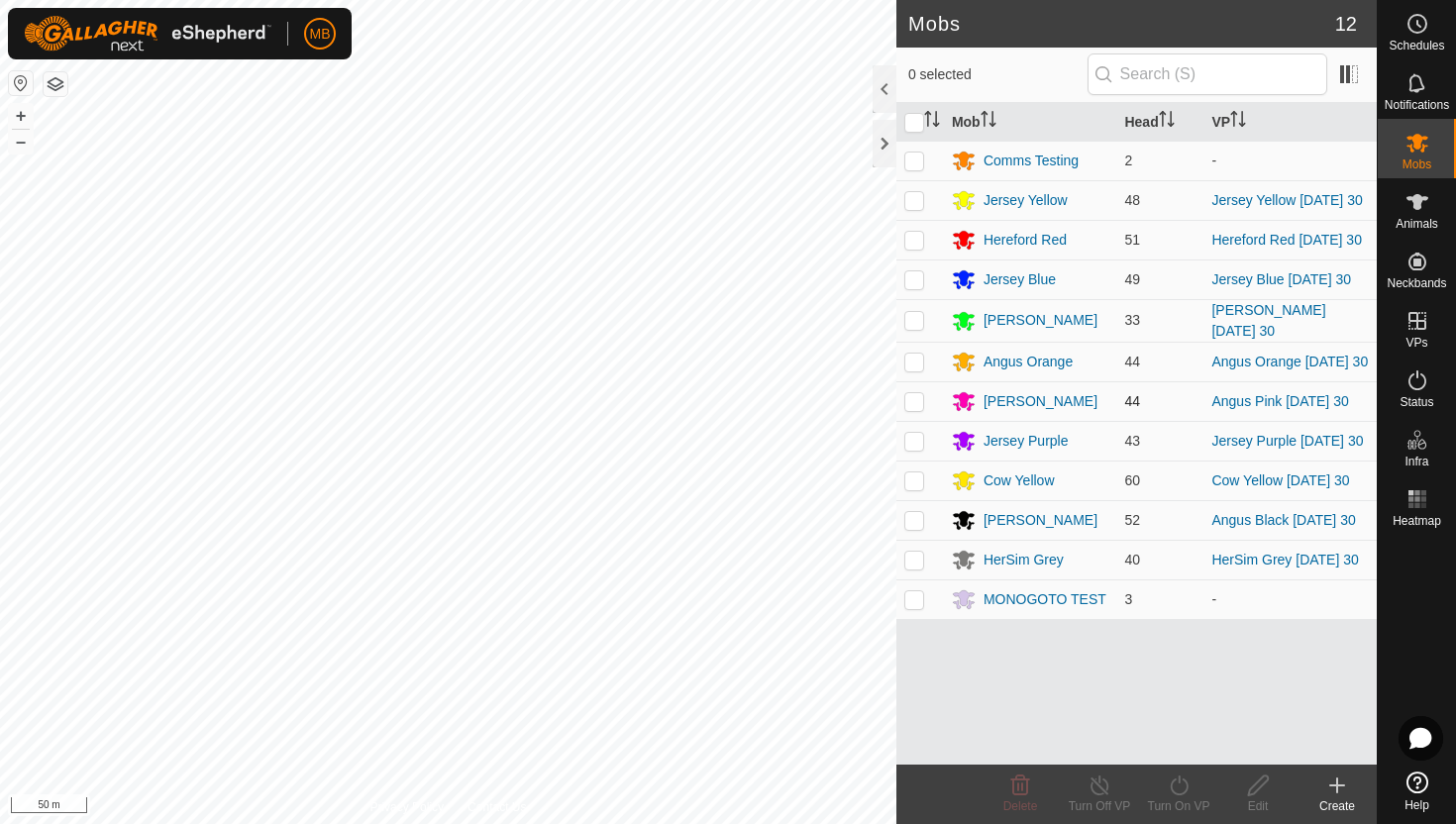 click at bounding box center (914, 401) 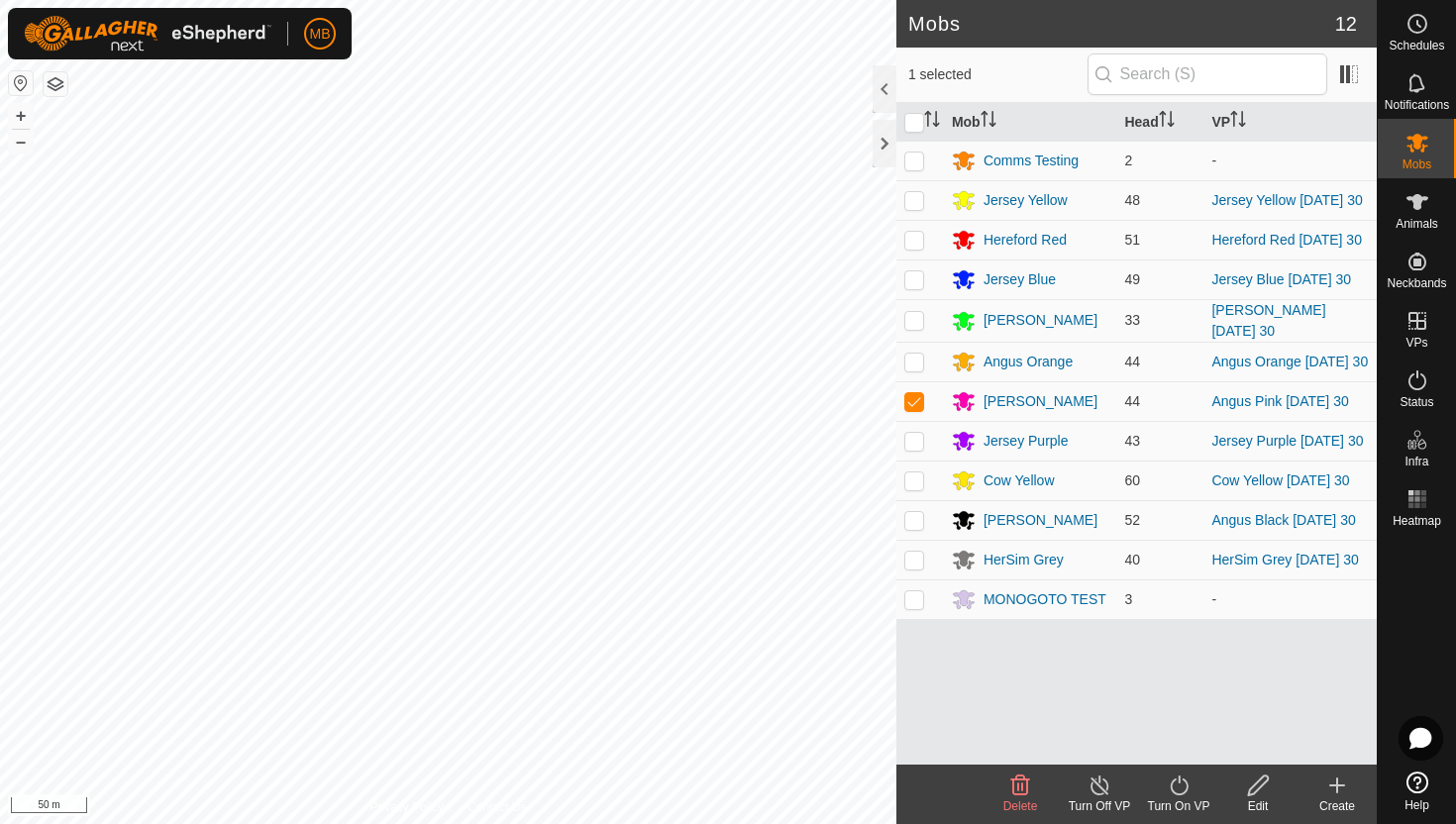 click 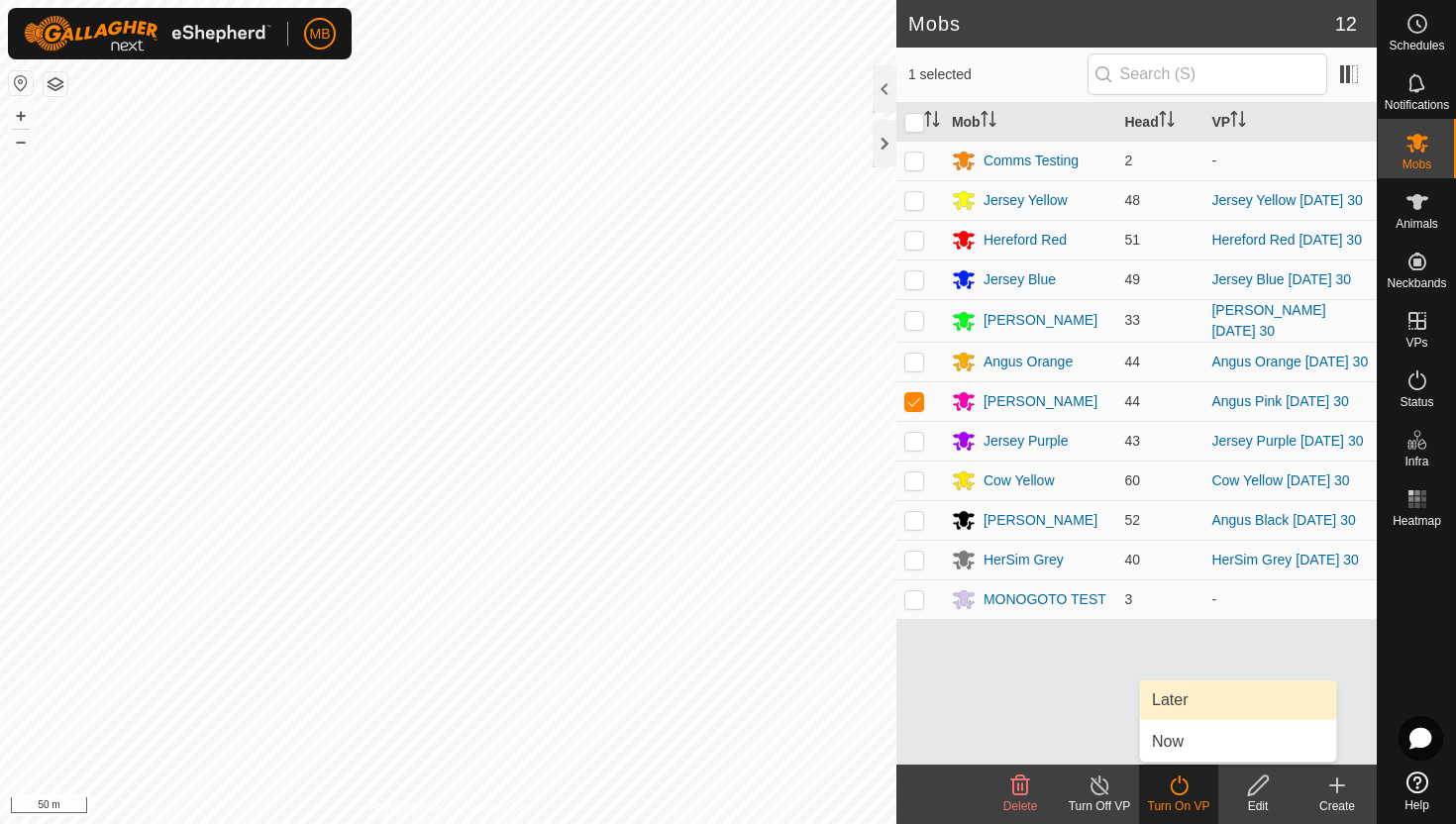 click on "Later" at bounding box center (1238, 700) 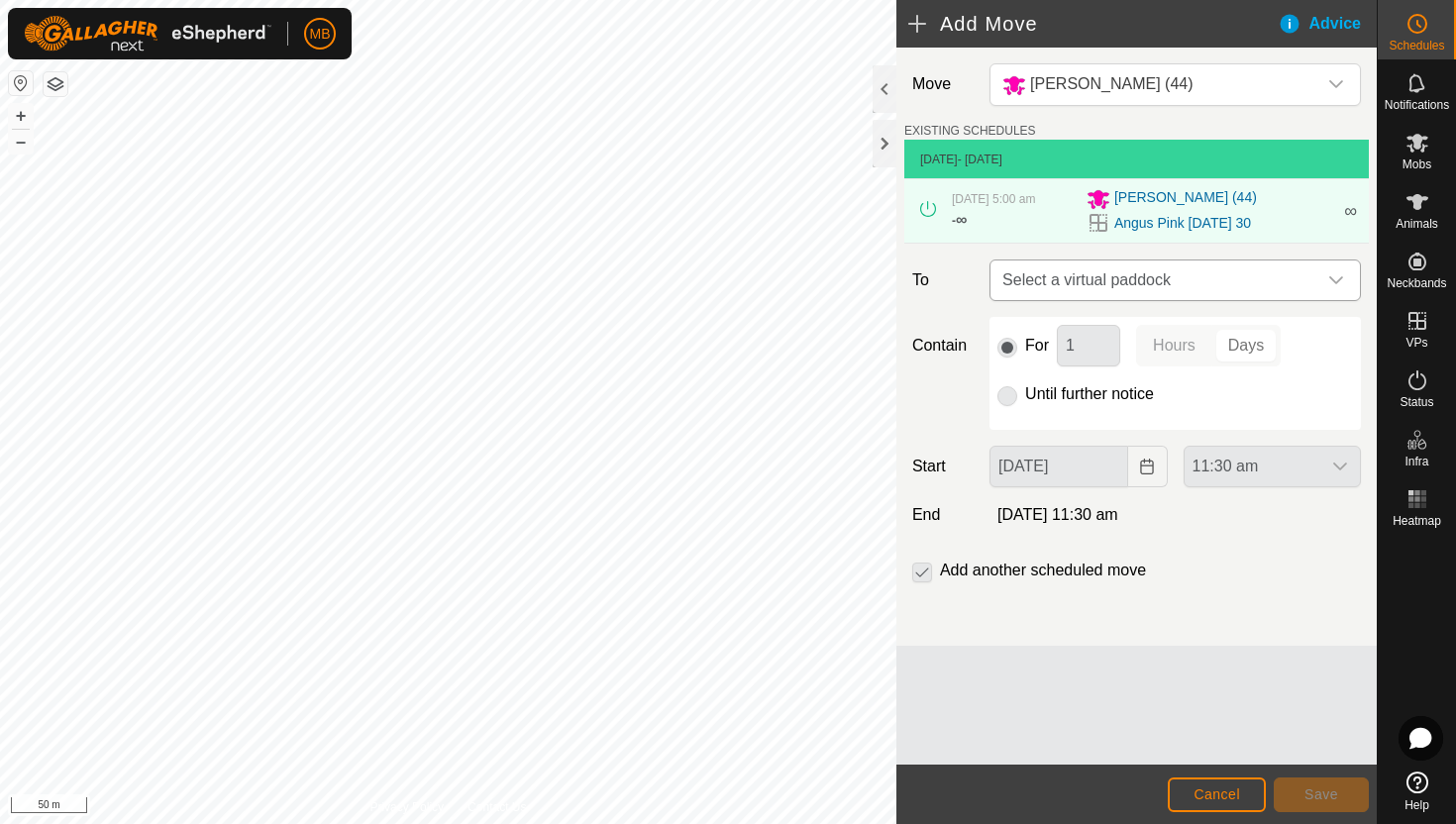 click 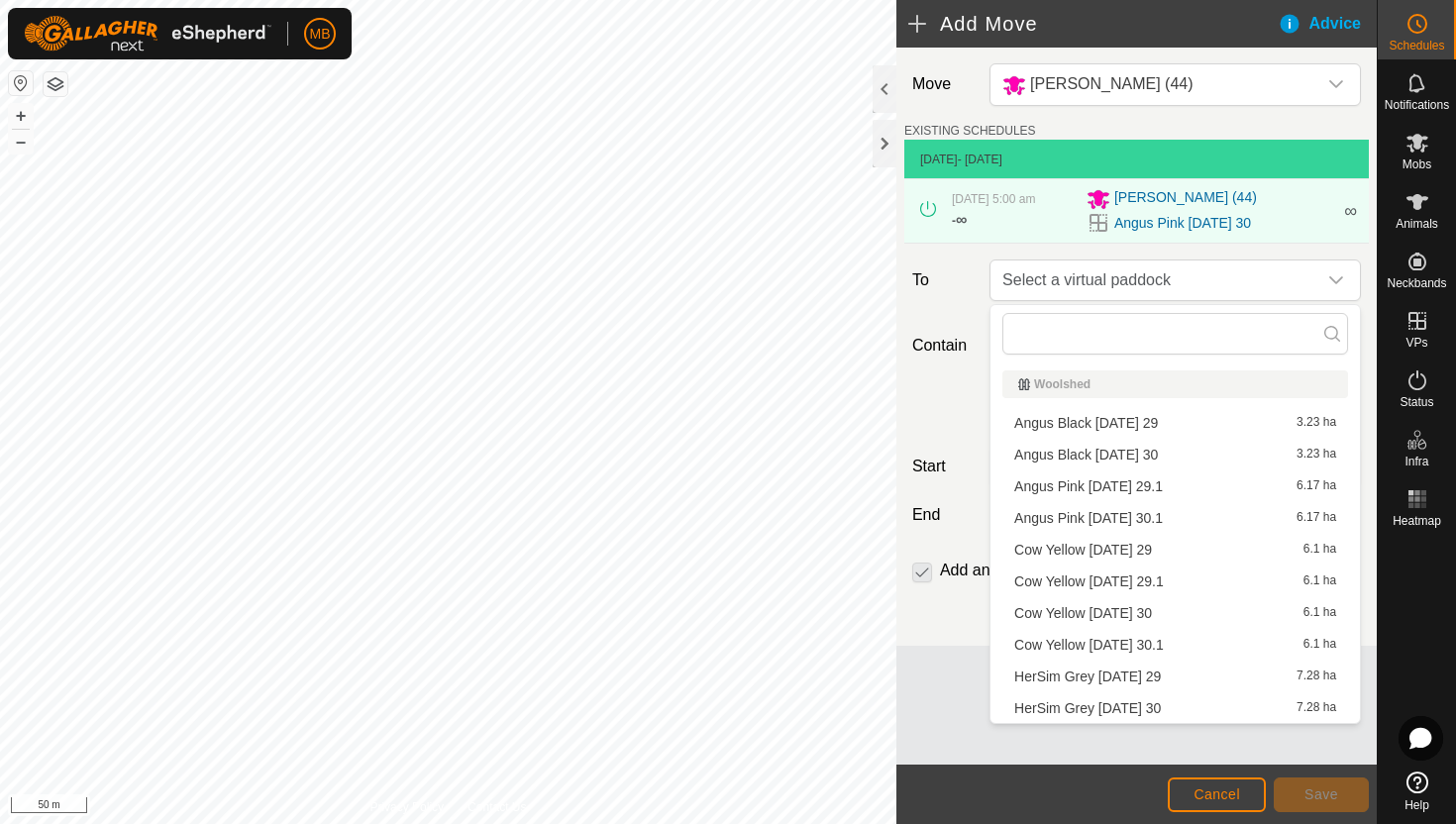 click on "Angus Pink Wednesday 30.1  6.17 ha" at bounding box center [1175, 518] 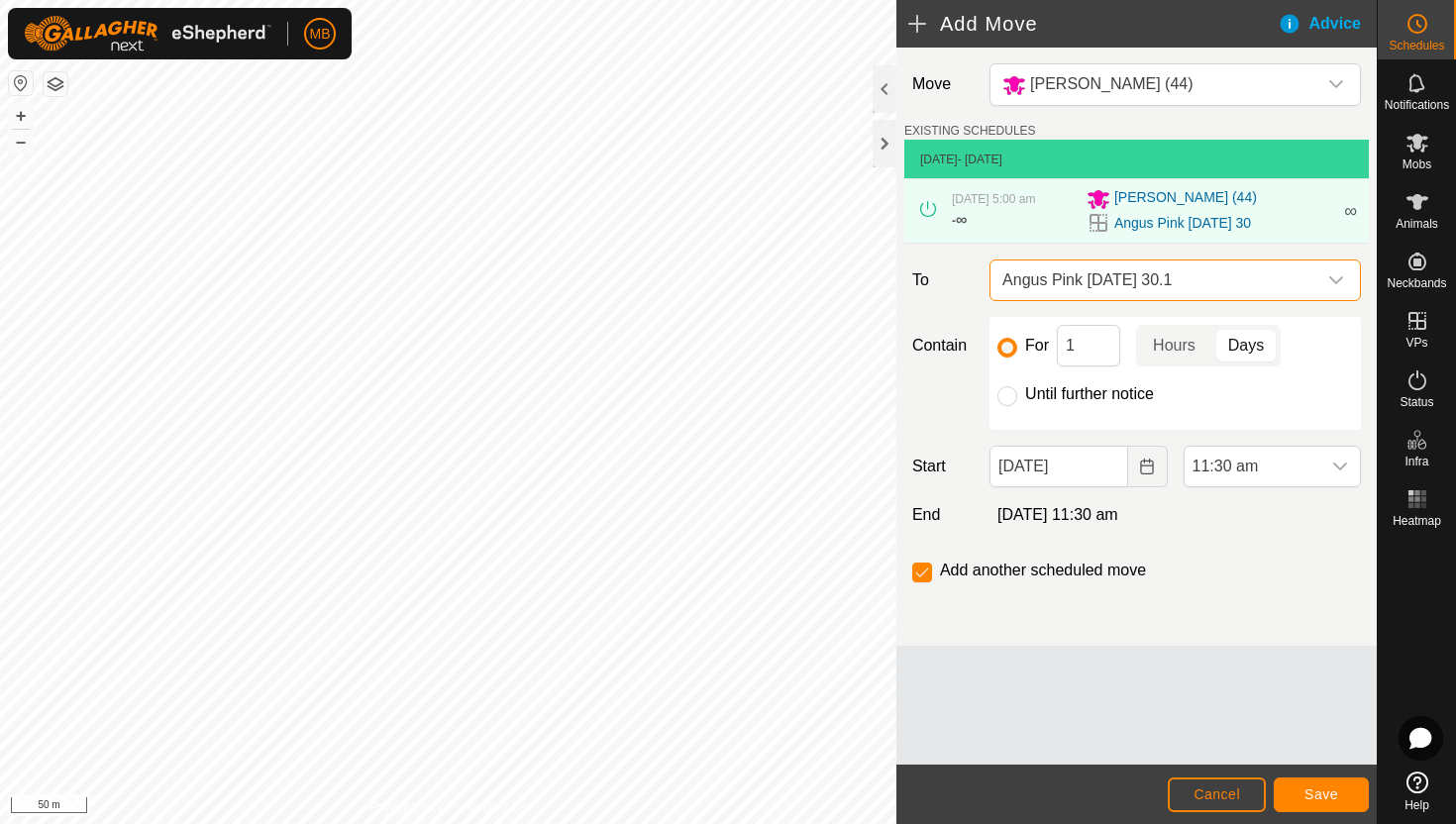 click on "Until further notice" 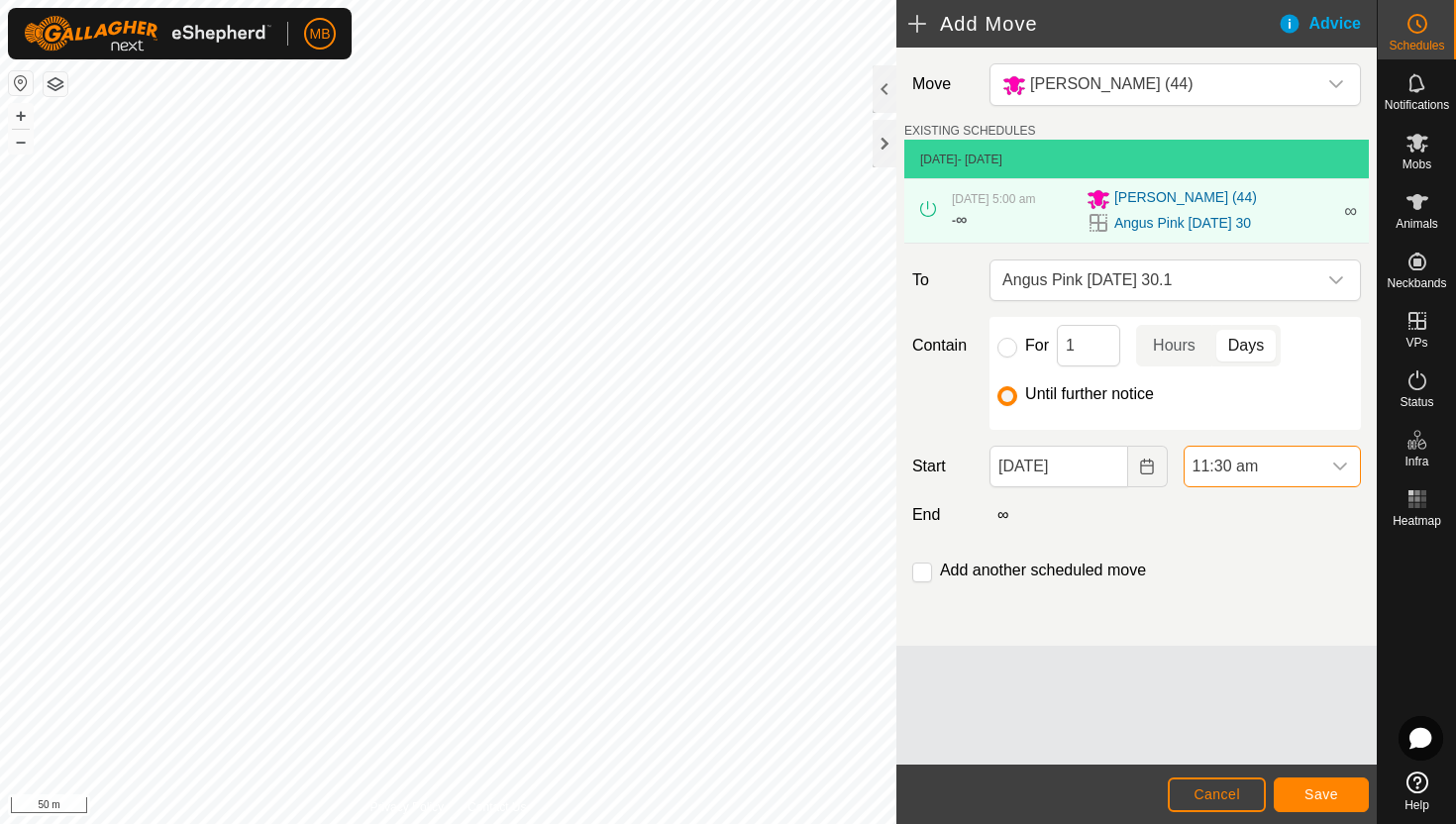click on "11:30 am" at bounding box center (1252, 466) 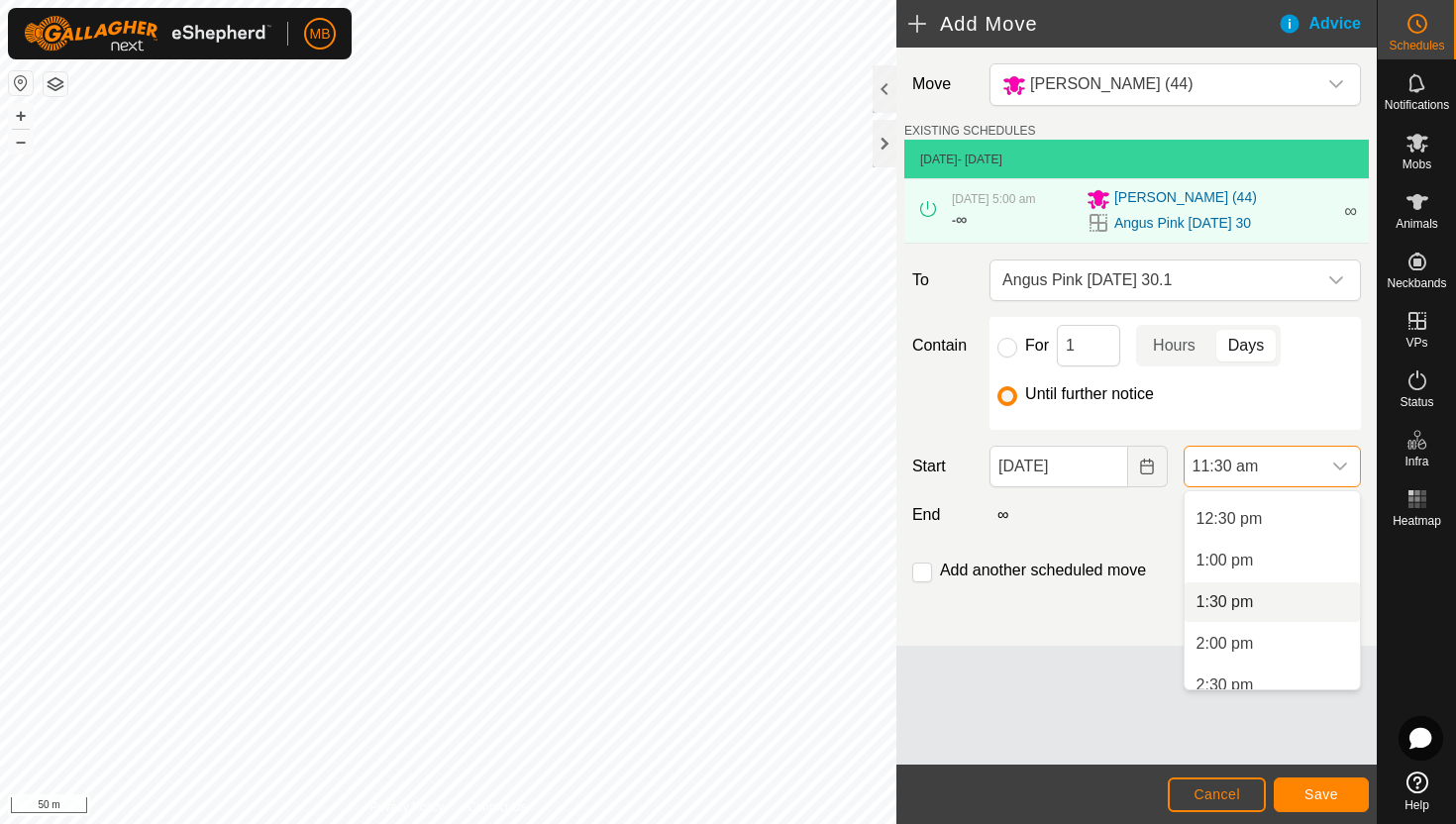 scroll, scrollTop: 1033, scrollLeft: 0, axis: vertical 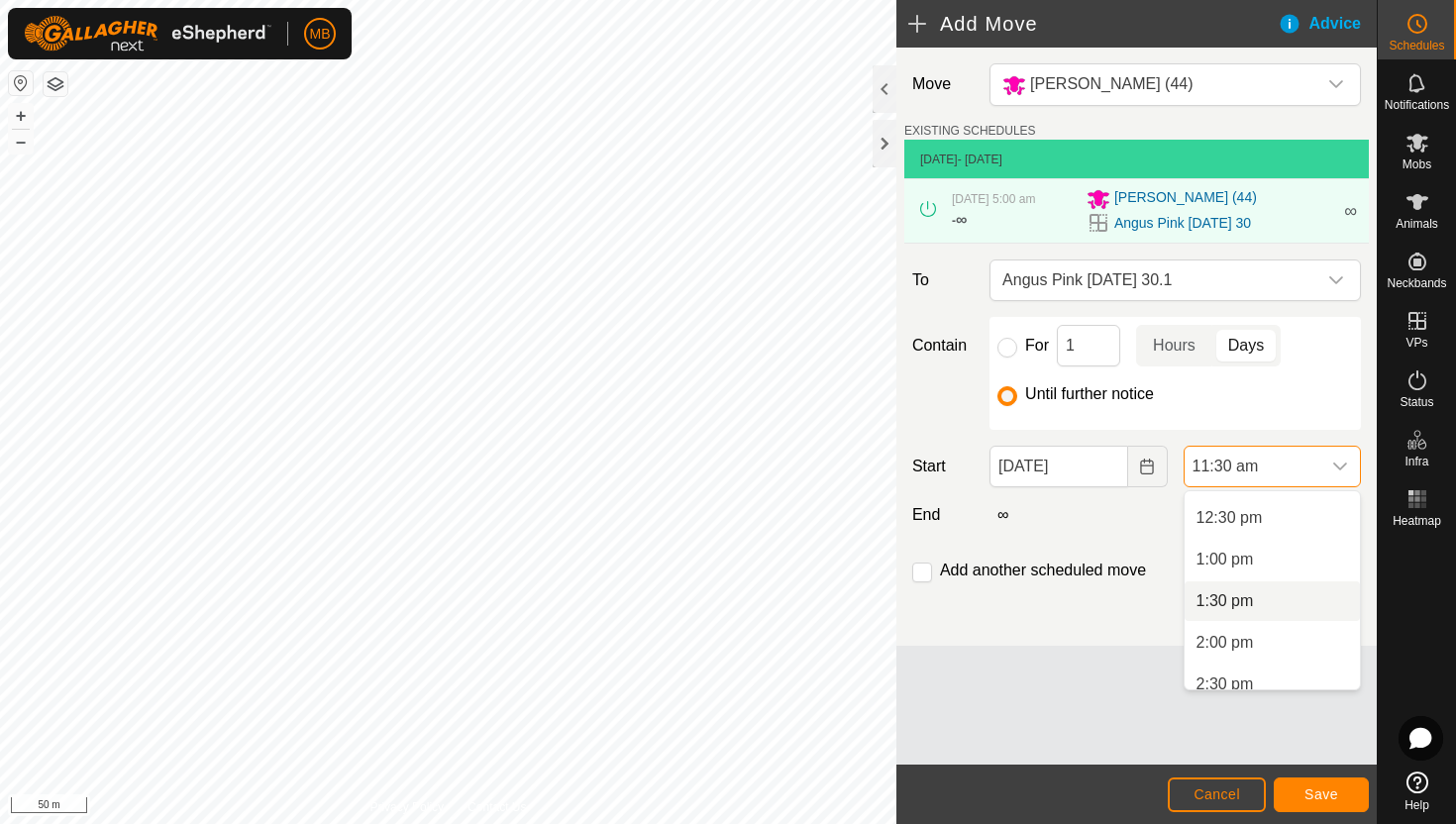 click on "1:30 pm" at bounding box center (1272, 601) 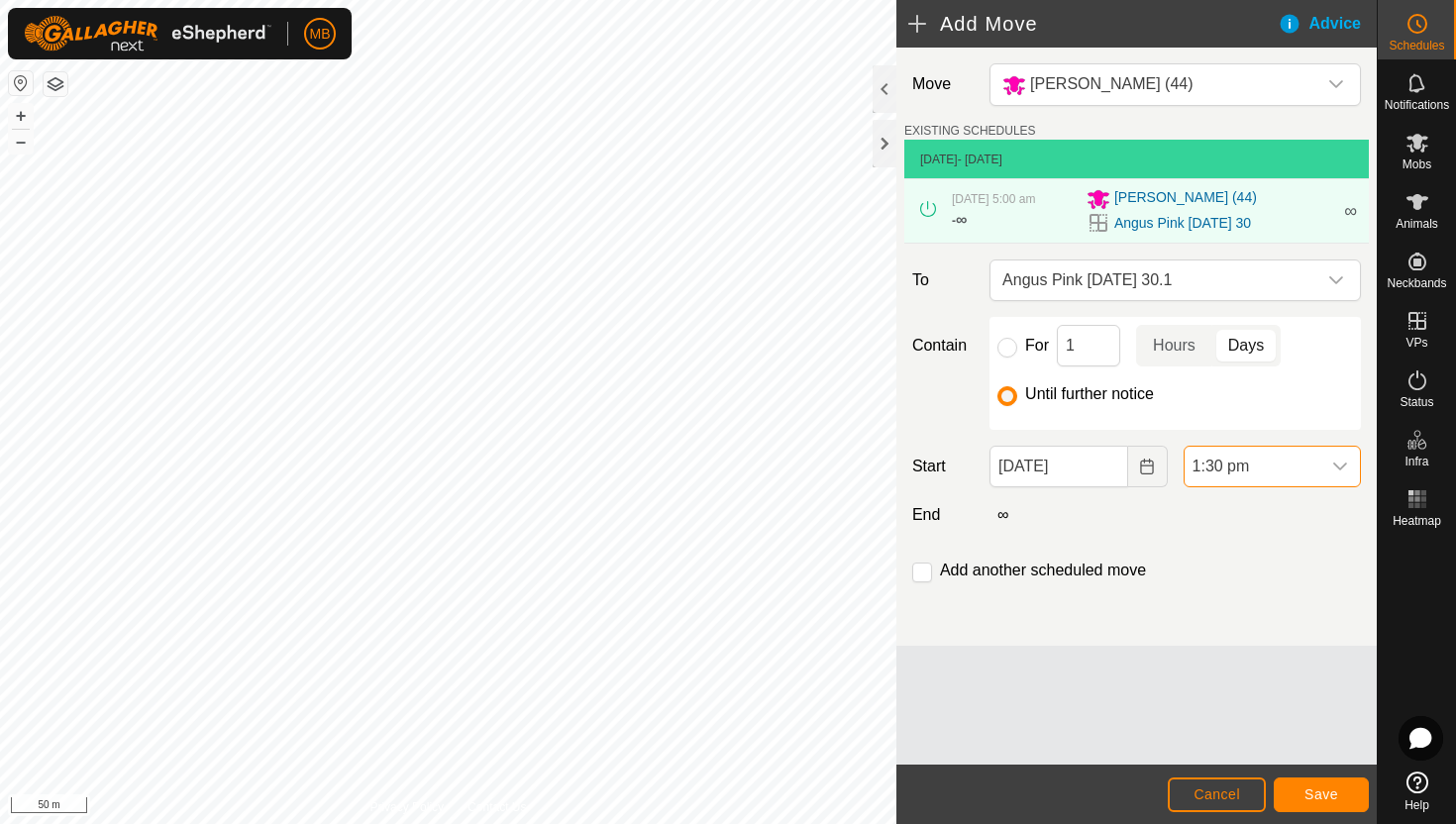 scroll, scrollTop: 957, scrollLeft: 0, axis: vertical 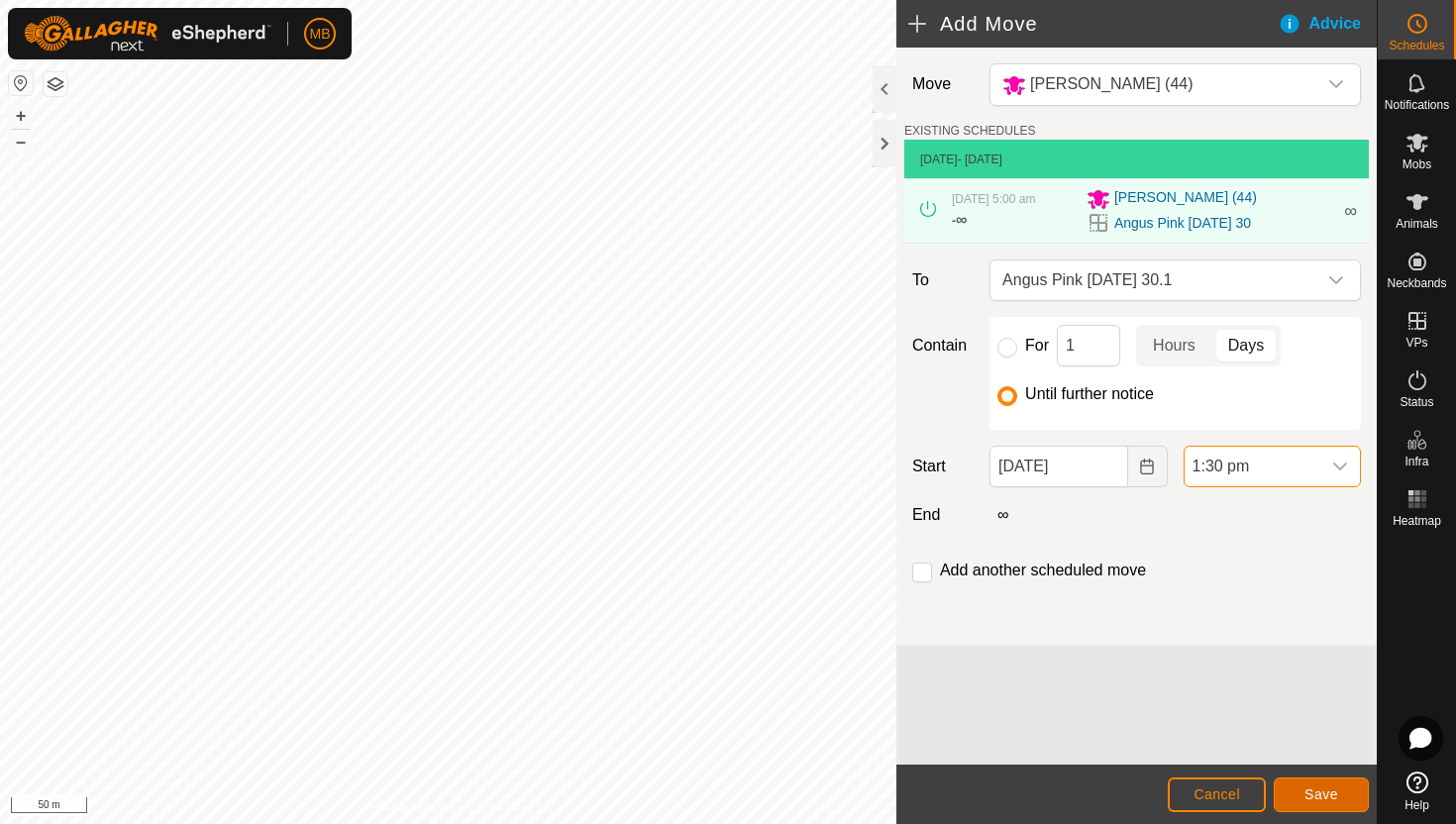 click on "Save" 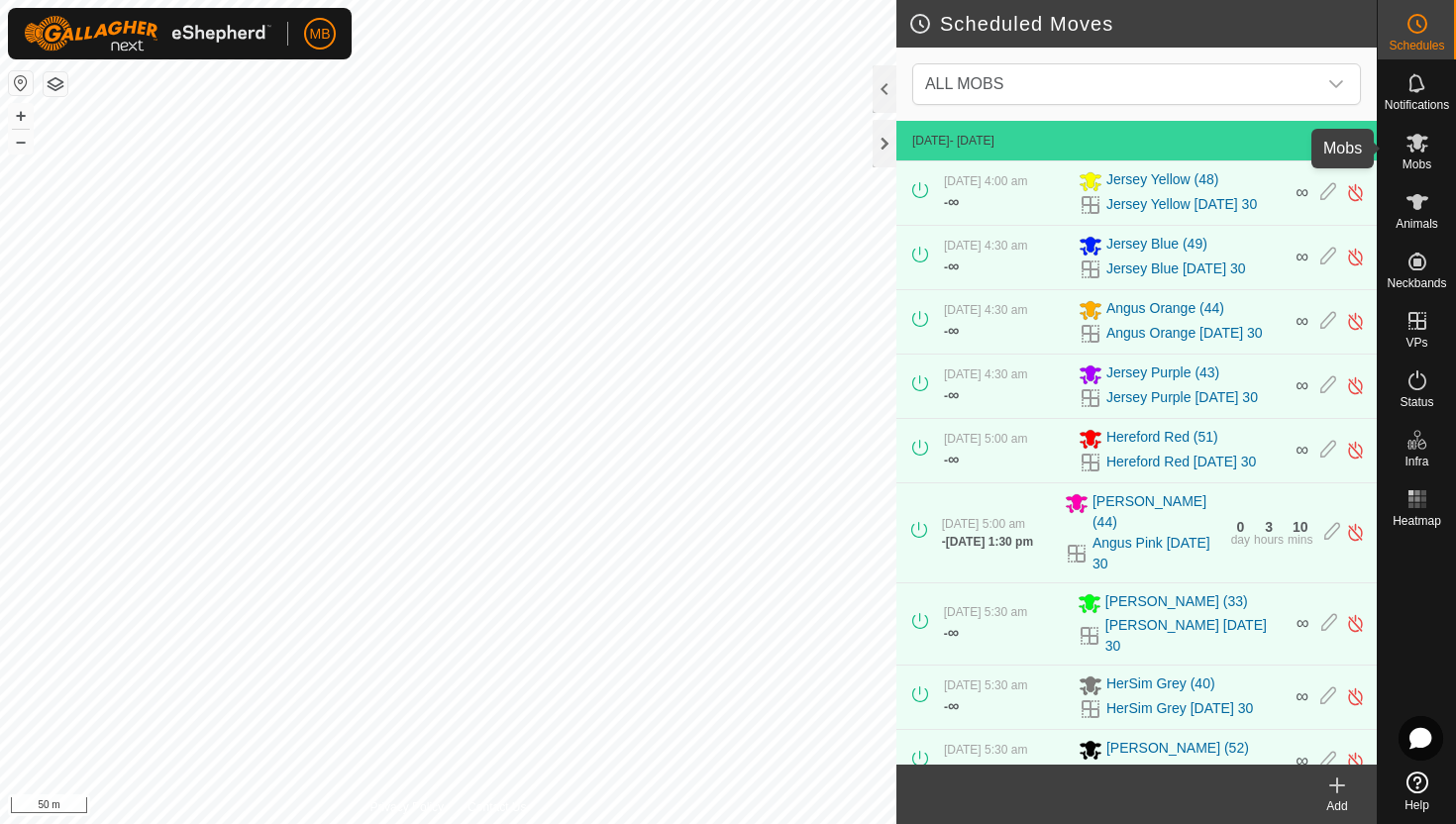 click 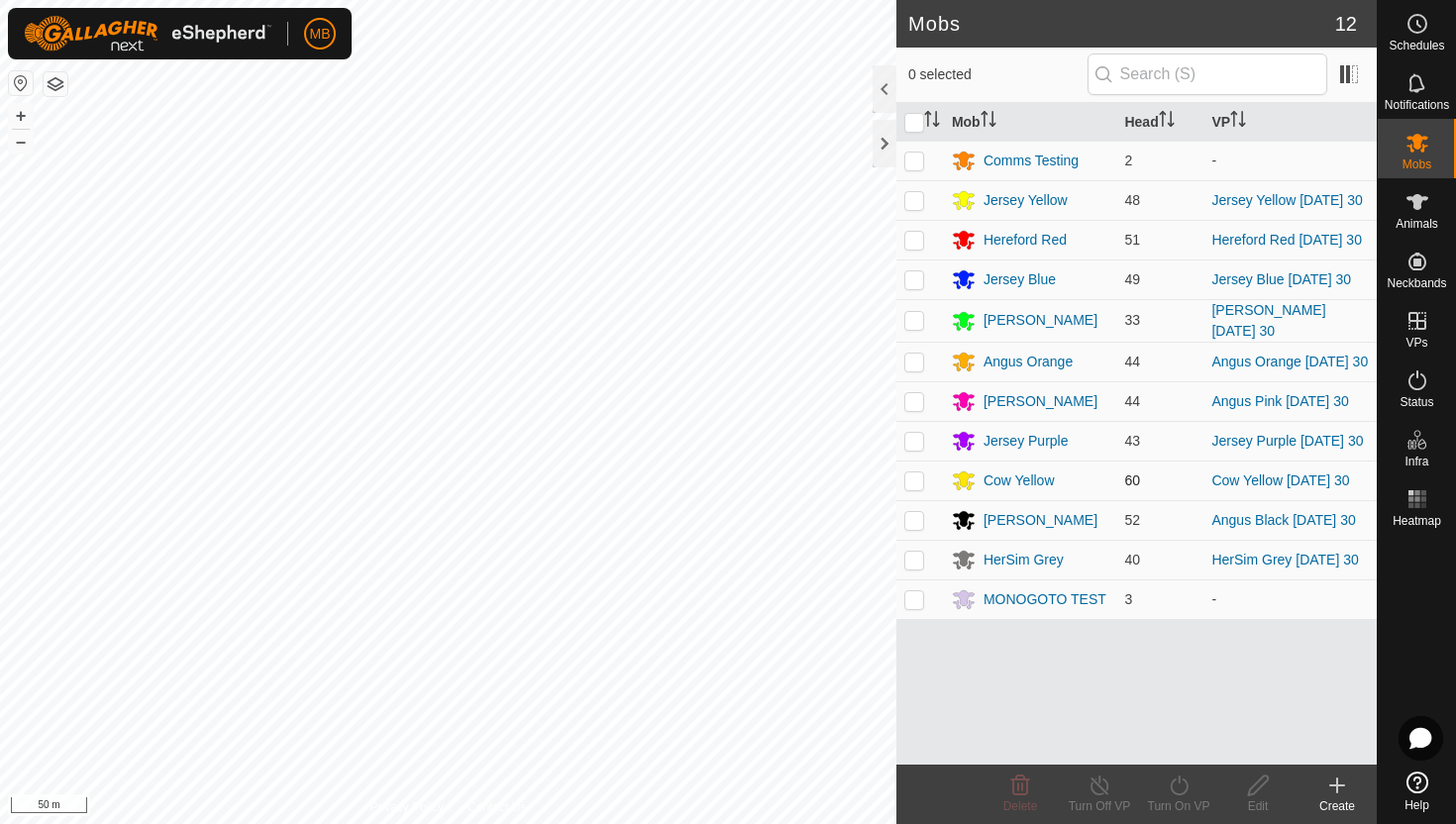 click at bounding box center [914, 480] 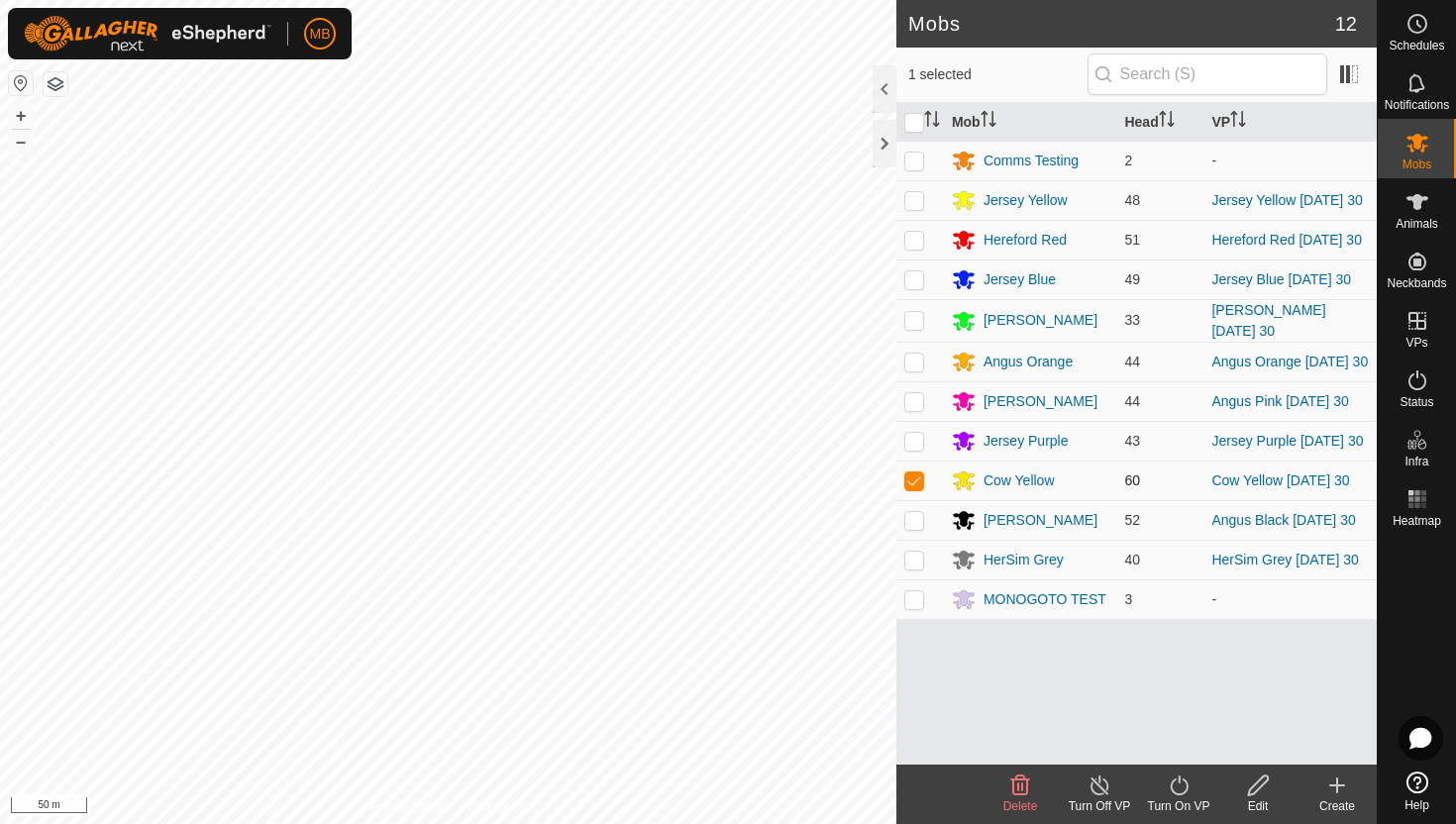 checkbox on "true" 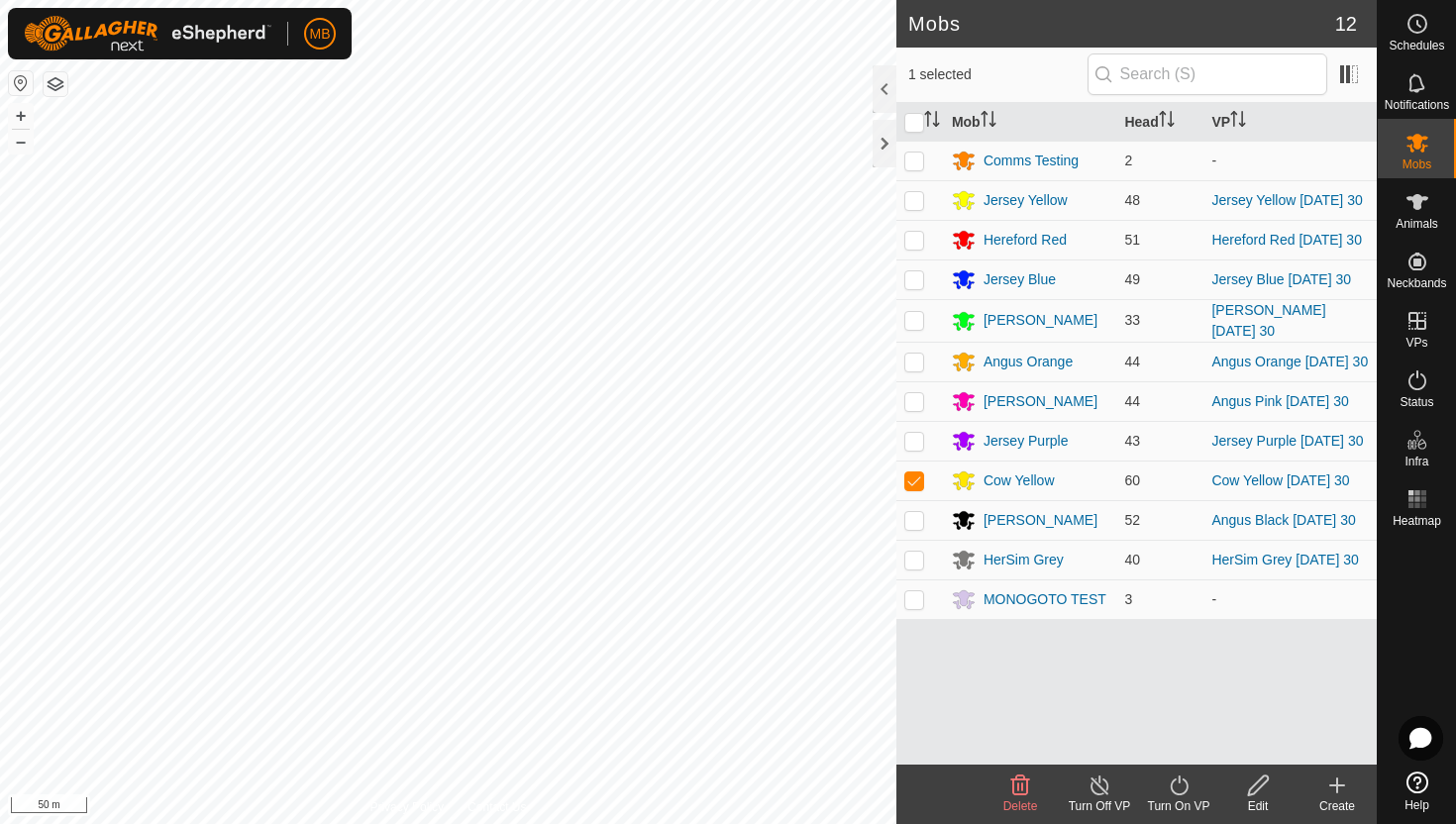 click 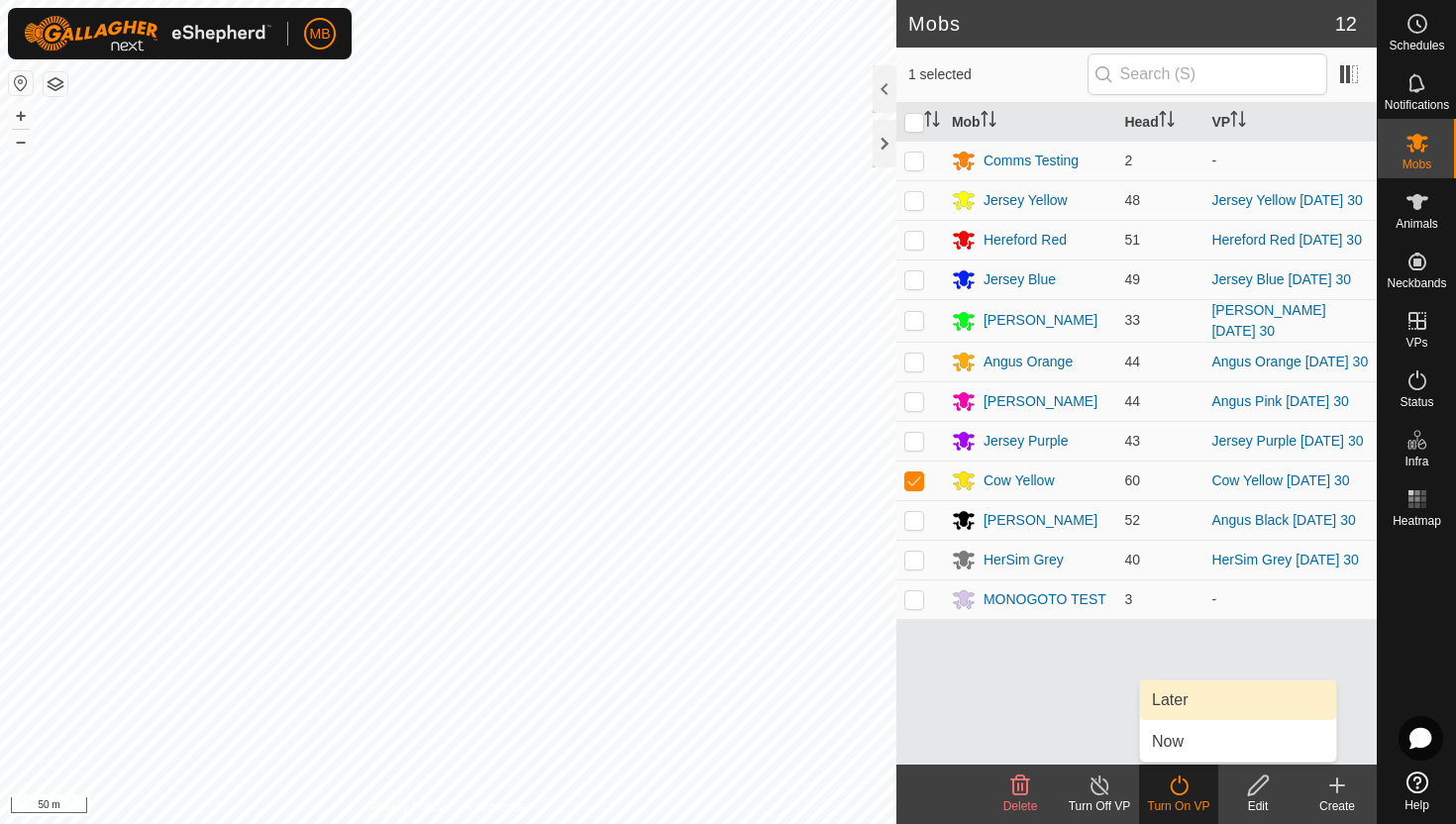 click on "Later" at bounding box center [1238, 700] 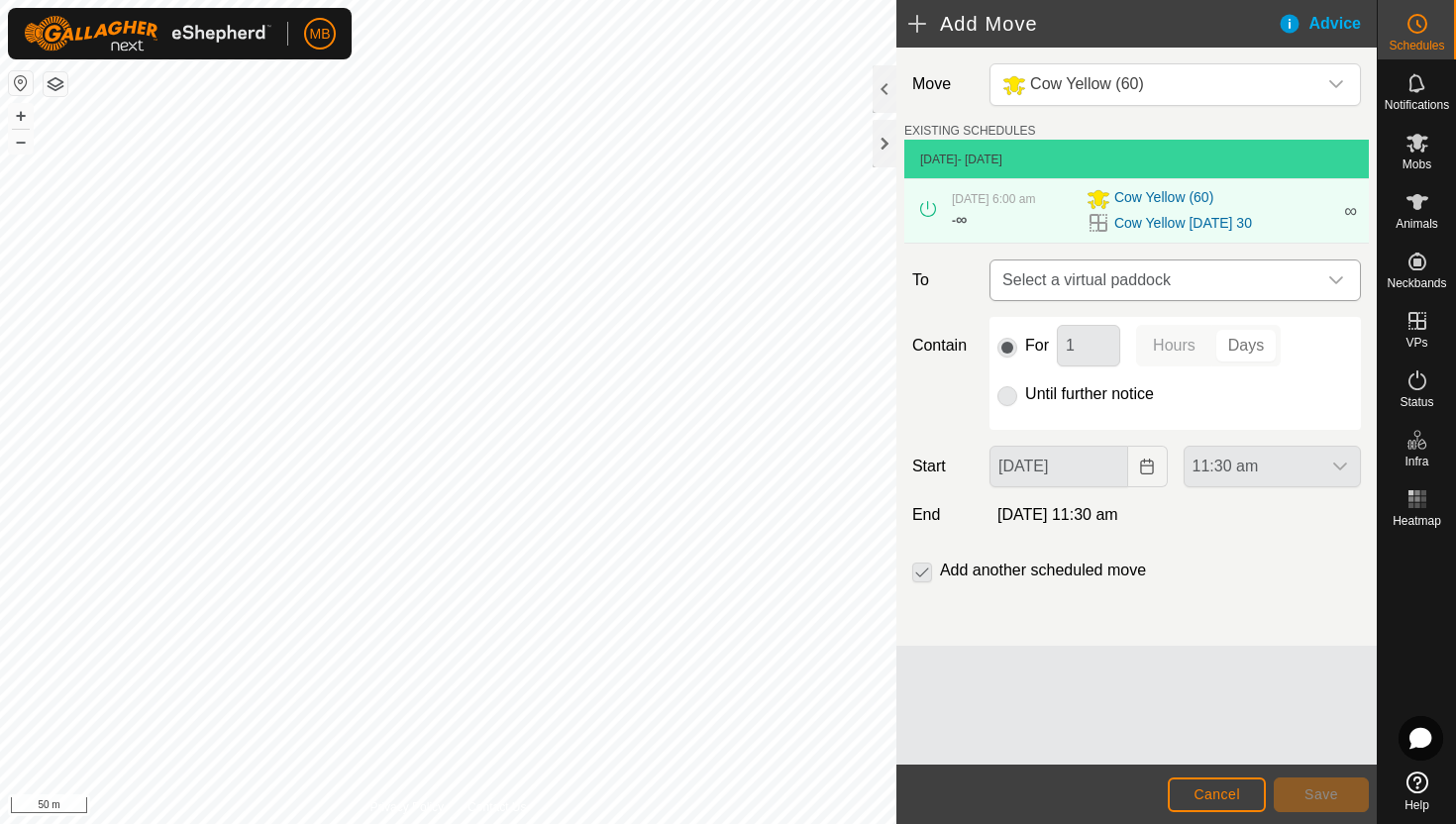 click 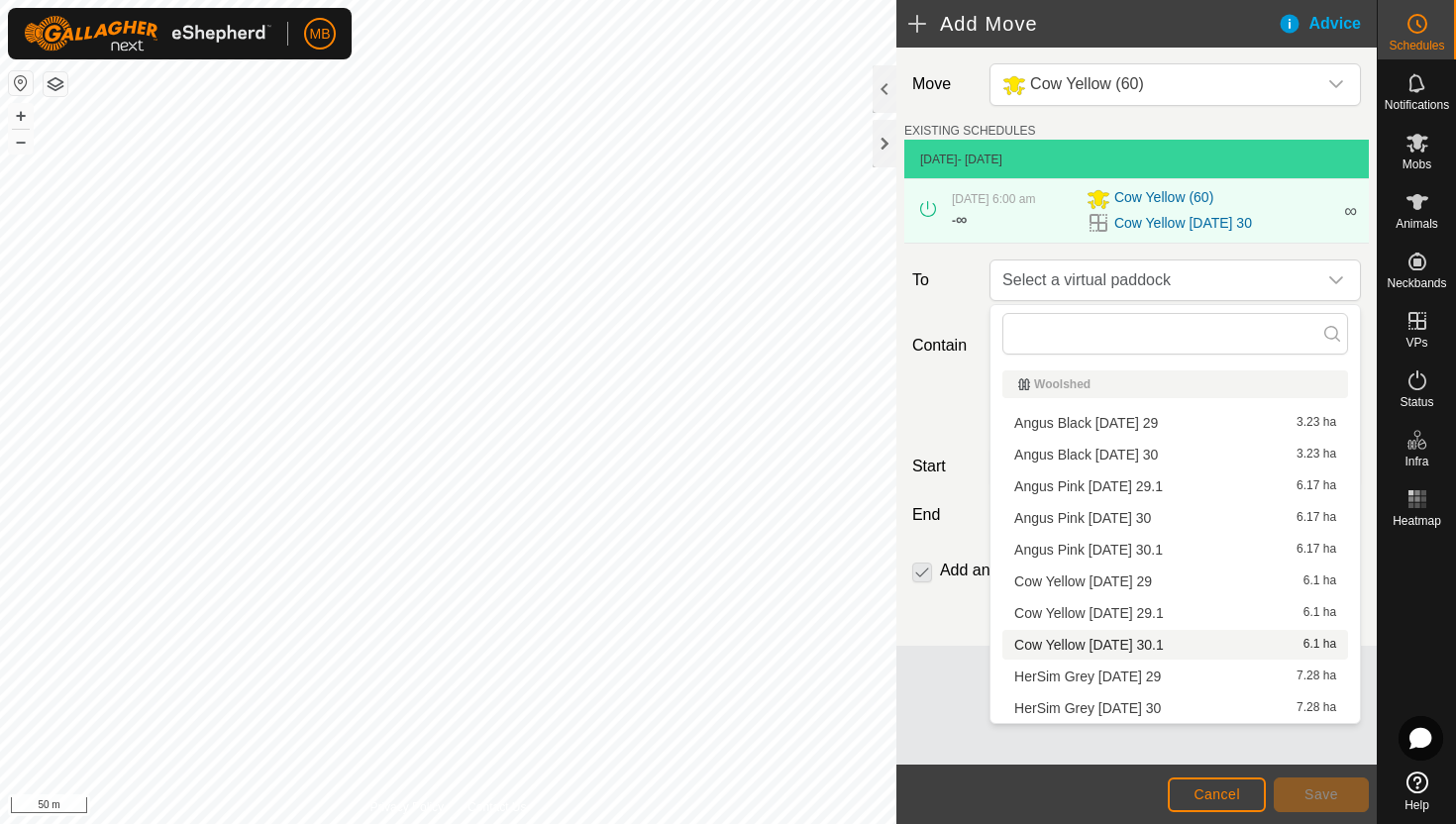 click on "Cow Yellow Wednesday 30.1  6.1 ha" at bounding box center (1175, 645) 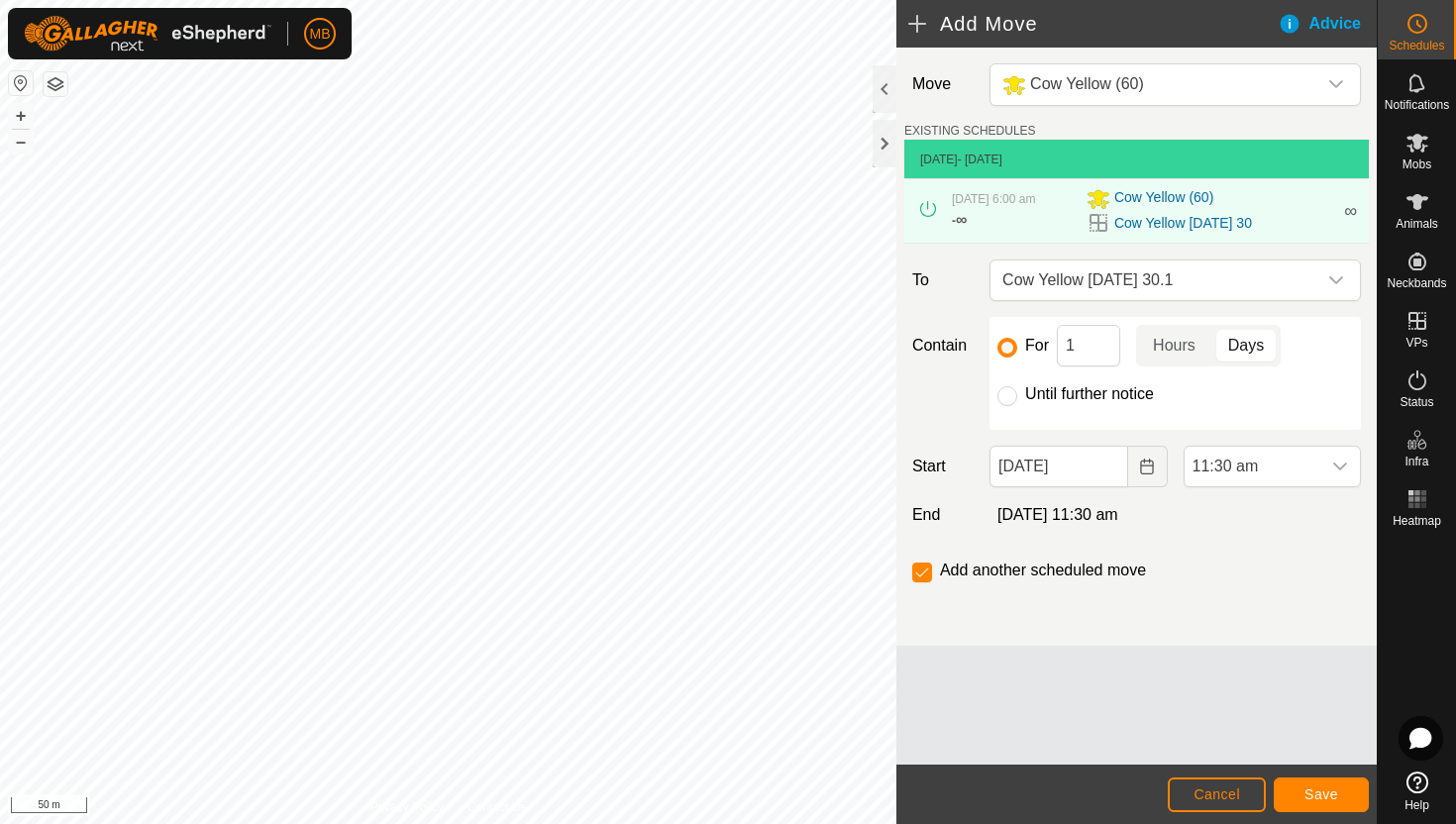 click on "Until further notice" 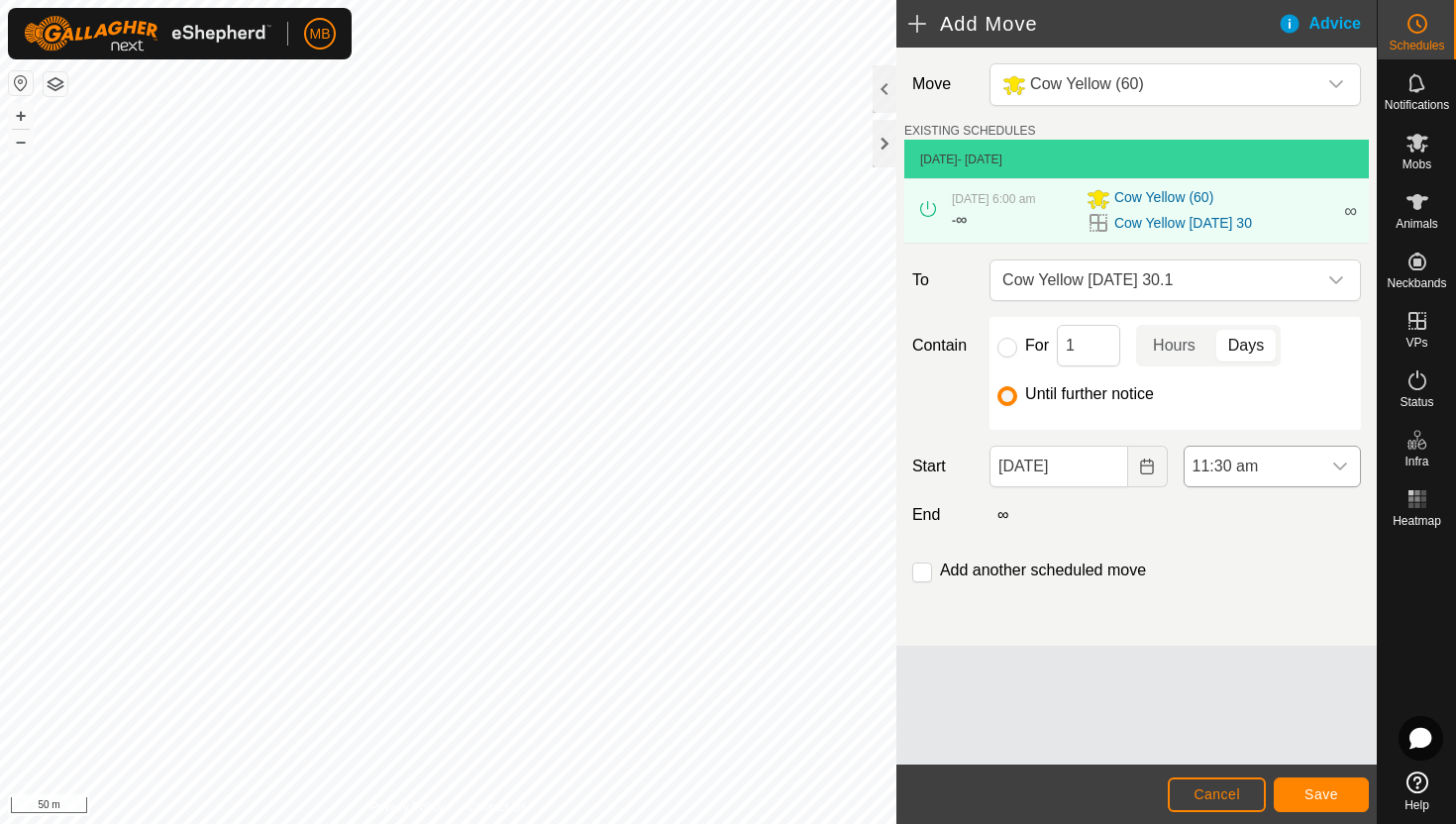 click on "11:30 am" at bounding box center (1252, 466) 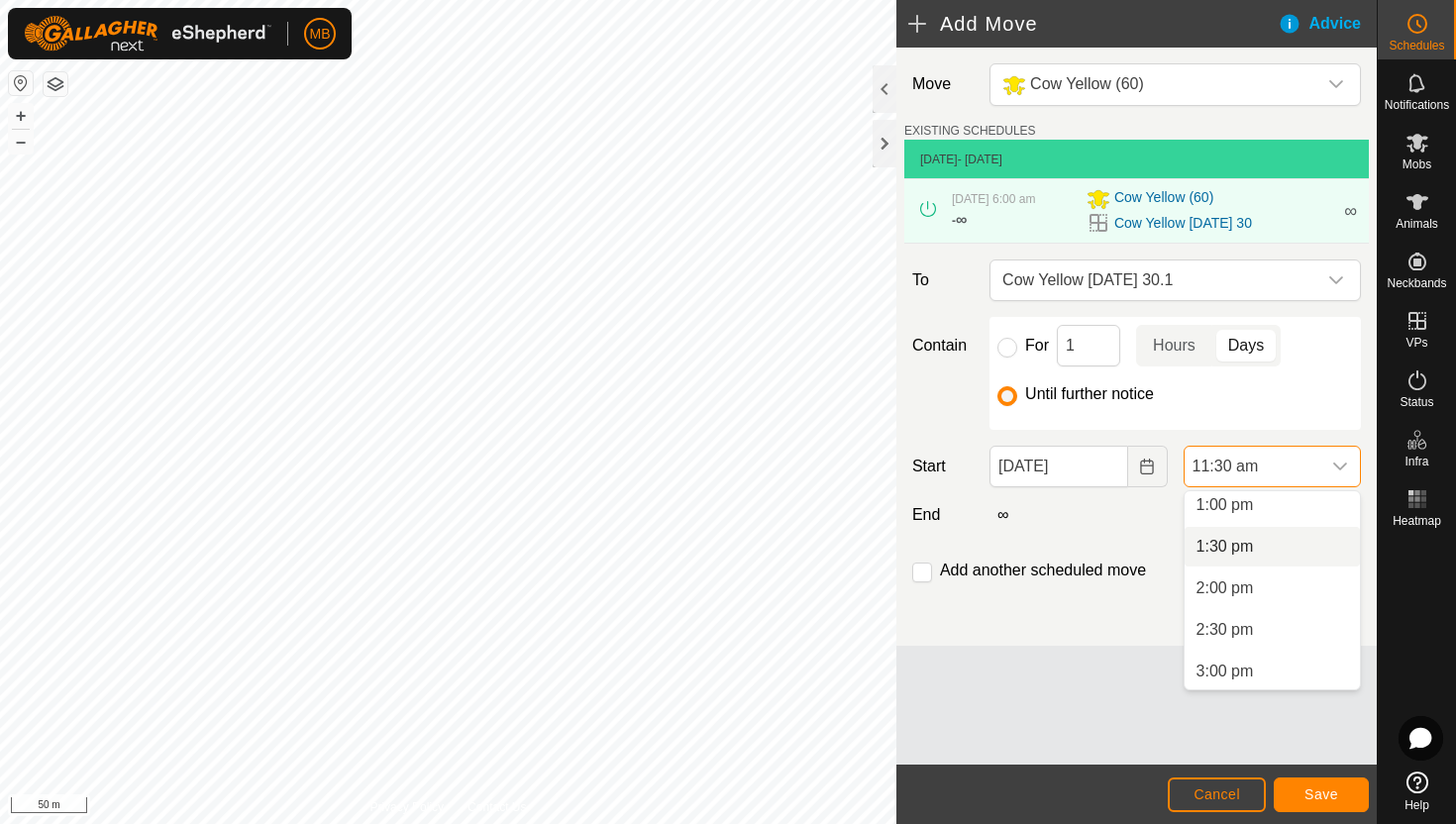 scroll, scrollTop: 1082, scrollLeft: 0, axis: vertical 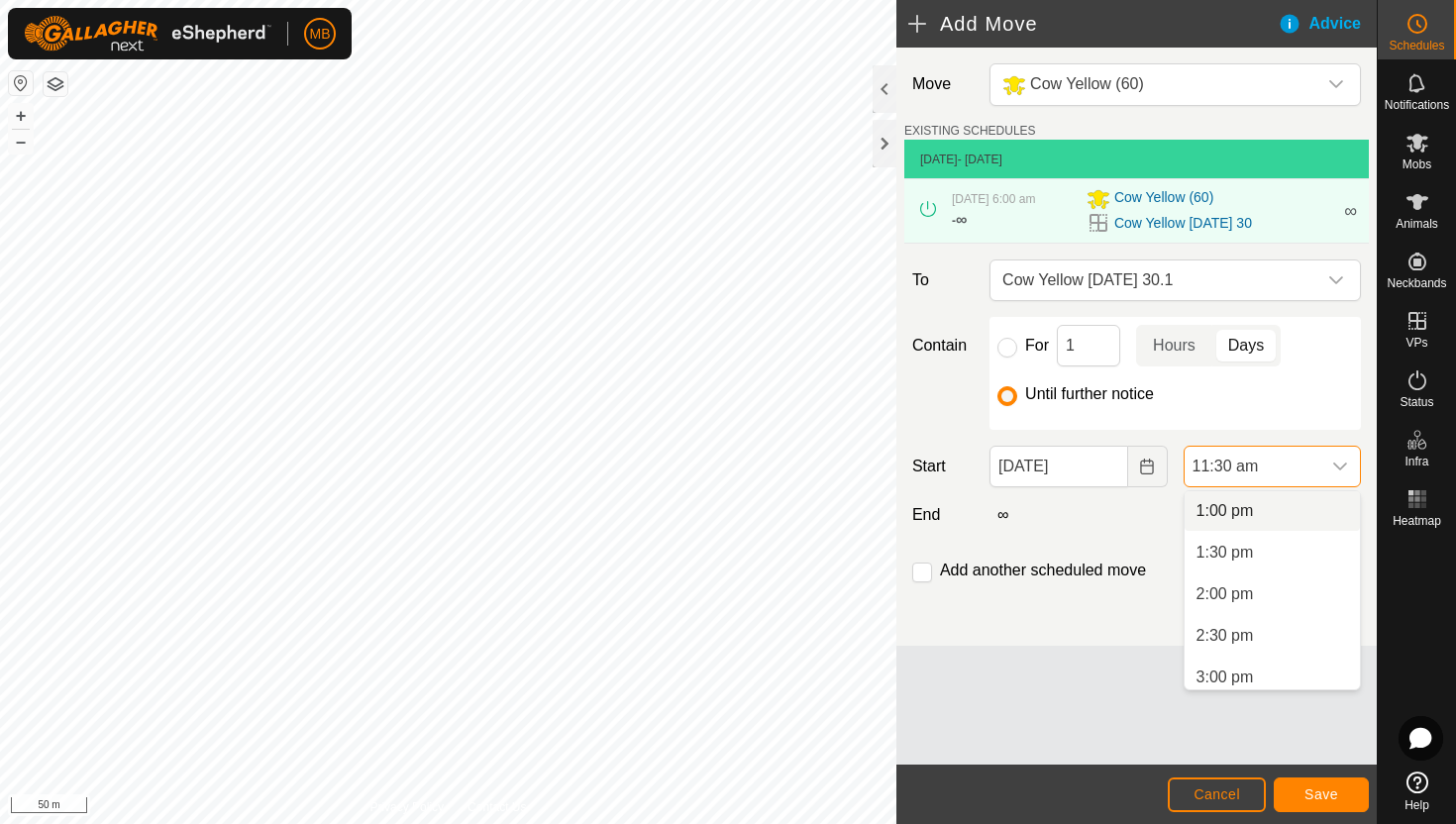 click on "1:00 pm" at bounding box center [1272, 511] 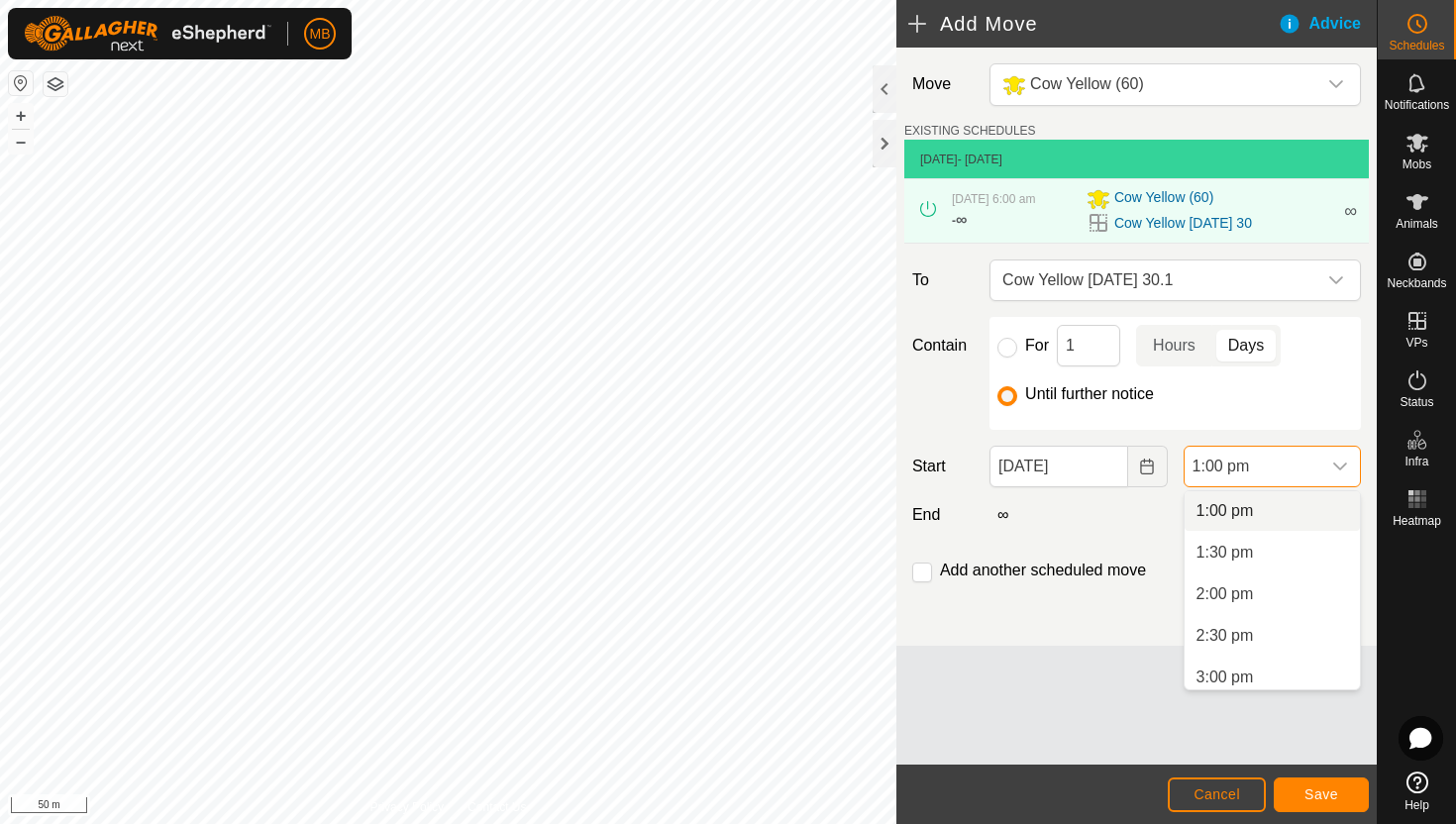 scroll, scrollTop: 0, scrollLeft: 0, axis: both 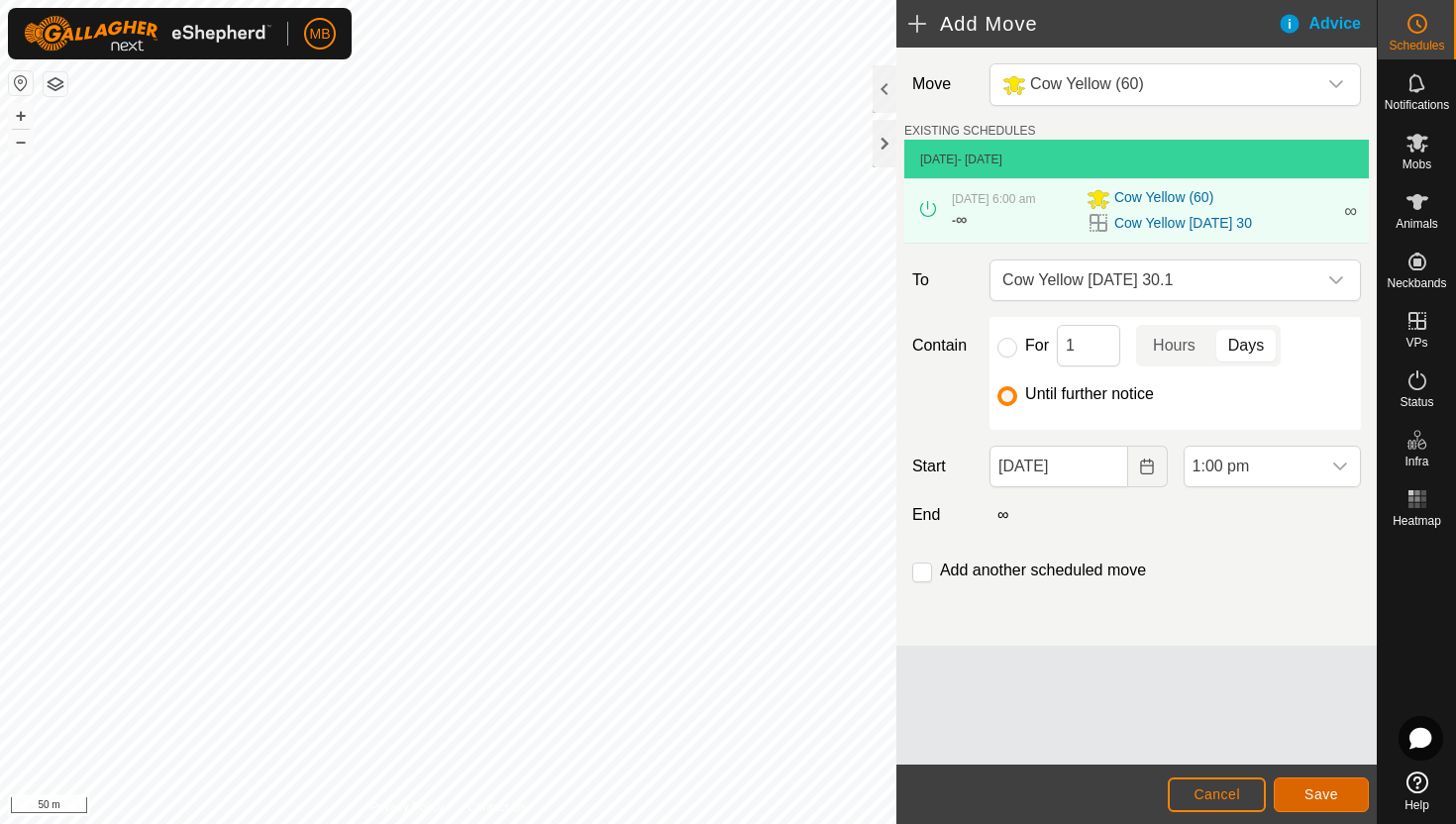 click on "Save" 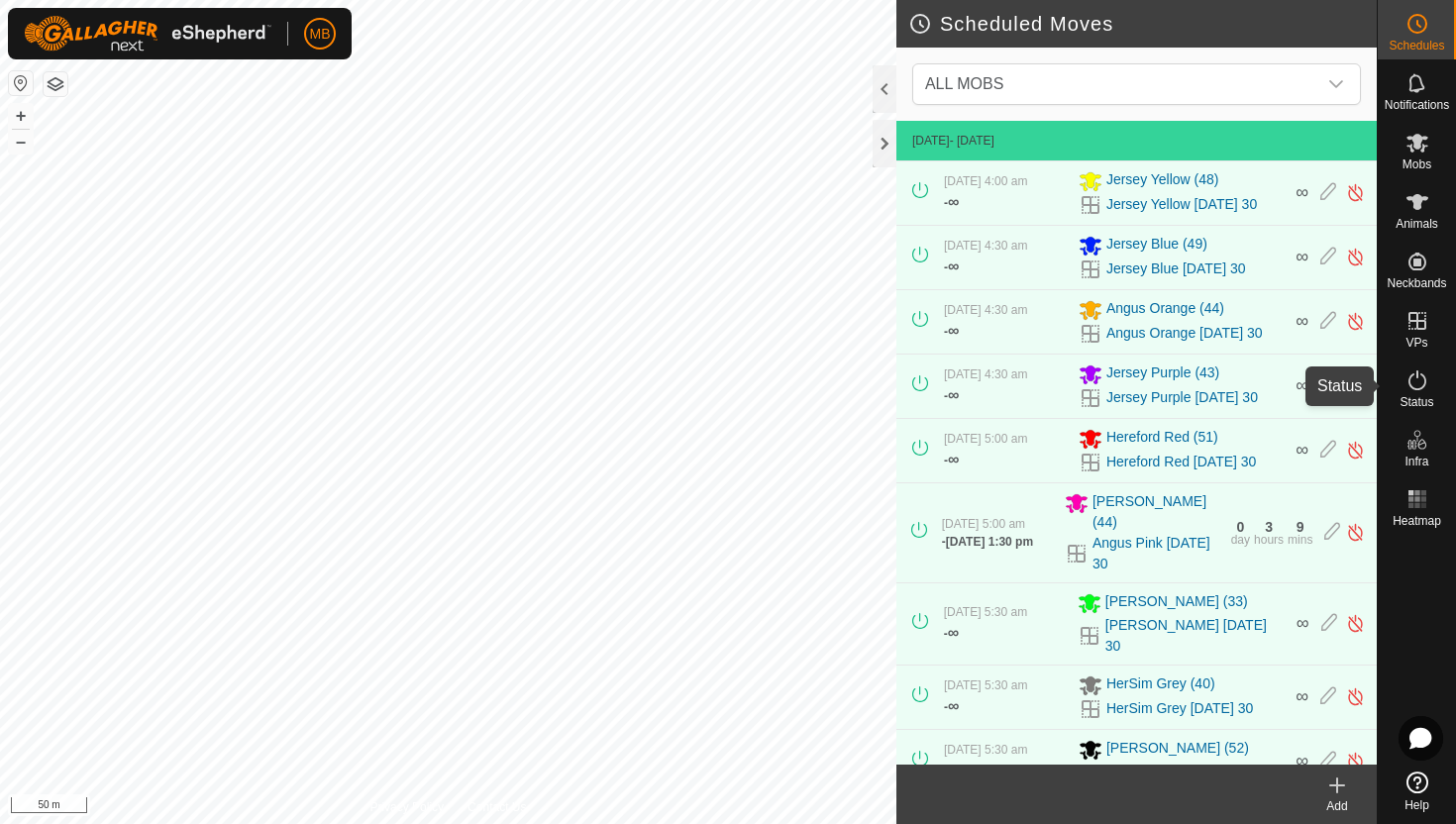 click 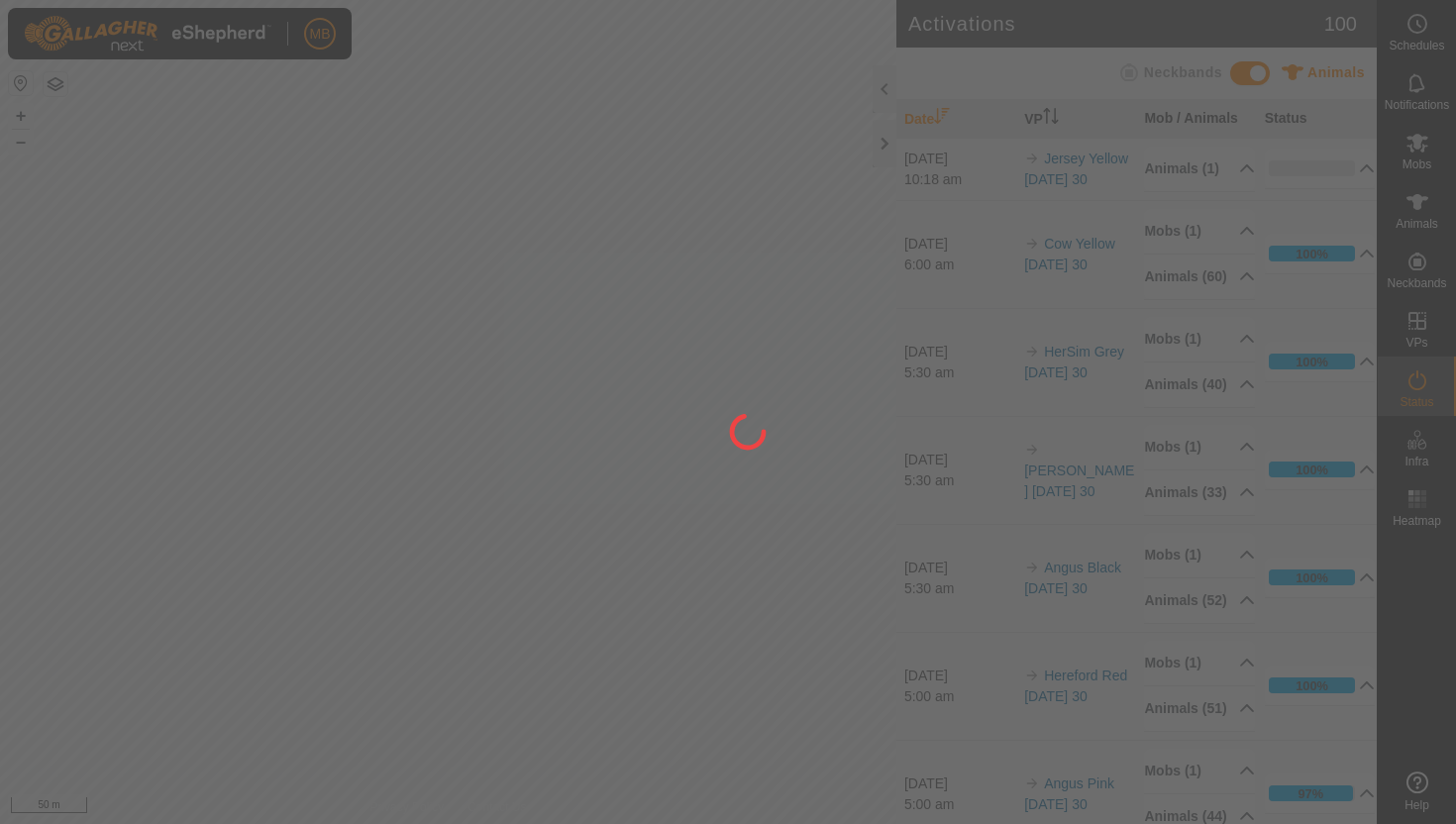 scroll, scrollTop: 0, scrollLeft: 0, axis: both 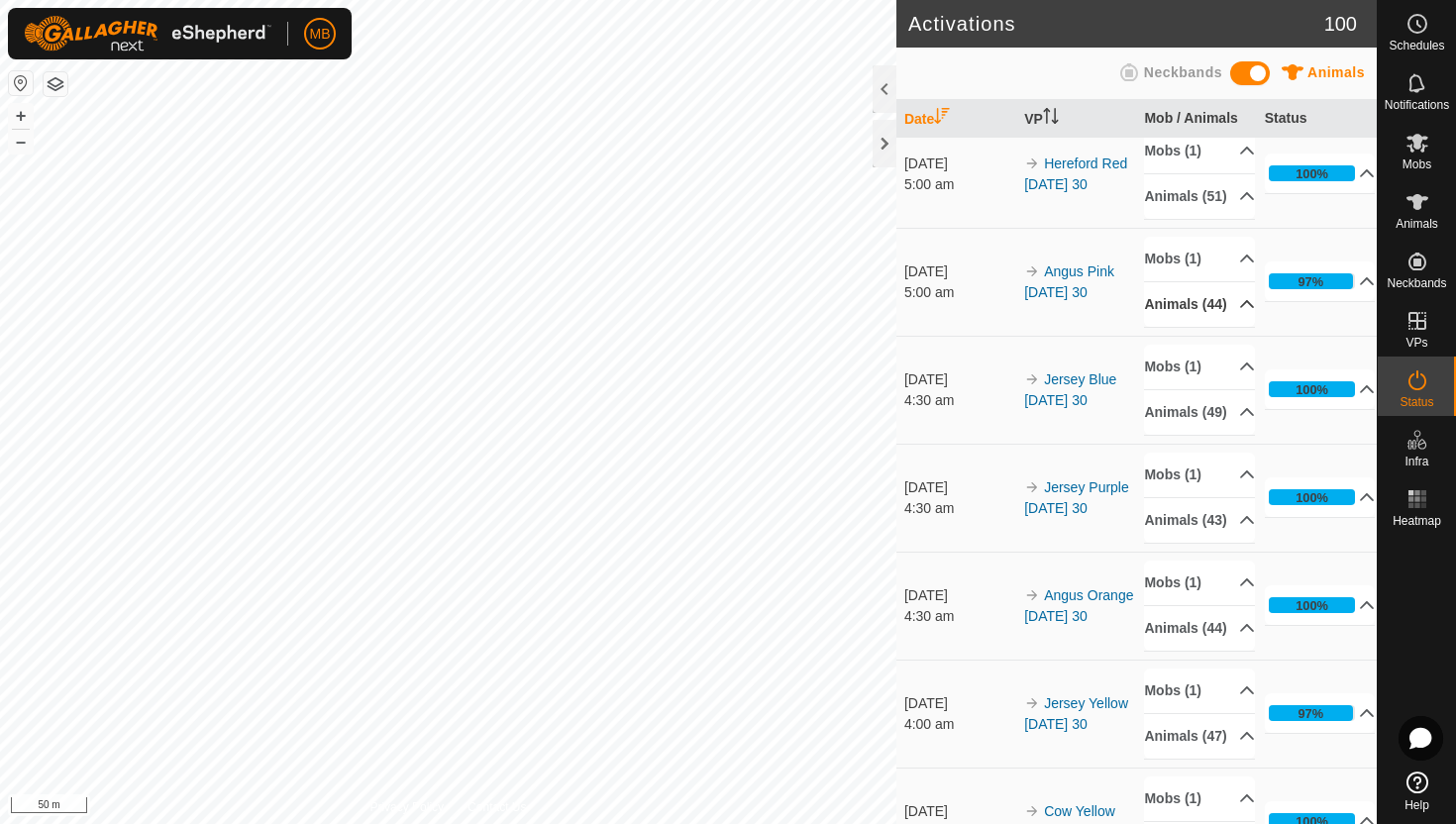 click on "Animals (44)" at bounding box center (1199, 304) 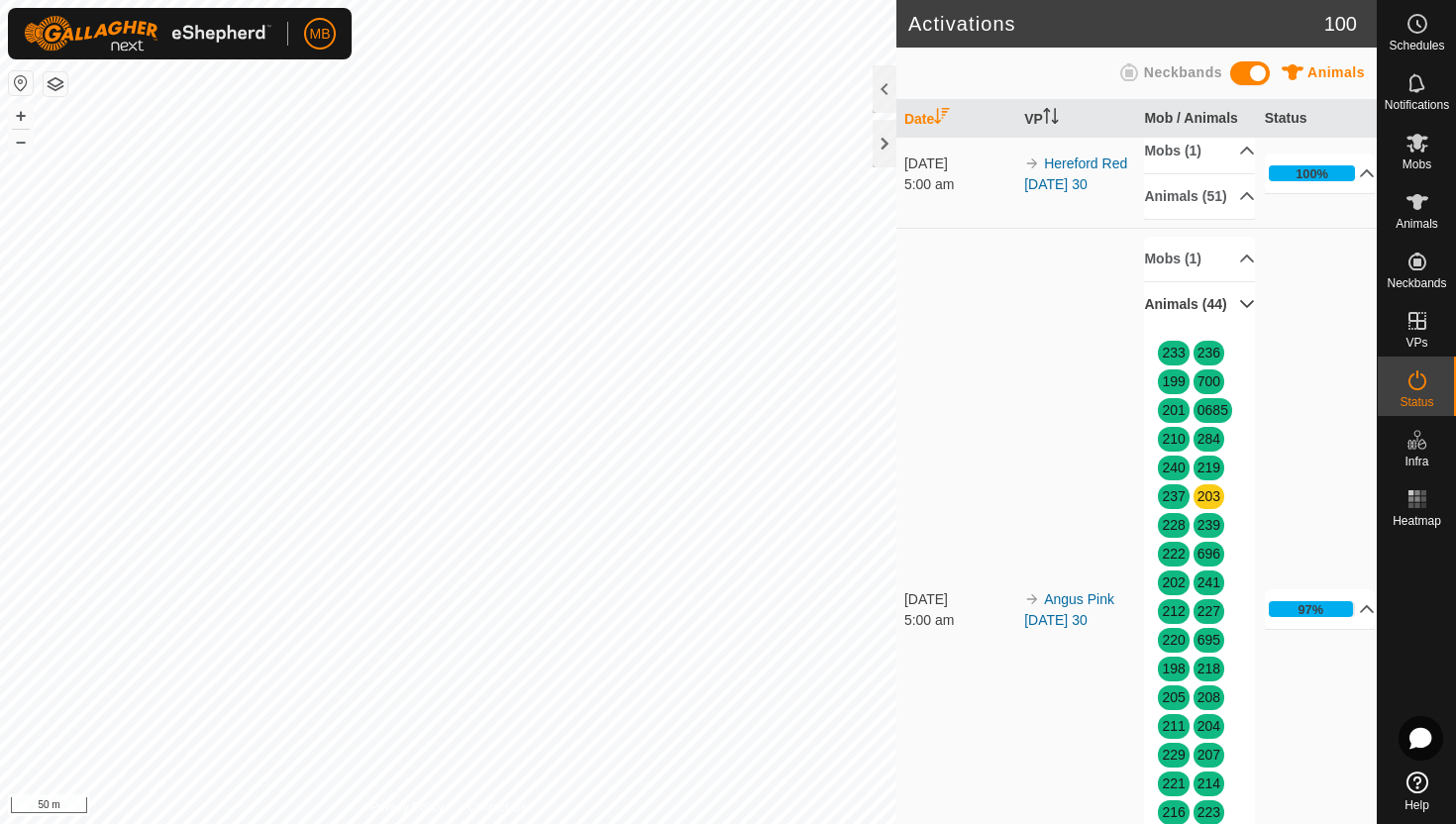 click on "Animals (44)" at bounding box center (1199, 304) 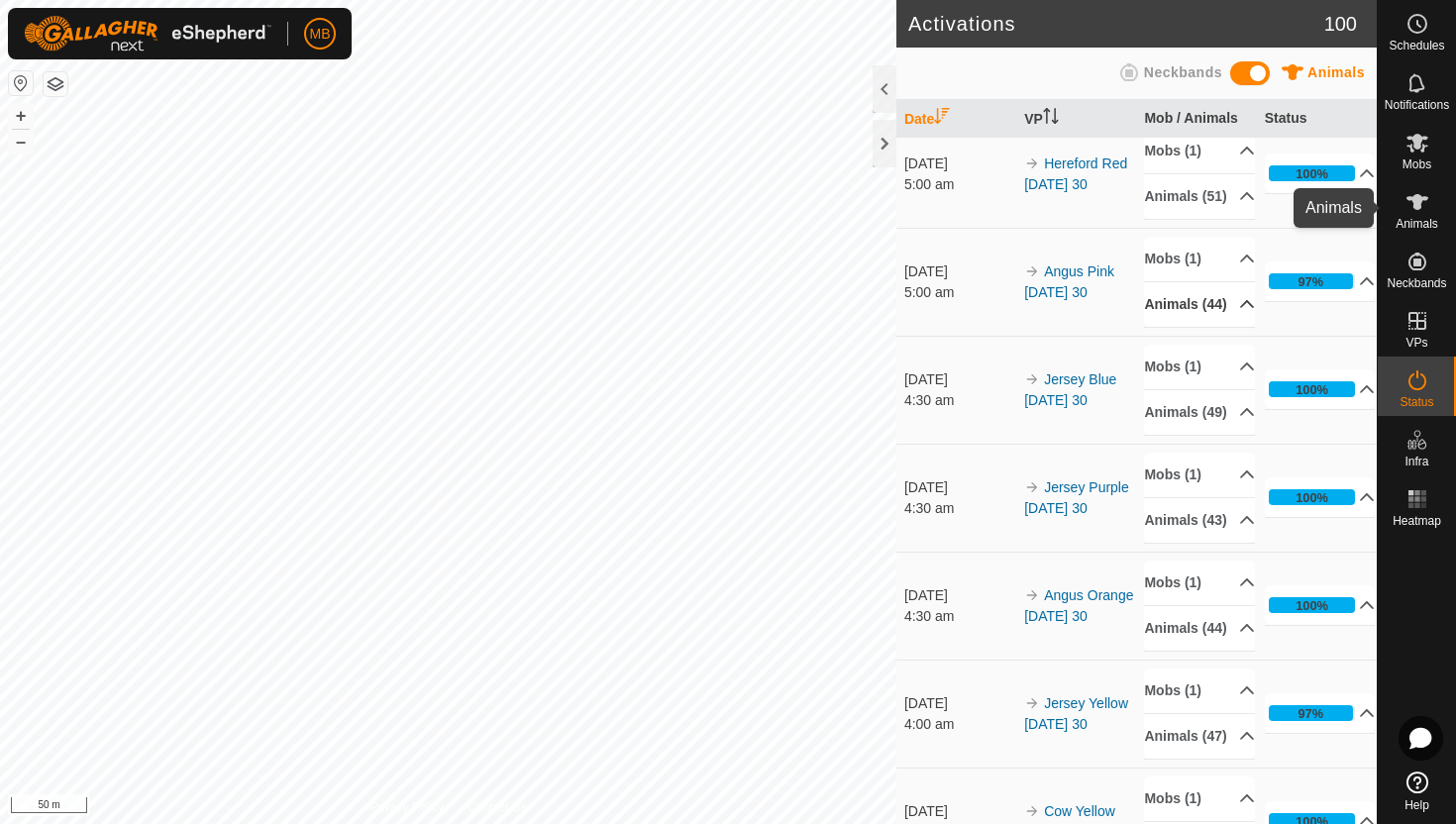 click 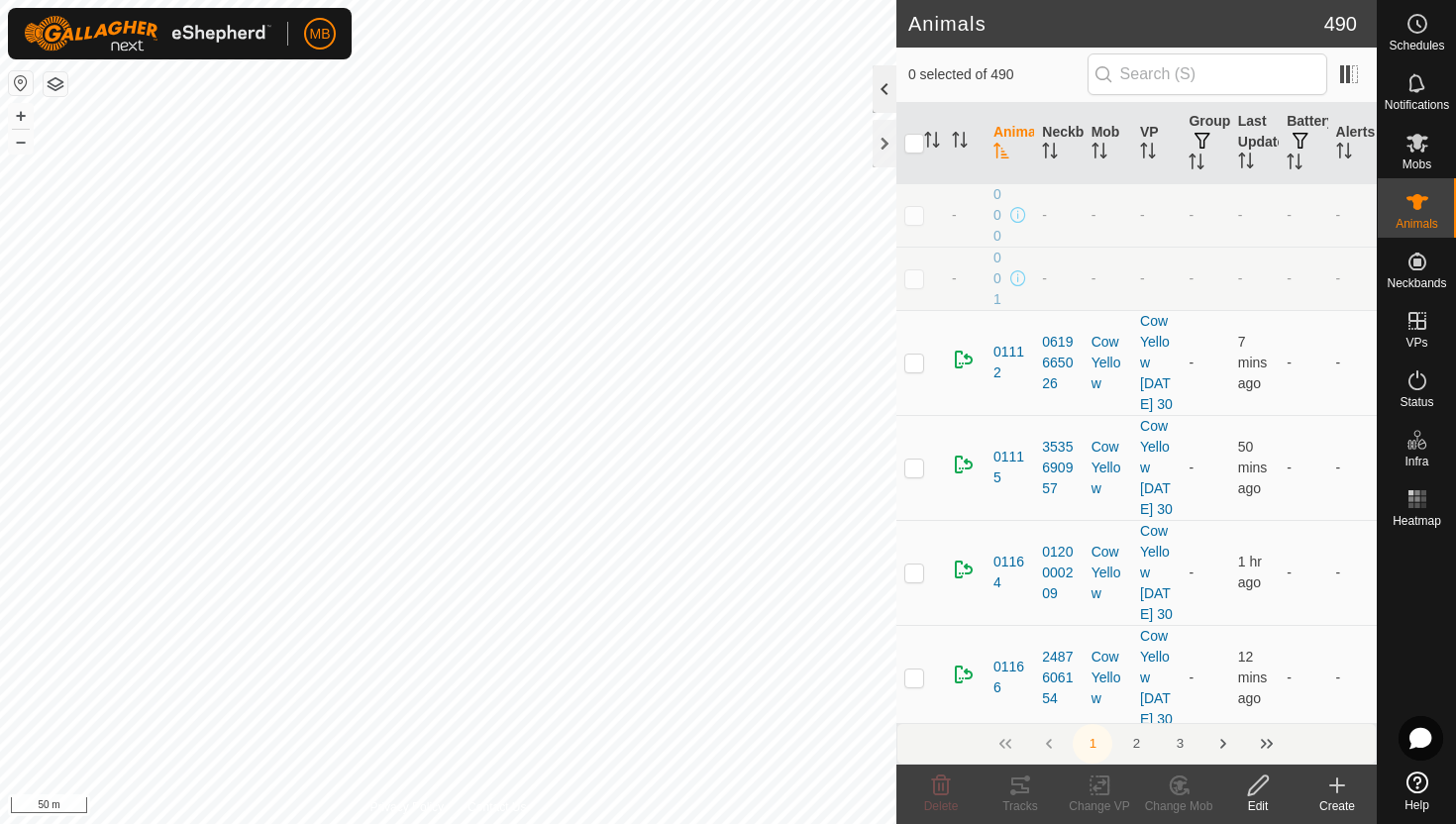 click 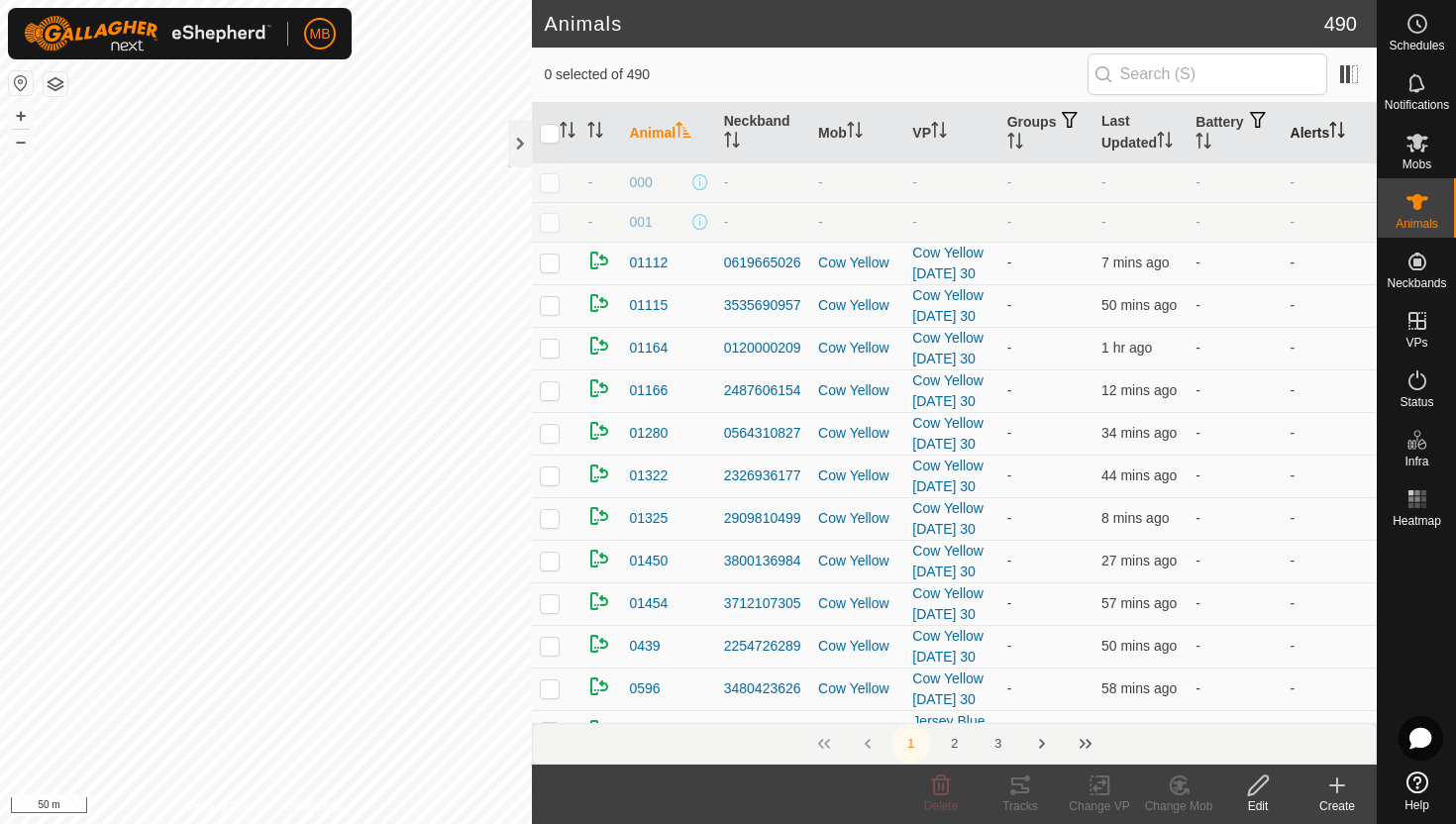 click 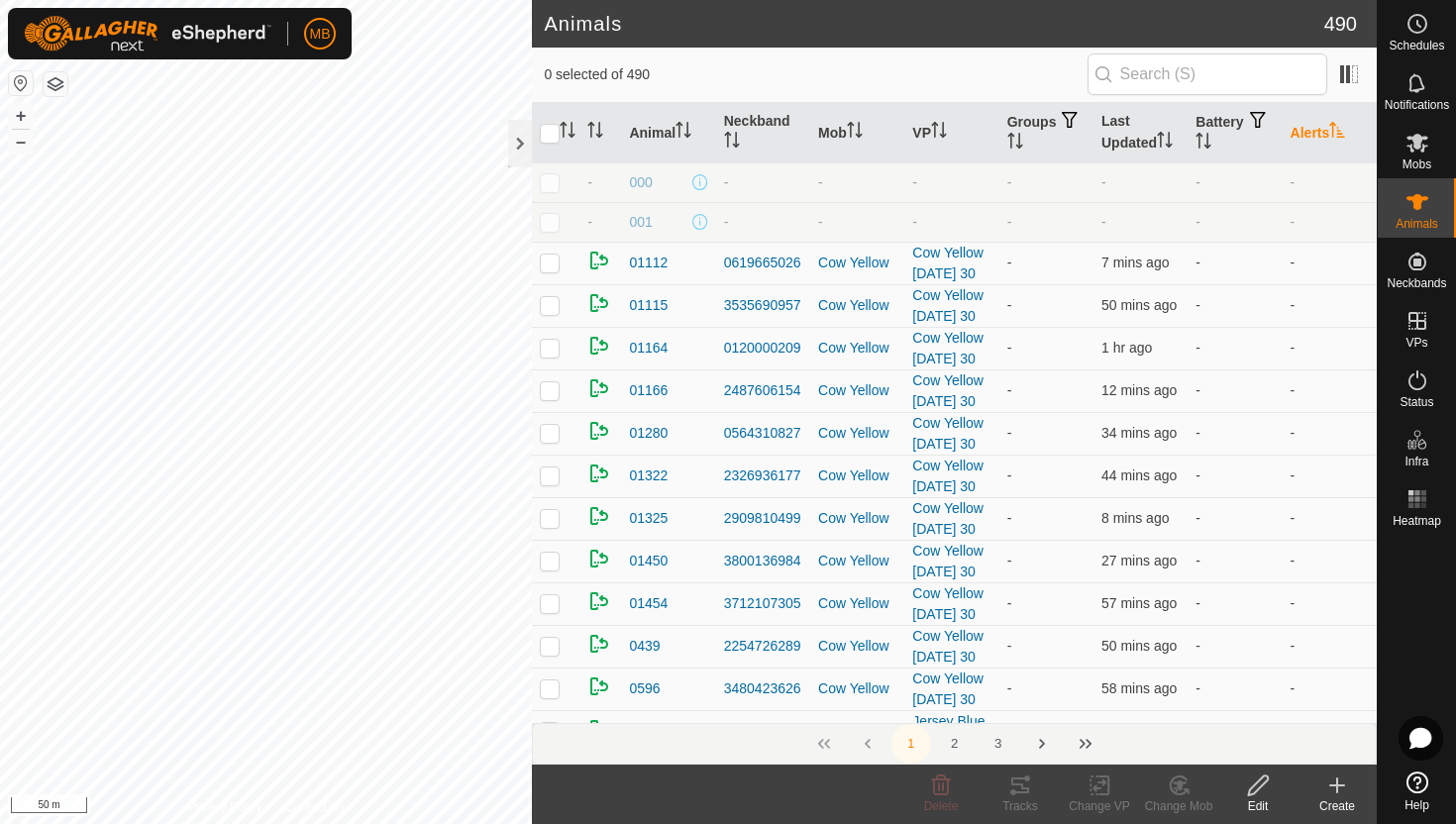click 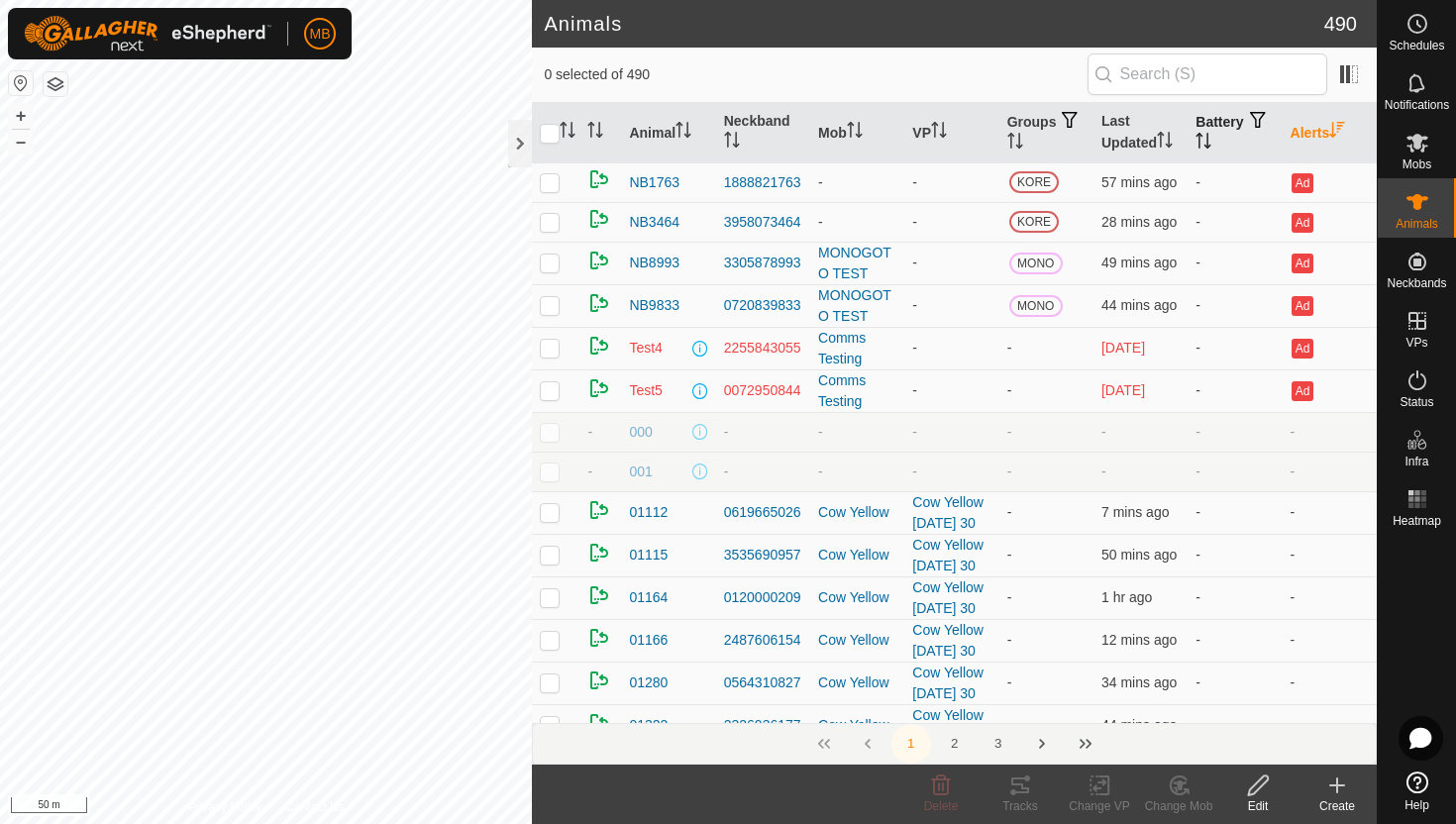 click 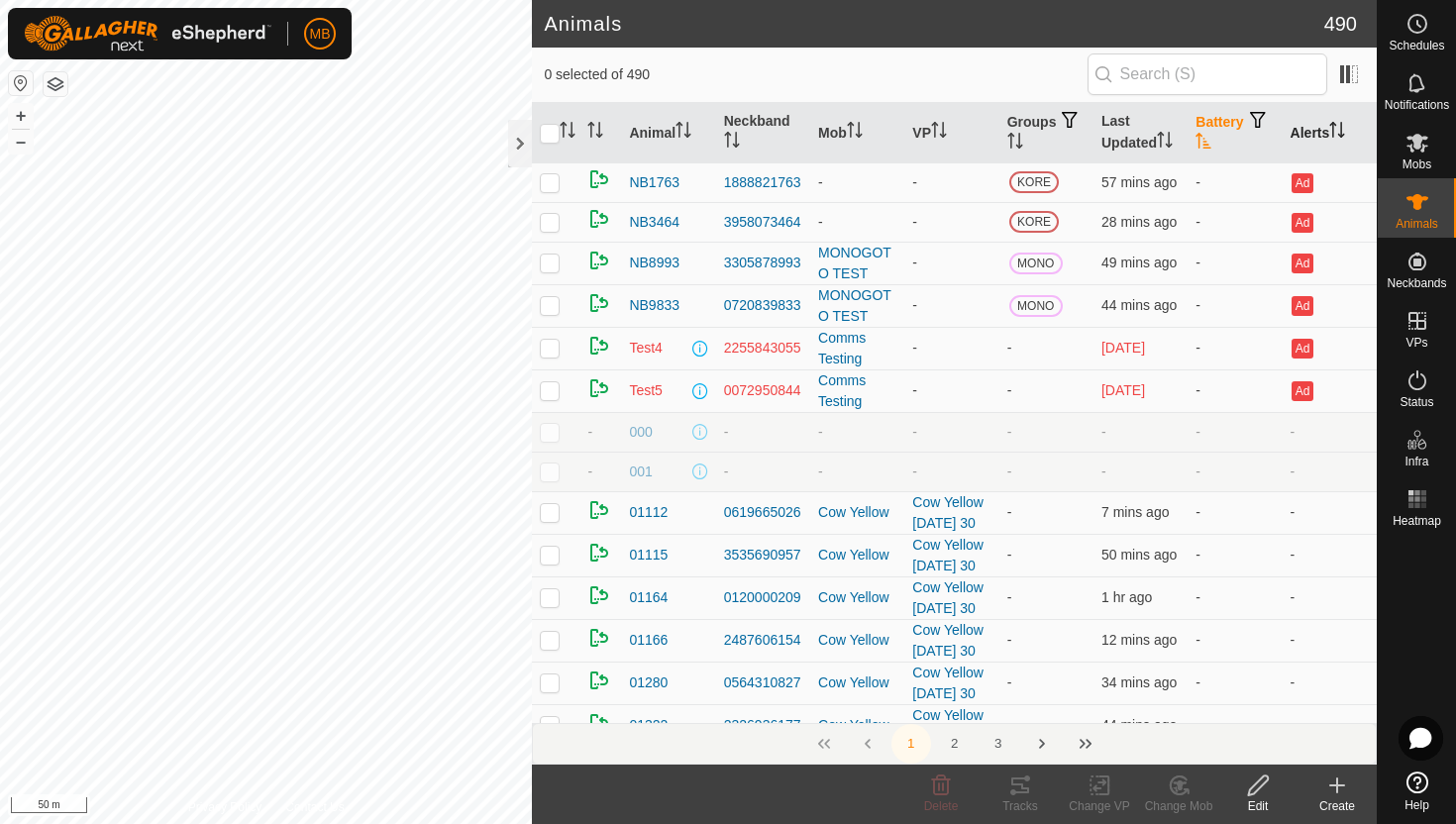 click 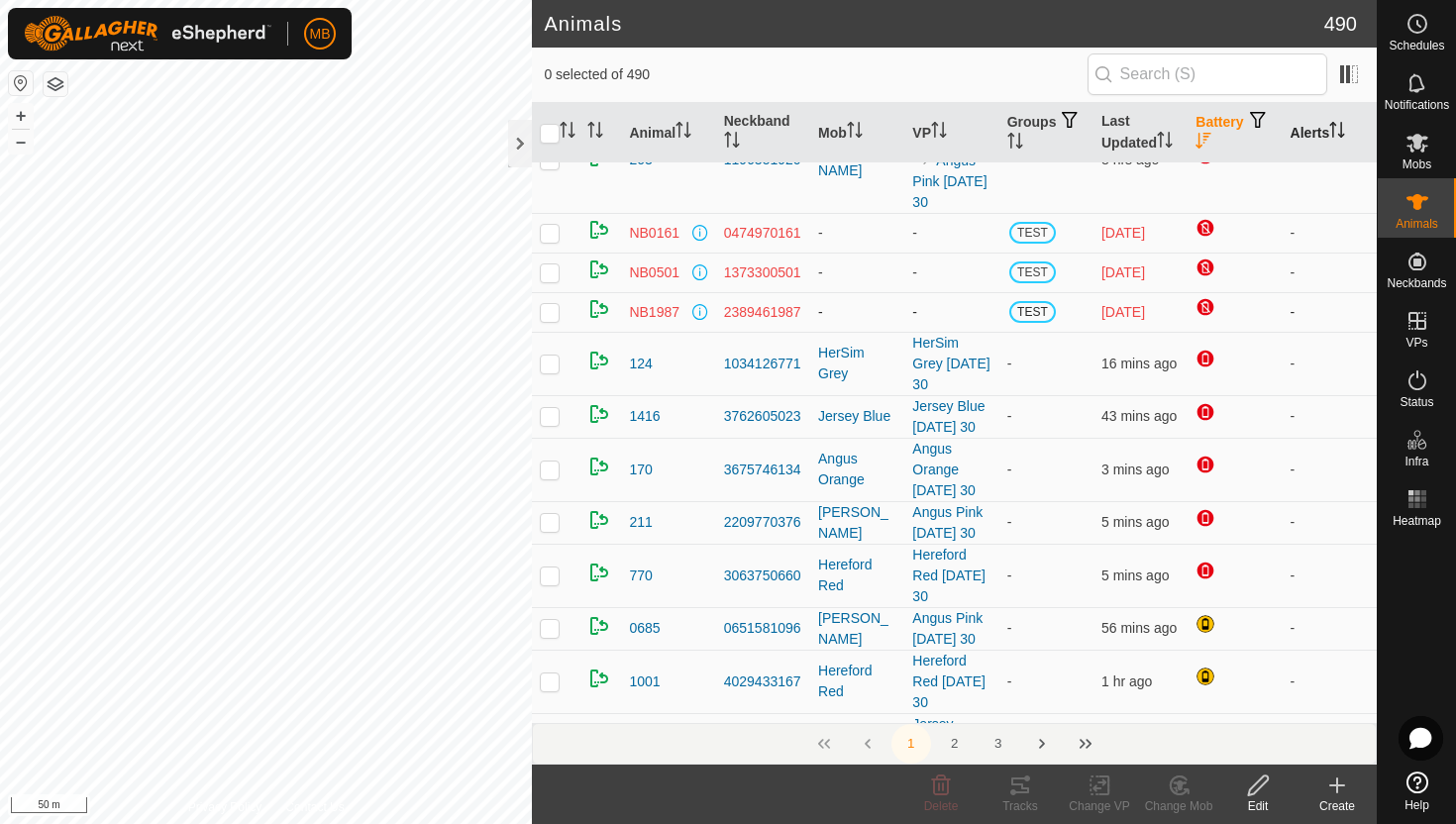 scroll, scrollTop: 0, scrollLeft: 0, axis: both 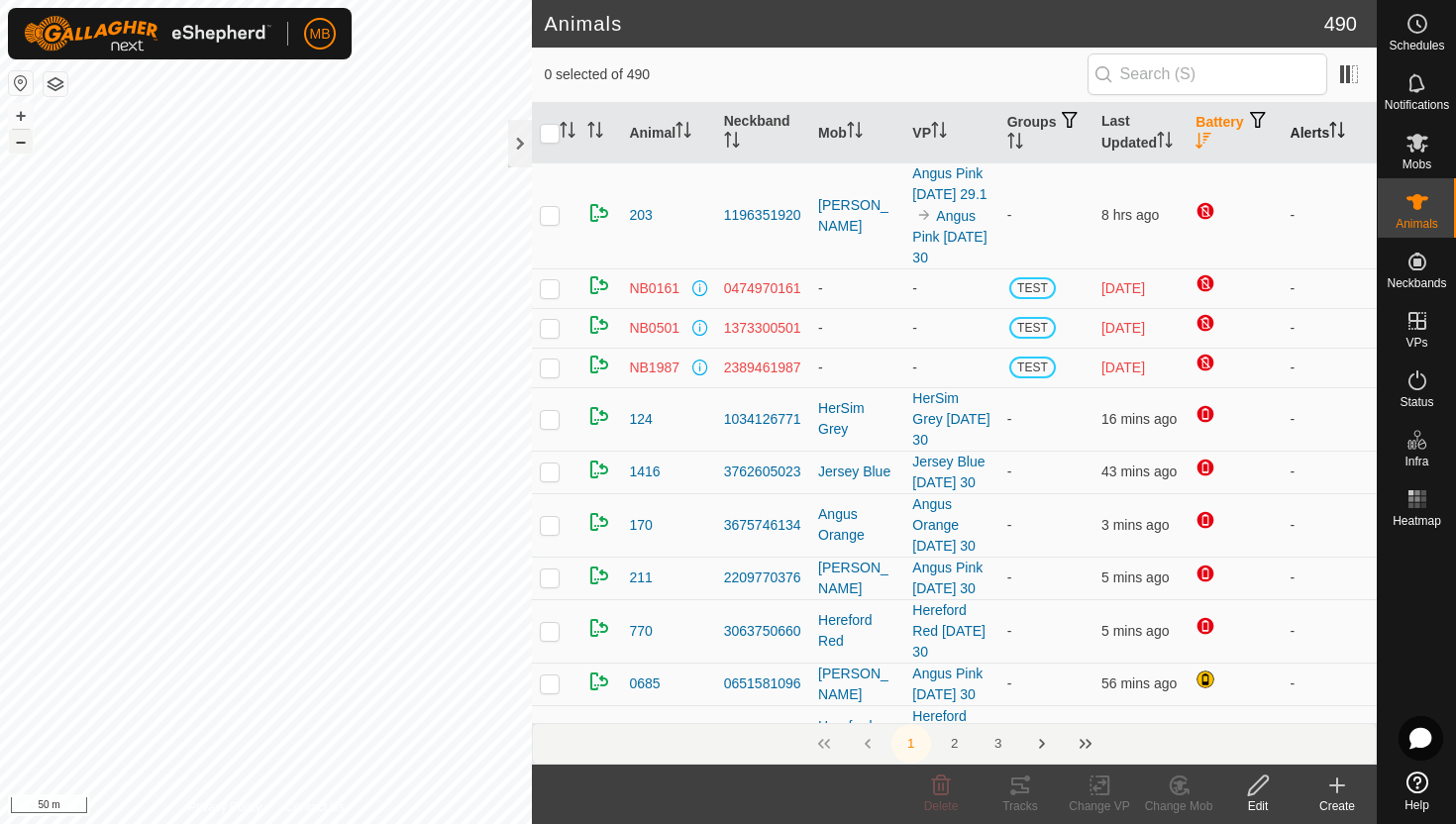 click on "–" at bounding box center [21, 142] 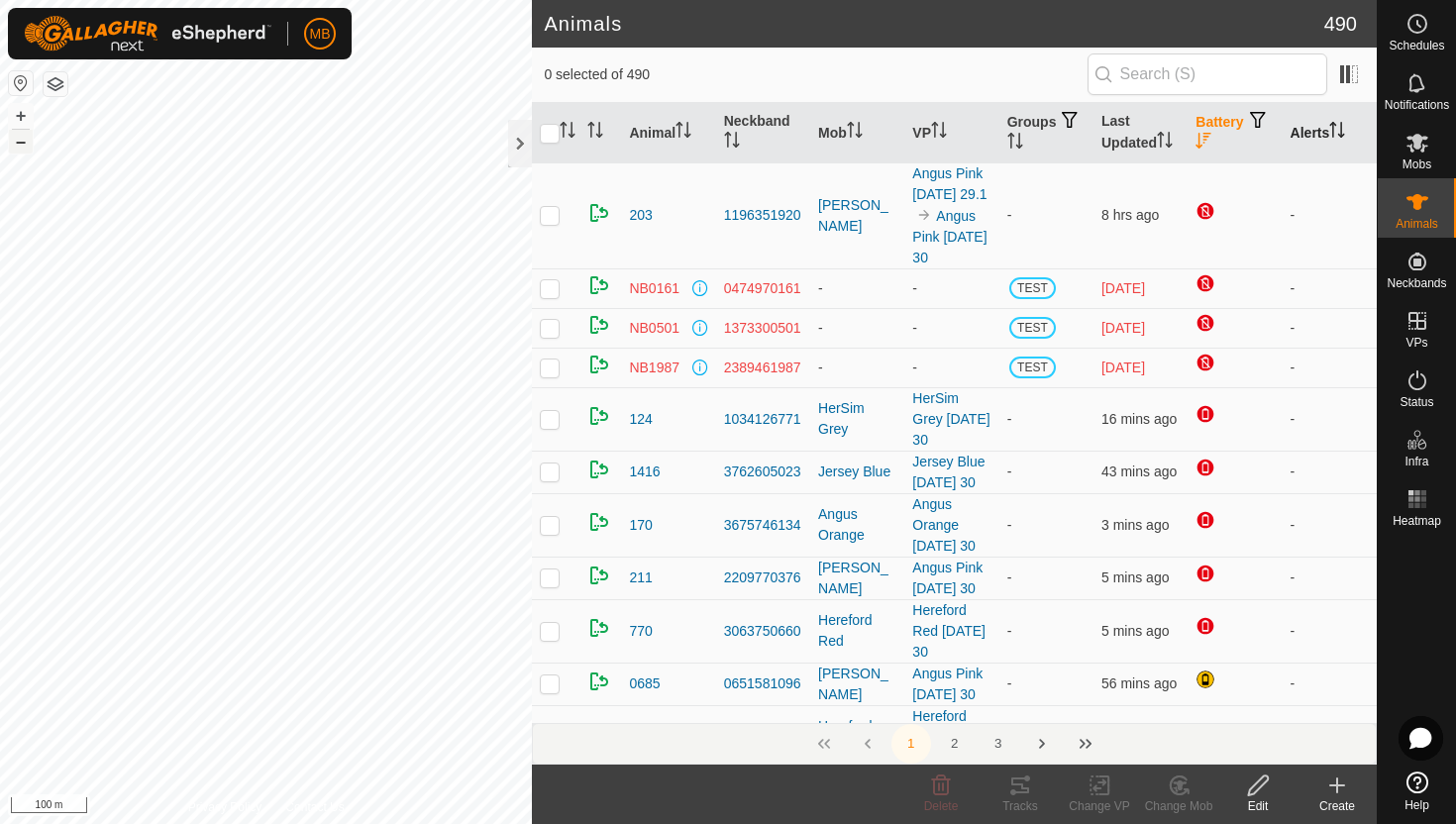 click on "–" at bounding box center (21, 142) 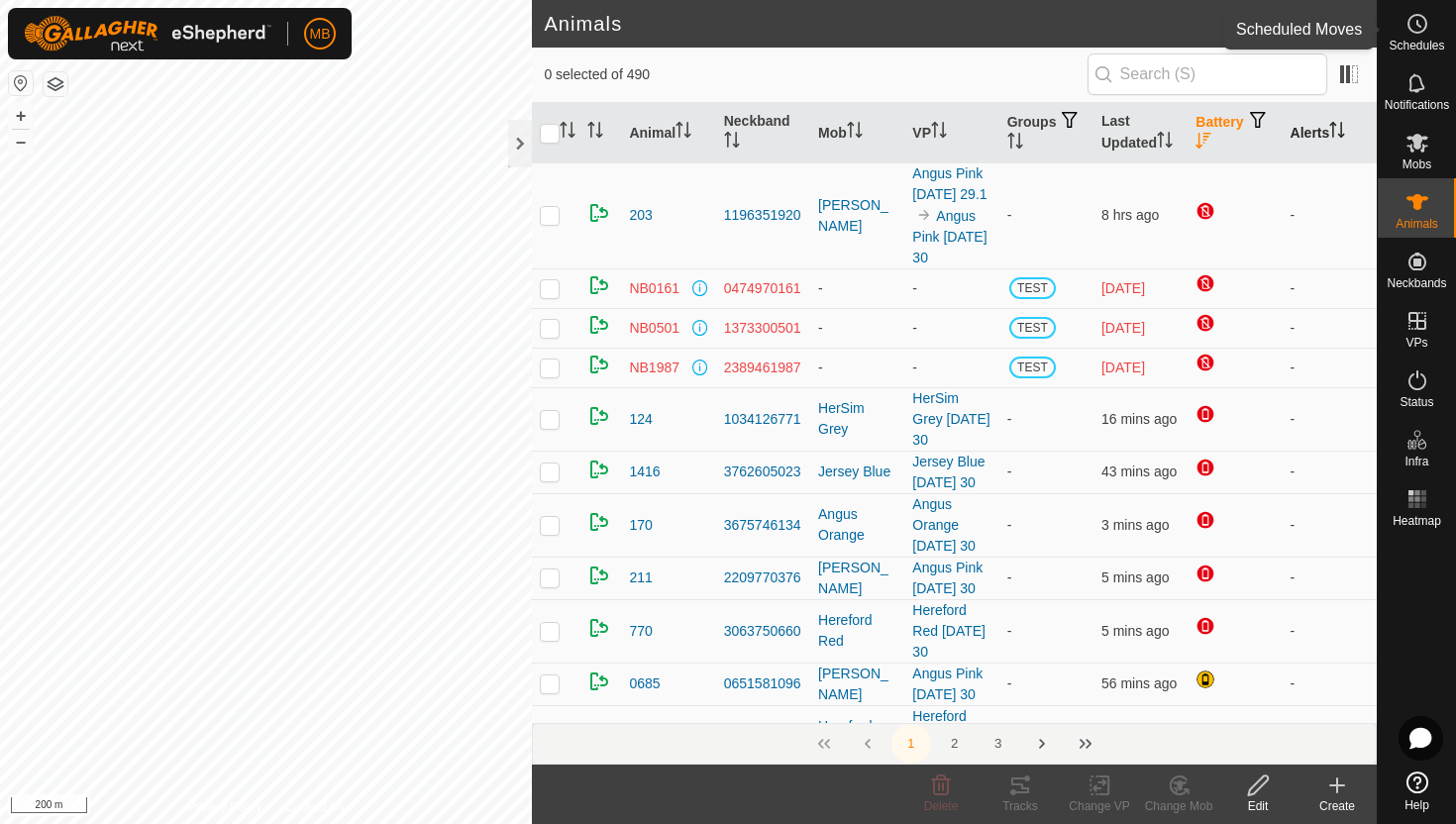 click 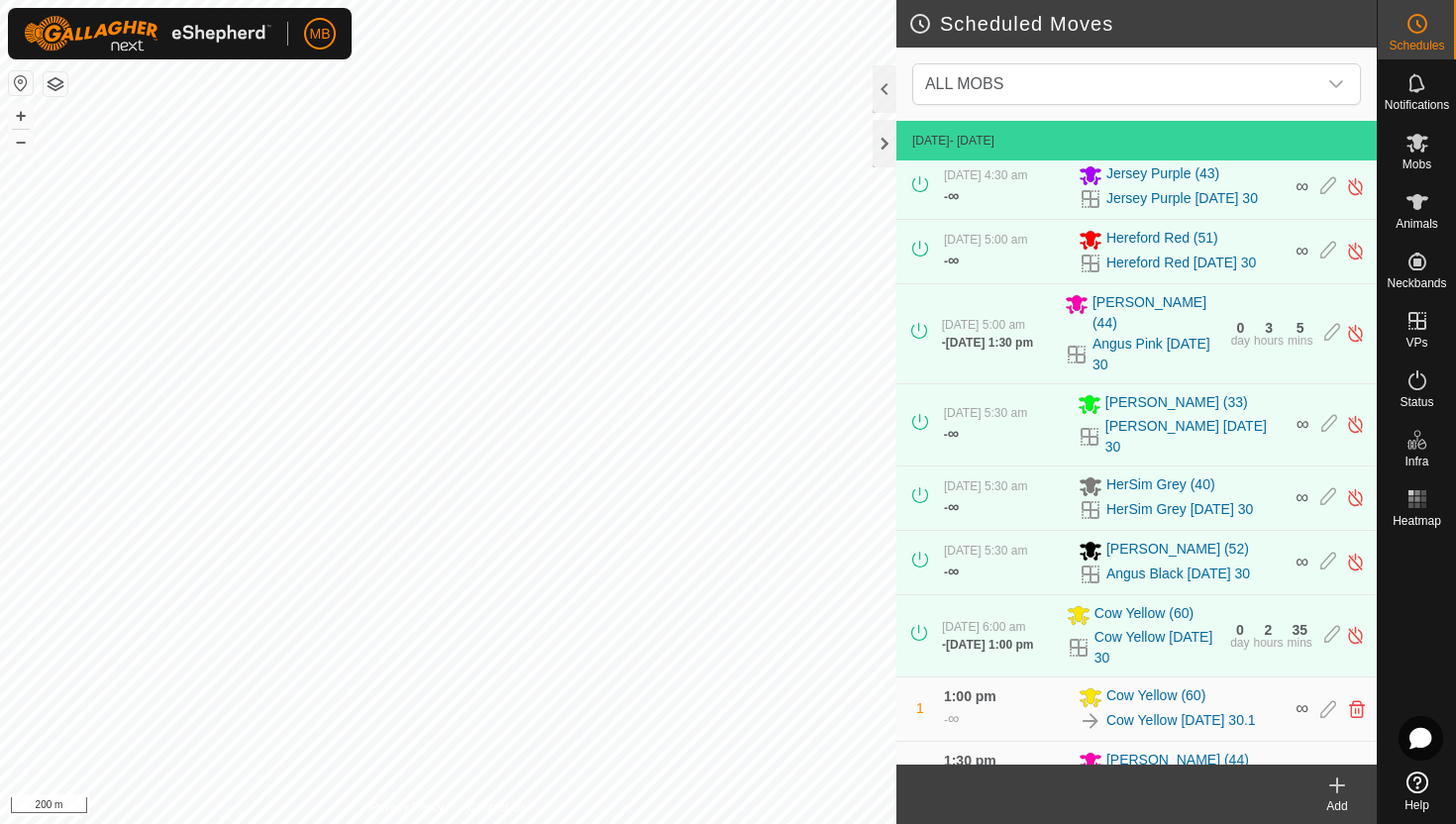 scroll, scrollTop: 341, scrollLeft: 0, axis: vertical 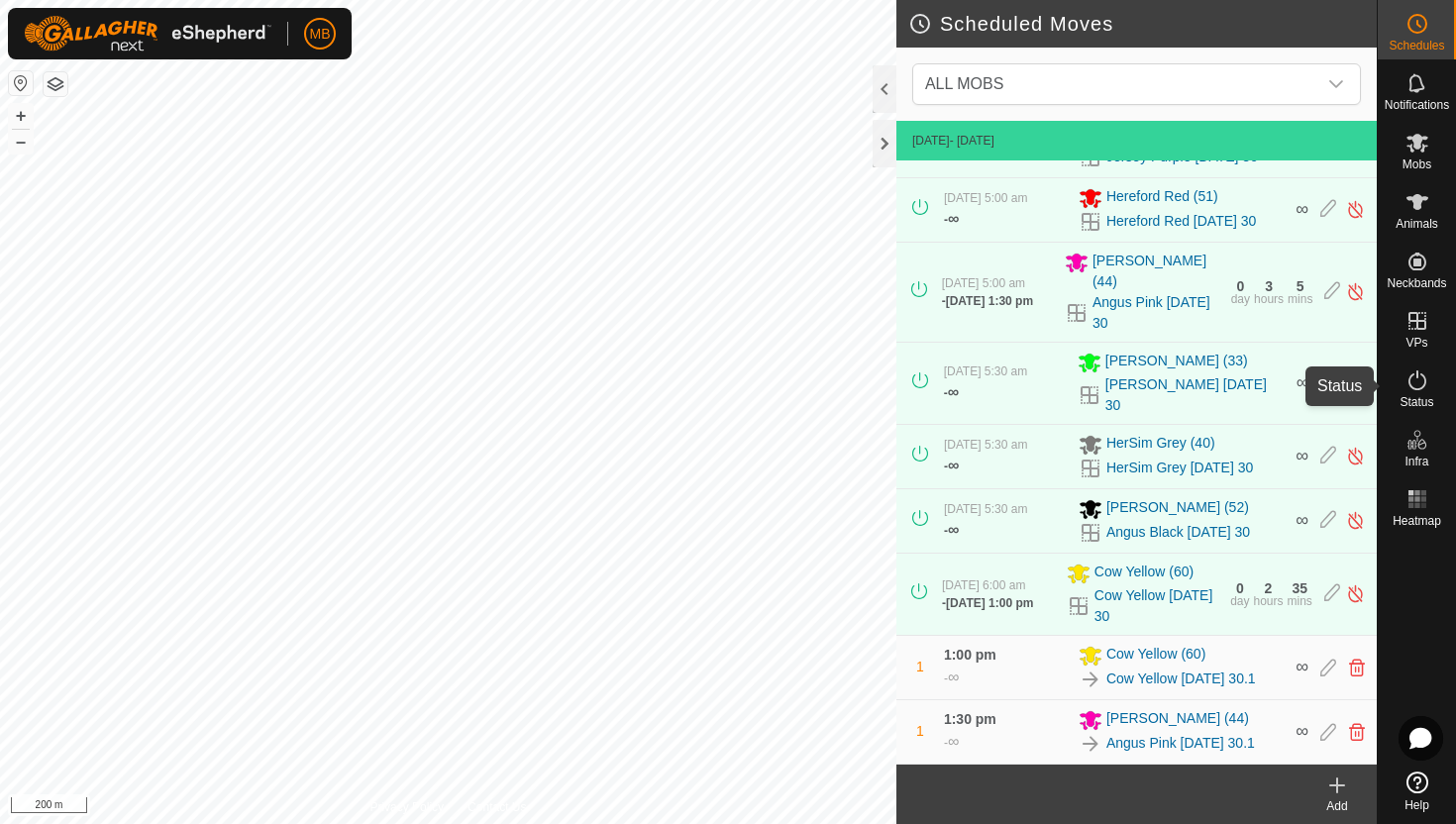 click 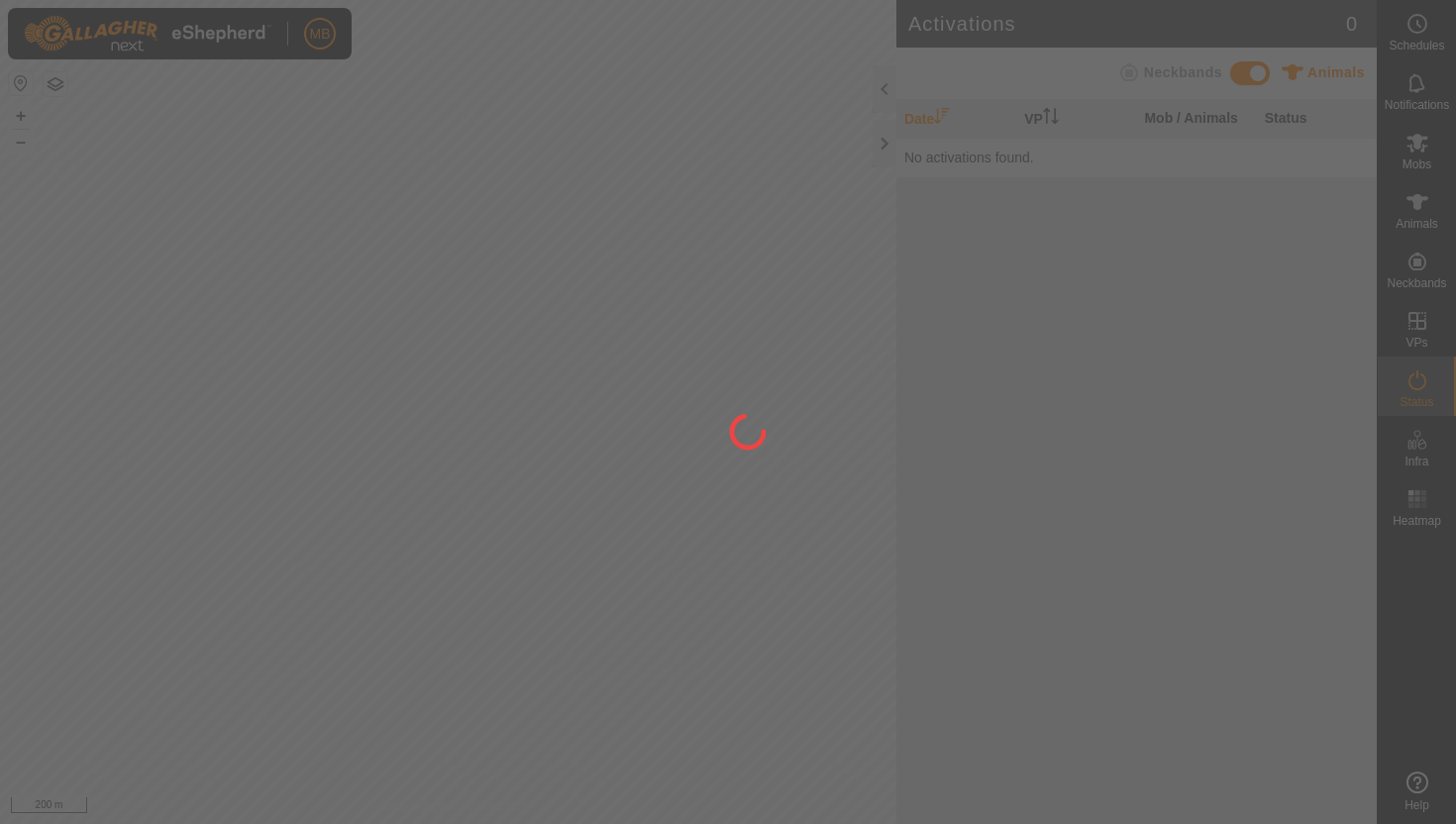 scroll, scrollTop: 0, scrollLeft: 0, axis: both 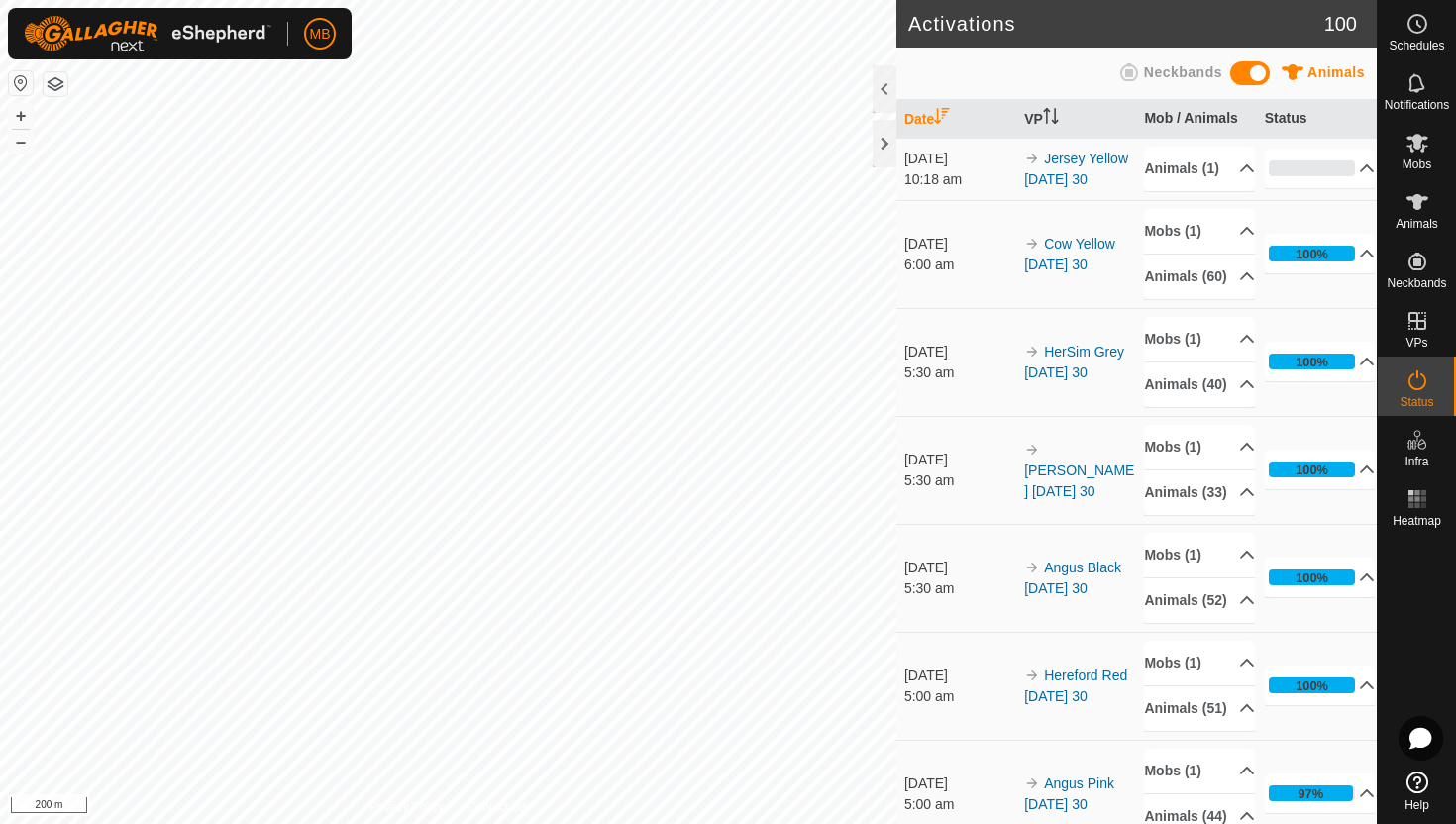 click on "MB Schedules Notifications Mobs Animals Neckbands VPs Status Infra Heatmap Help Activations 100 Animals Neckbands   Date   VP   Mob / Animals   Status  [DATE] 10:18 am Jersey Yellow [DATE] 30 Animals (1)  1316  0% In Progress Pending  1  Sent   0  Completed Confirmed   0  Overridden  0  Cancelled   0  [DATE] 6:00 am Cow Yellow [DATE] 30 Mobs (1)  (Deleted)  Animals [PHONE_NUMBER]   0841   1448   1219   01280   01112   0908   1679   0929   2472   1084   0762   2569   2441   7083   0919   1432   1534   2487   248   7093   2448   1026   0800   1443   2439   7082   0439   01322   1597   1251   1238   01166   2087   01325   1054   0772   1052   1225   0596   01115   1276   0916   2116   01454   0660   01450   1284   1701   1680   1590   1210   1747   0781   262   0896   1086  100% In Progress Pending  0  Sent   0  Completed Confirmed   60  Overridden  0  Cancelled   0  [DATE] 5:30 am HerSim Grey [DATE] 30 Mobs (1)  (Deleted)  Animals [PHONE_NUMBER]  +" at bounding box center [728, 412] 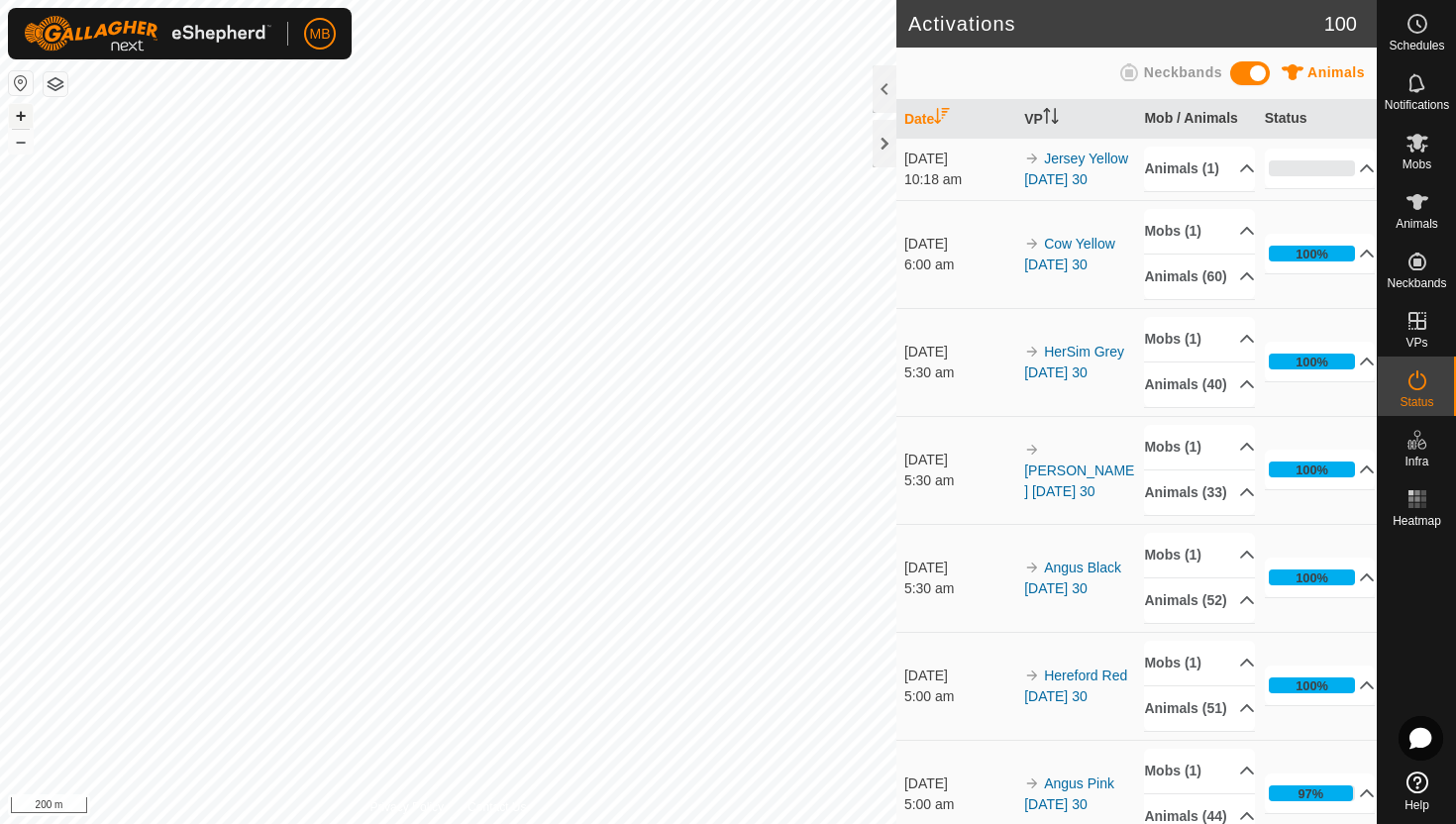 click on "+" at bounding box center [21, 116] 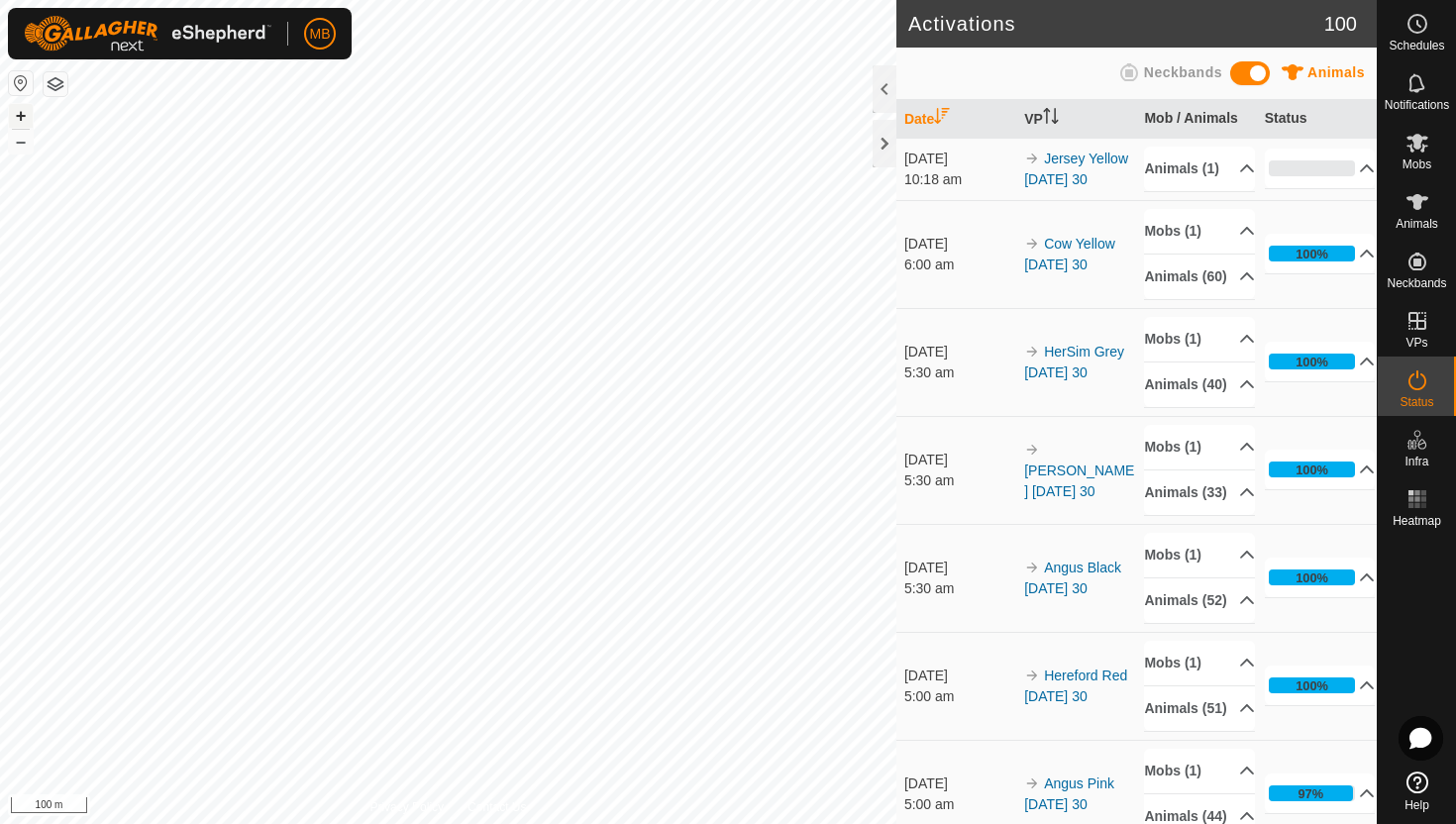 click on "+" at bounding box center (21, 116) 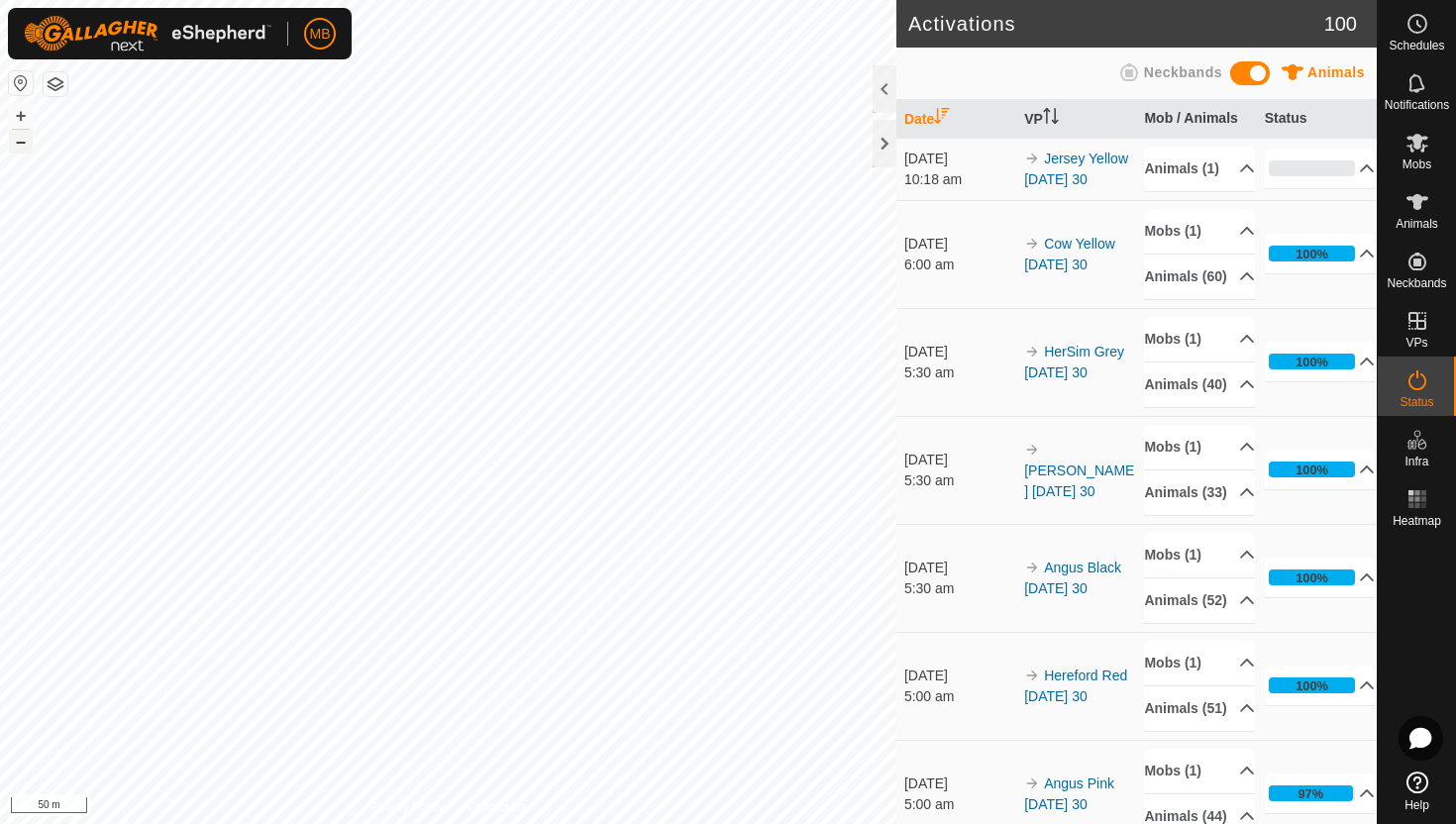 click on "–" at bounding box center [21, 142] 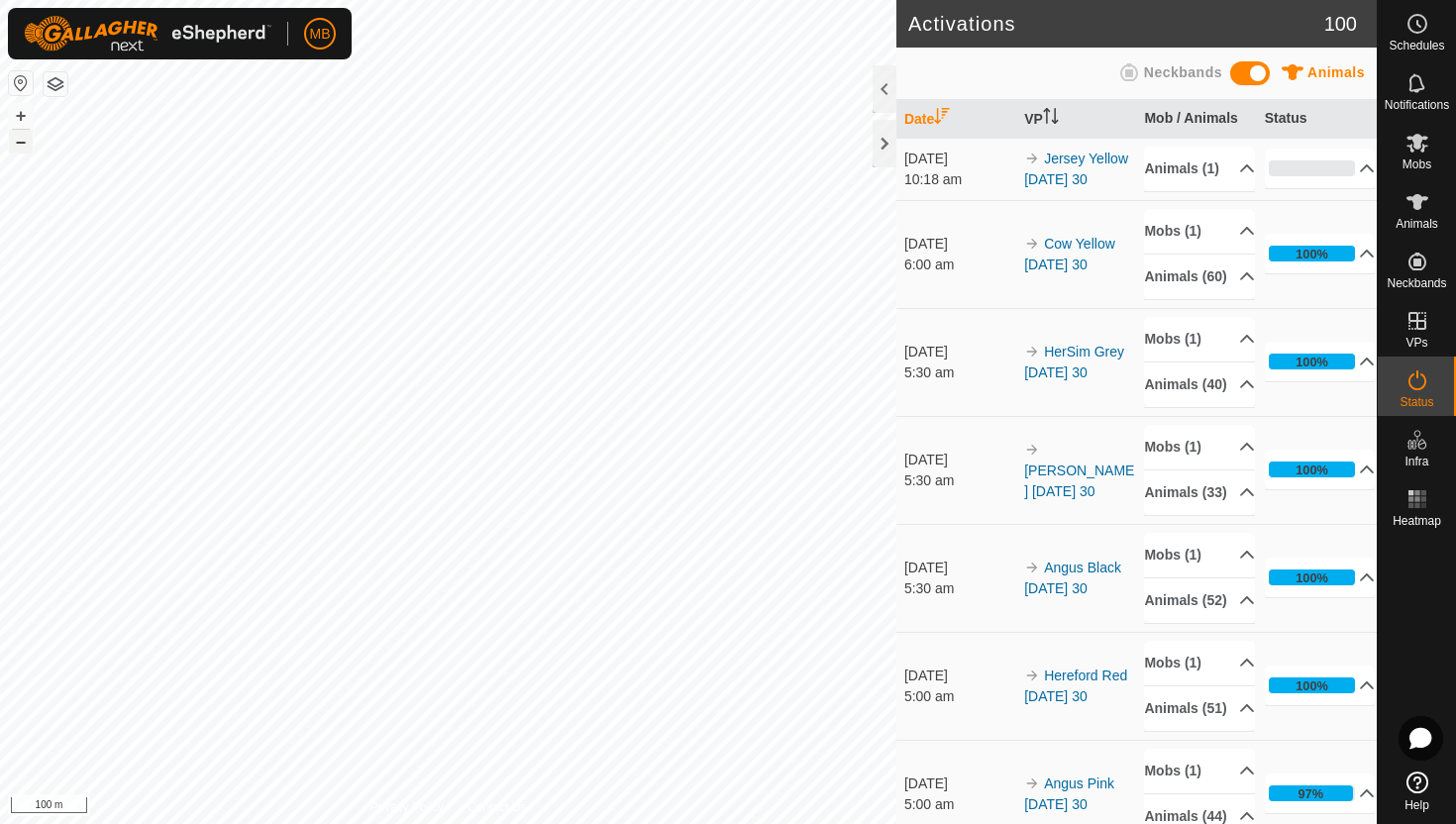 click on "–" at bounding box center [21, 142] 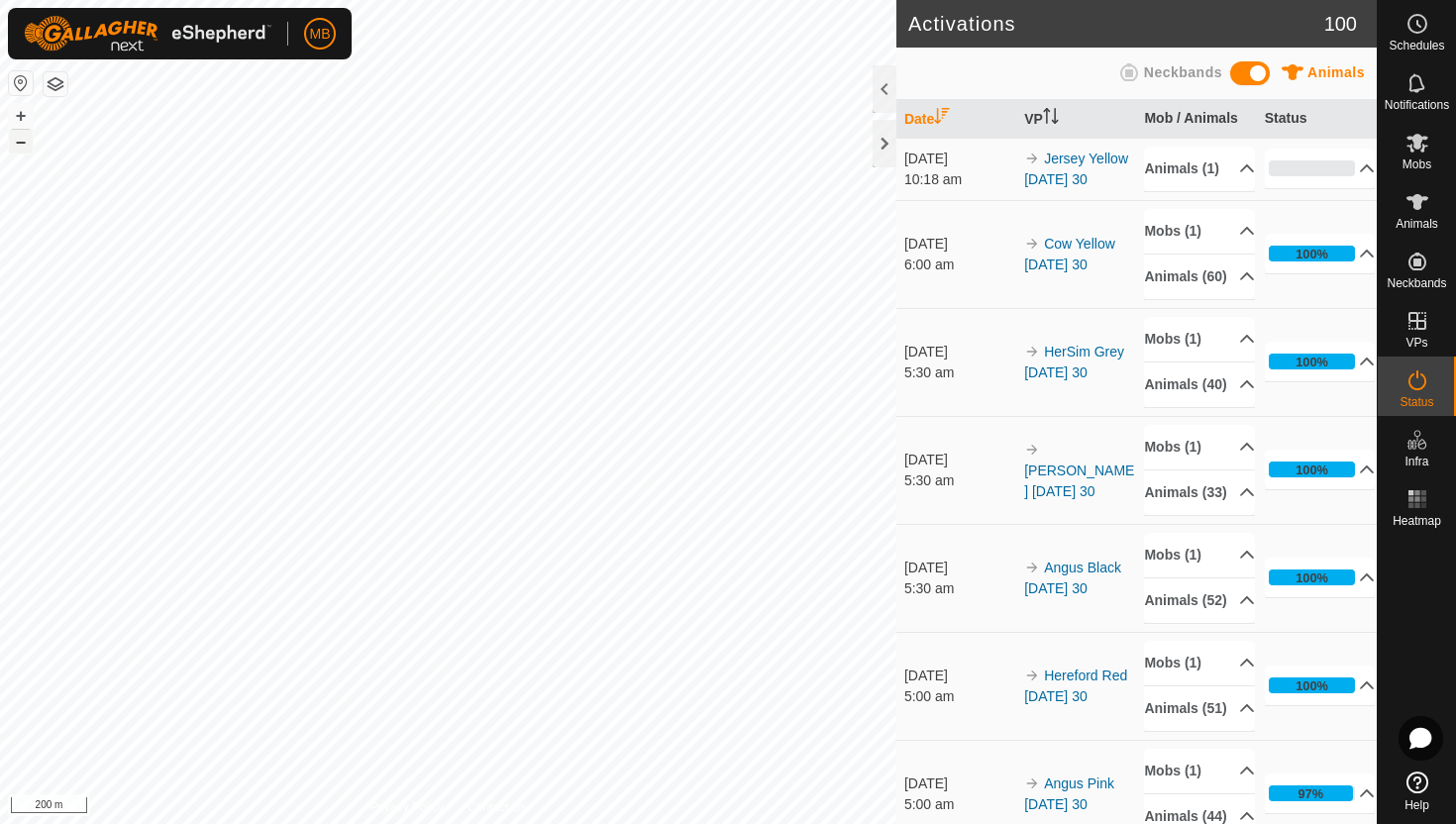 click on "–" at bounding box center (21, 142) 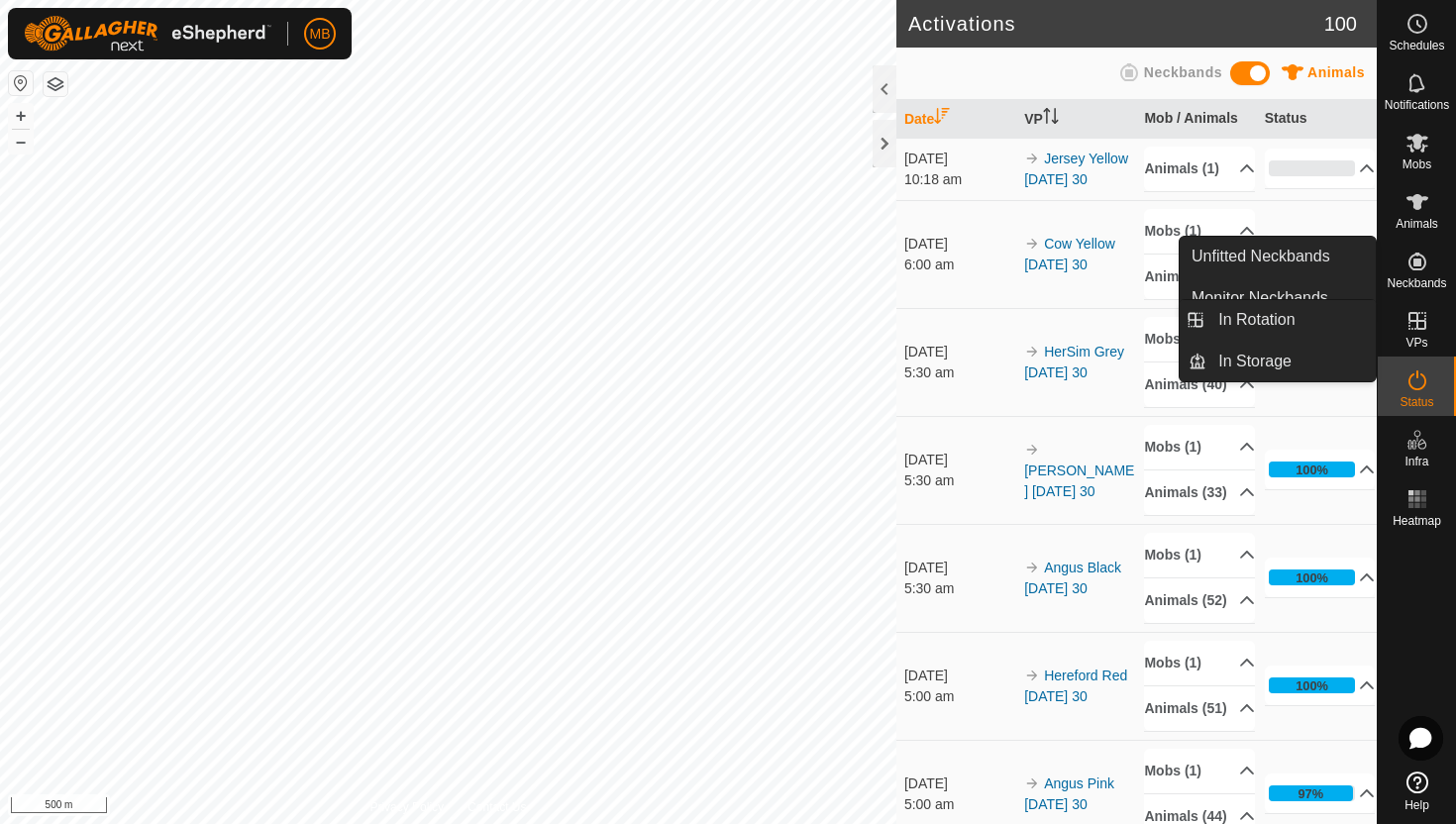 click 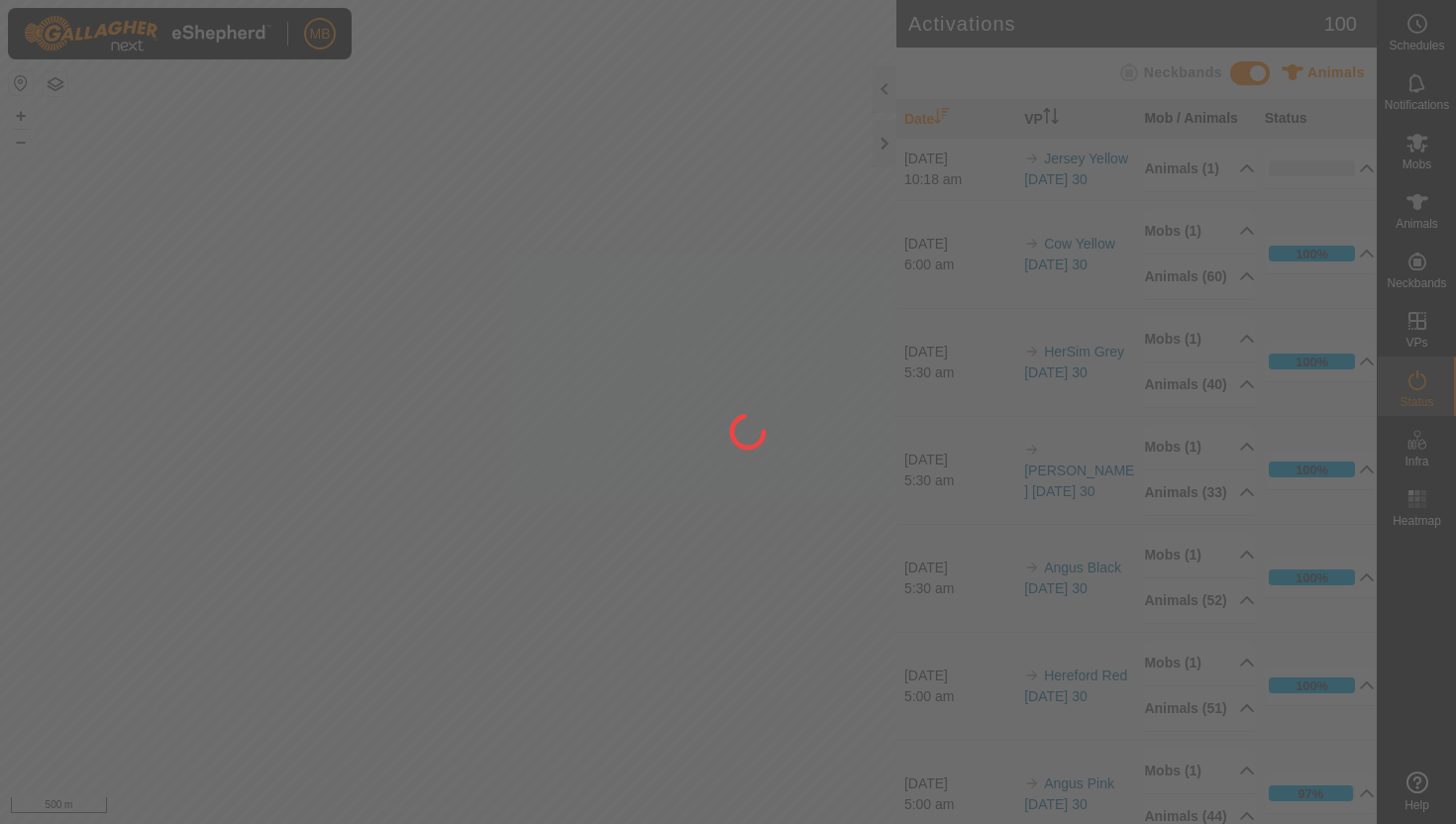 scroll, scrollTop: 0, scrollLeft: 0, axis: both 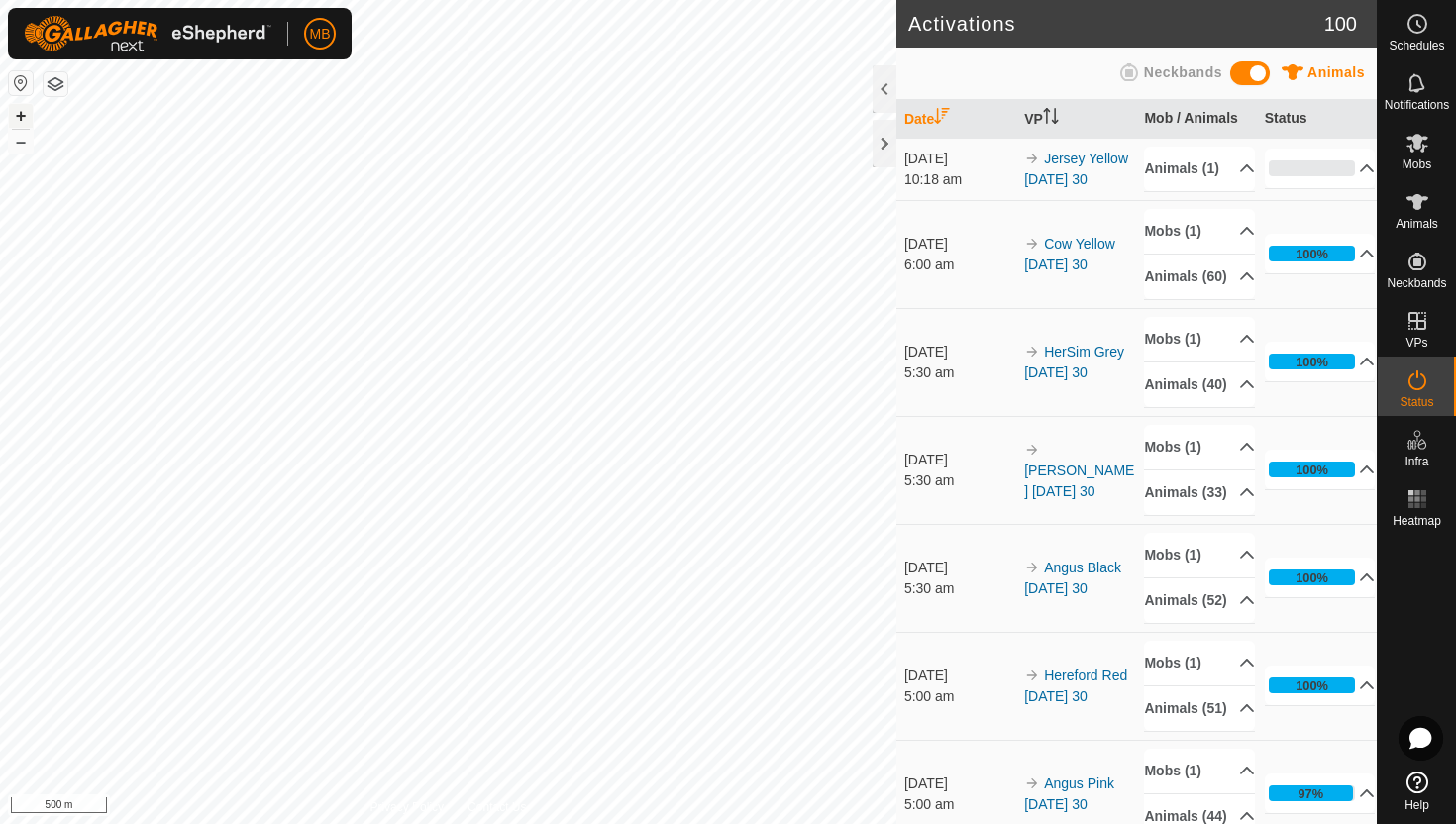 click on "+" at bounding box center [21, 116] 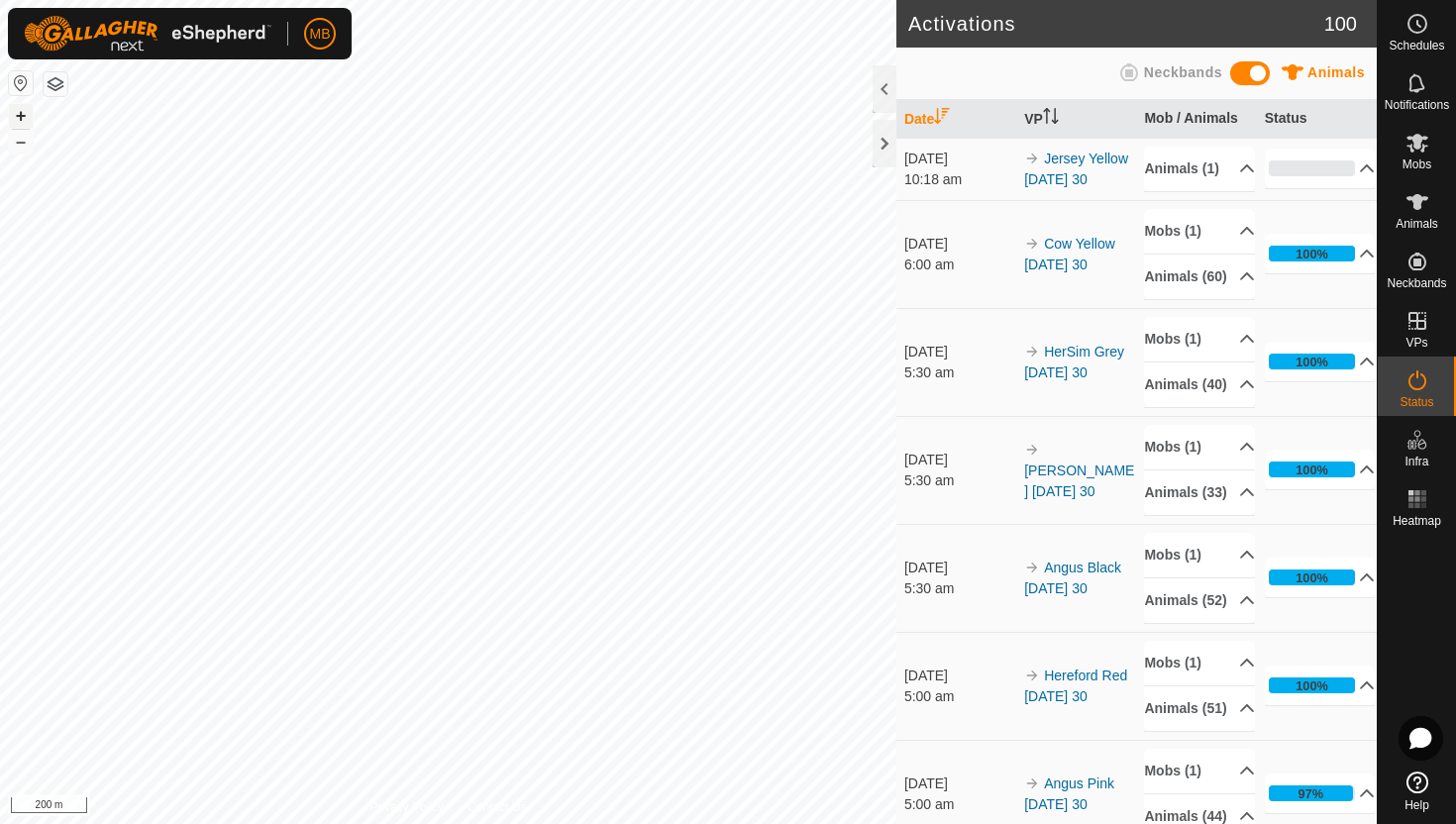 click on "+" at bounding box center (21, 116) 